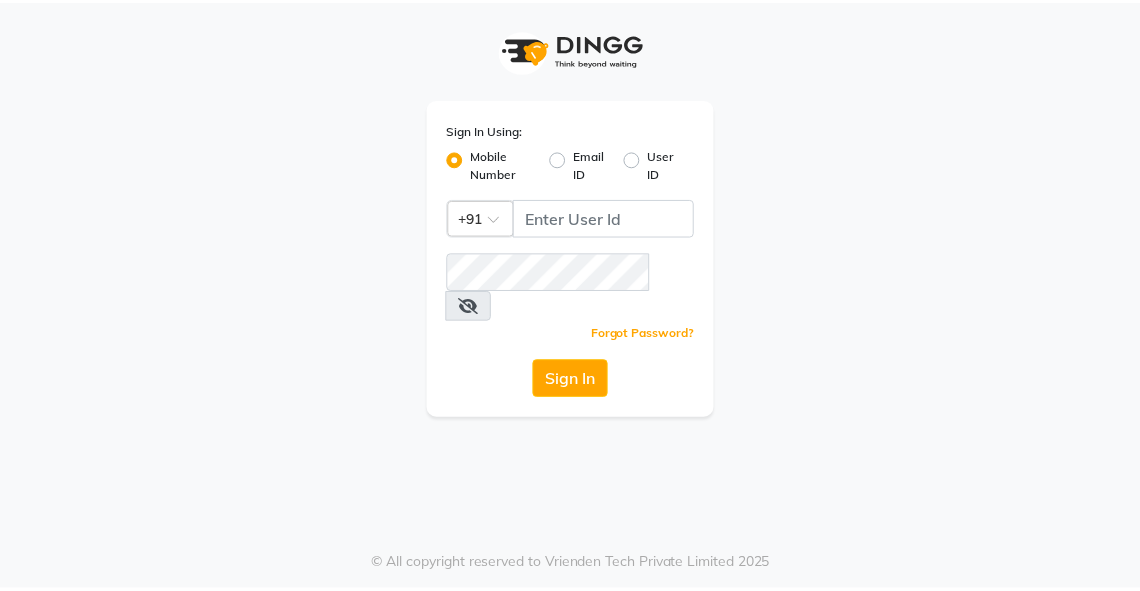 scroll, scrollTop: 0, scrollLeft: 0, axis: both 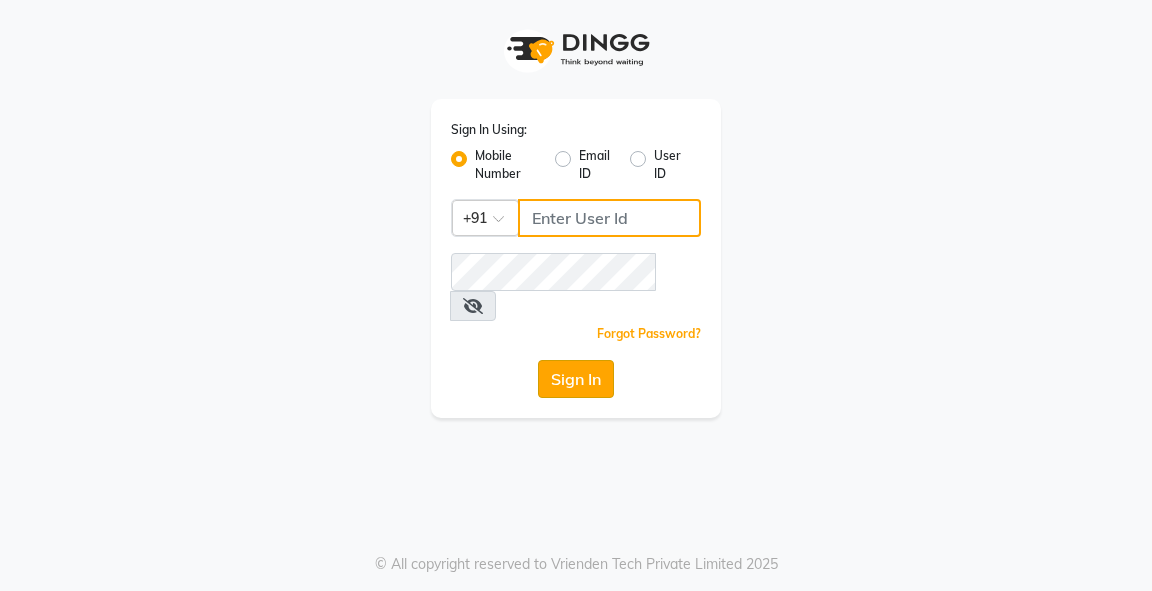 type on "9818659761" 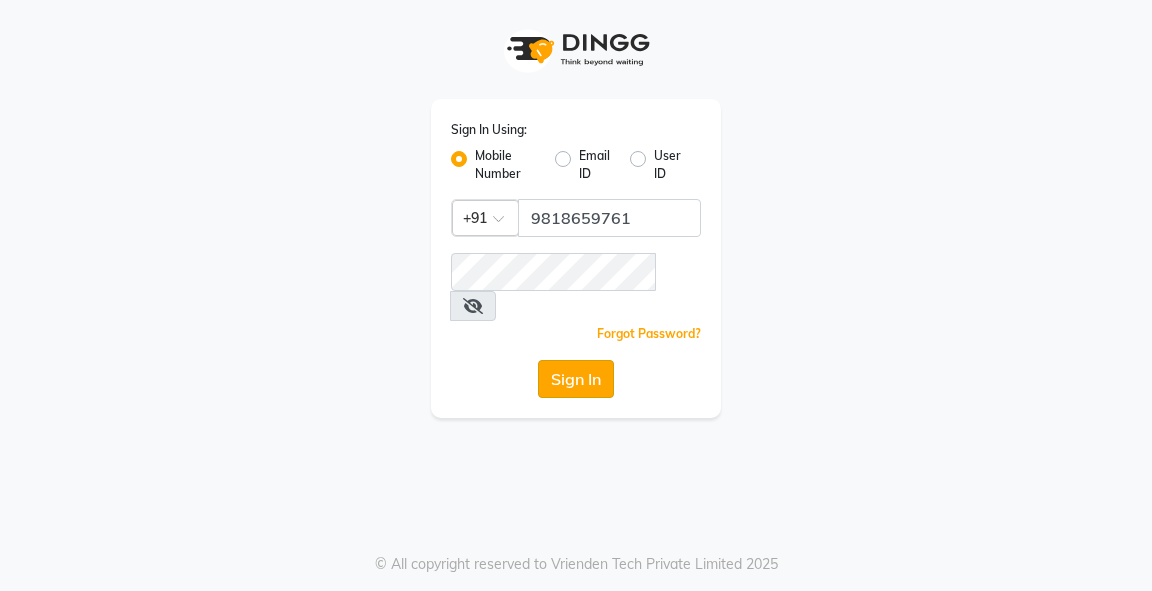 click on "Sign In" 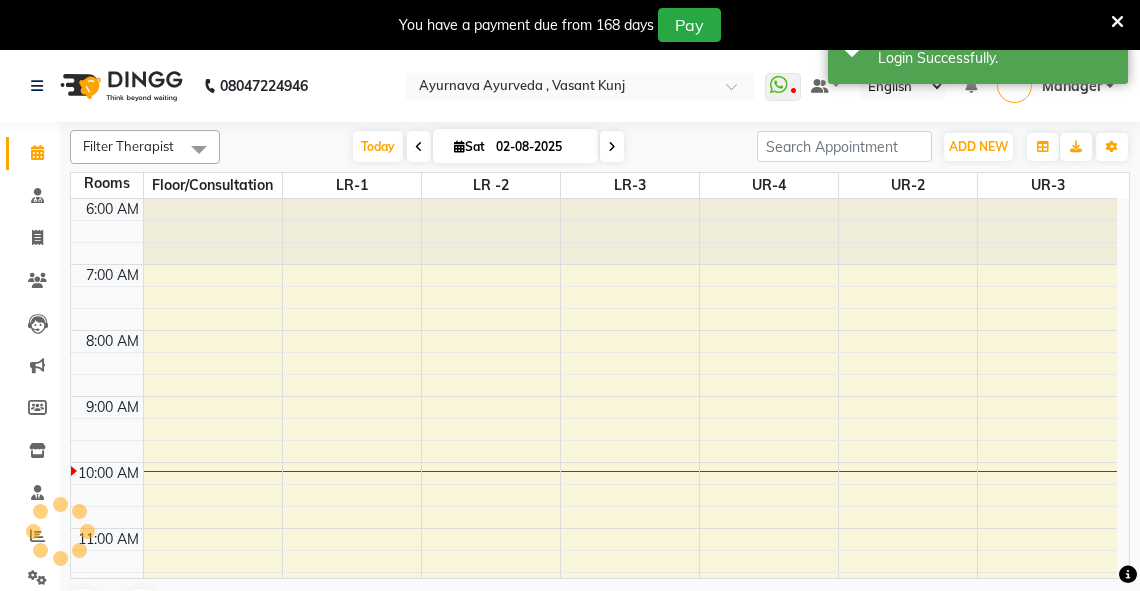 scroll, scrollTop: 0, scrollLeft: 0, axis: both 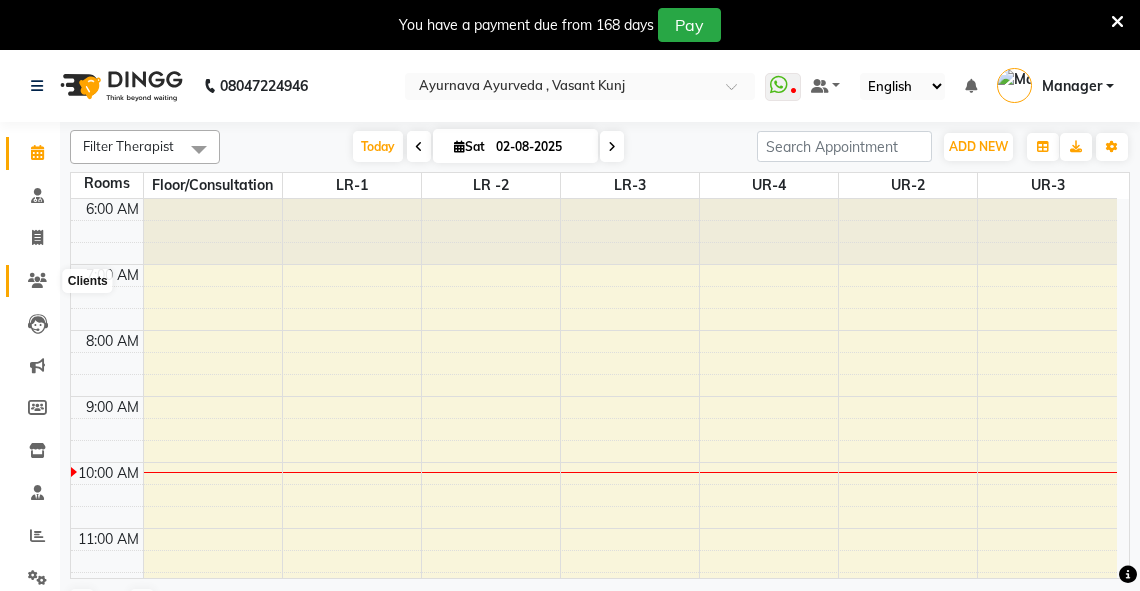 click 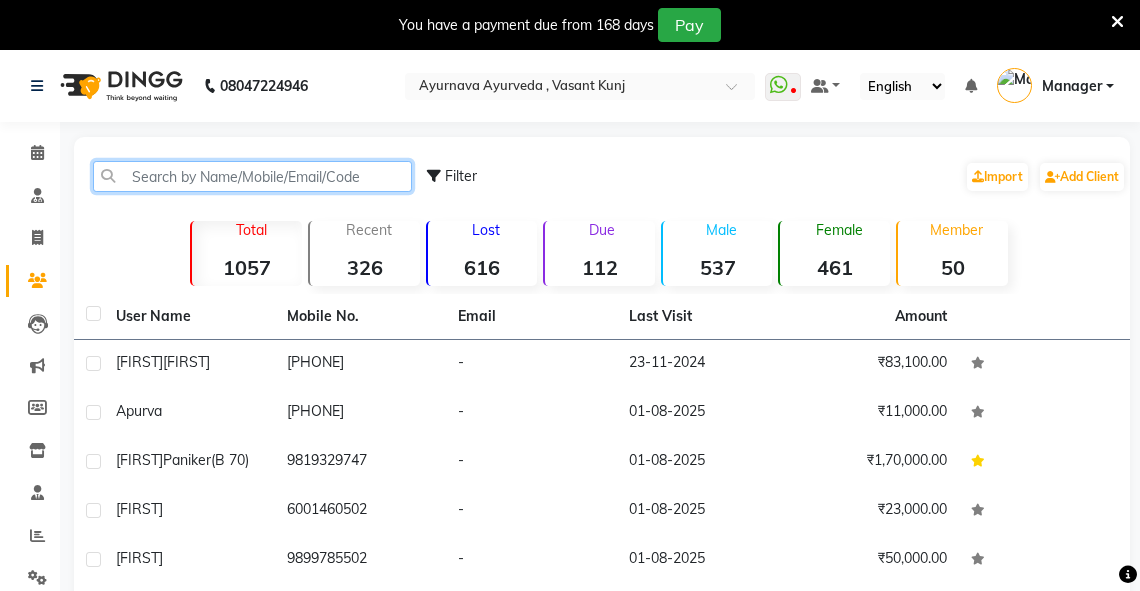 click 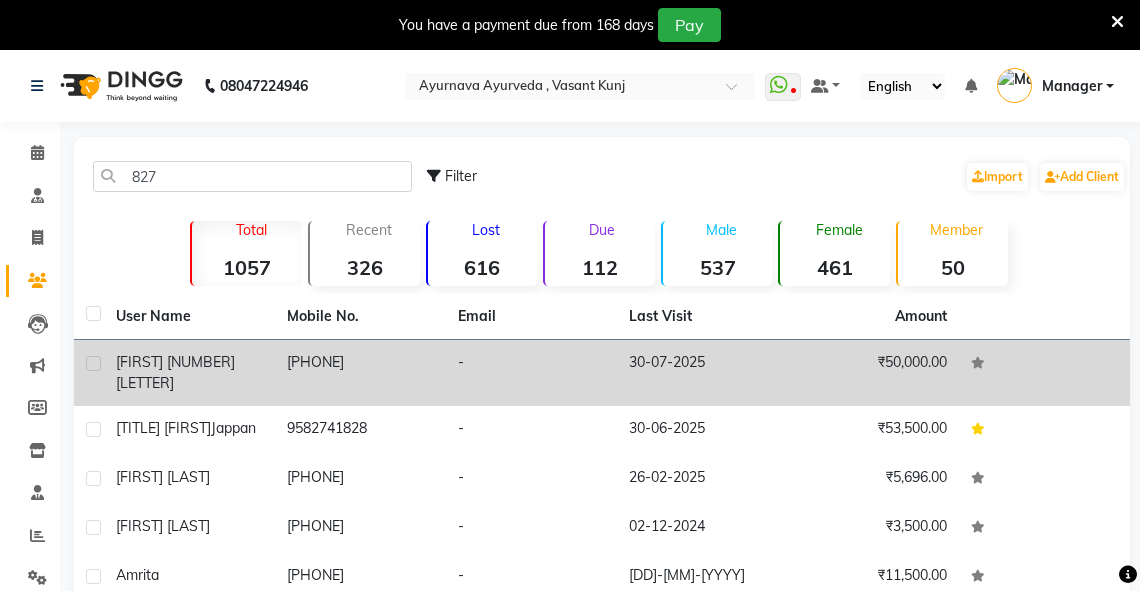 click on "[PHONE]" 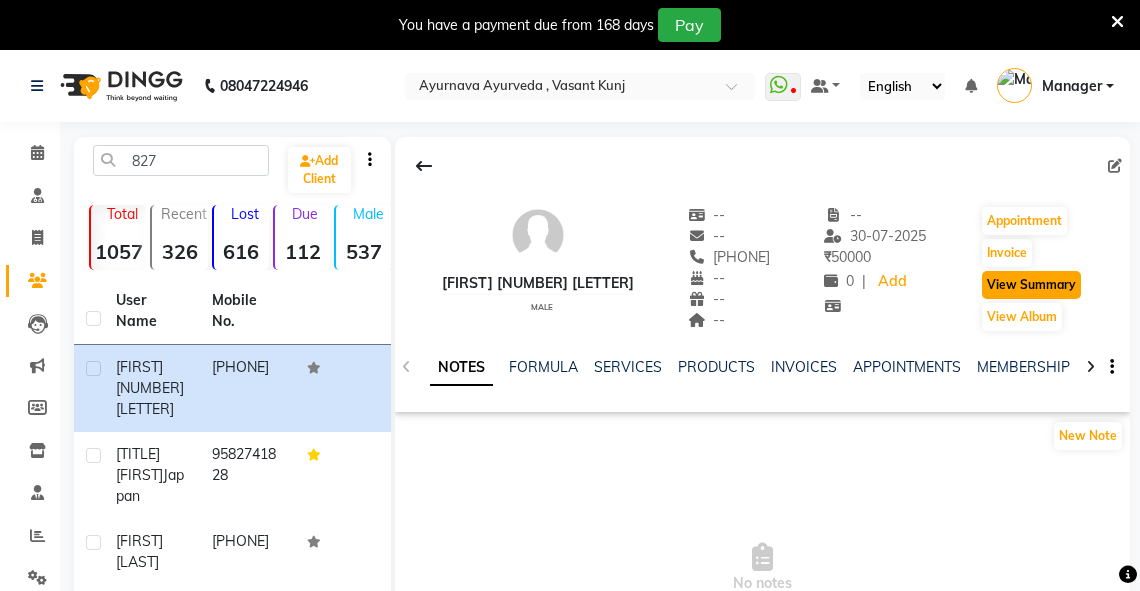 click on "View Summary" 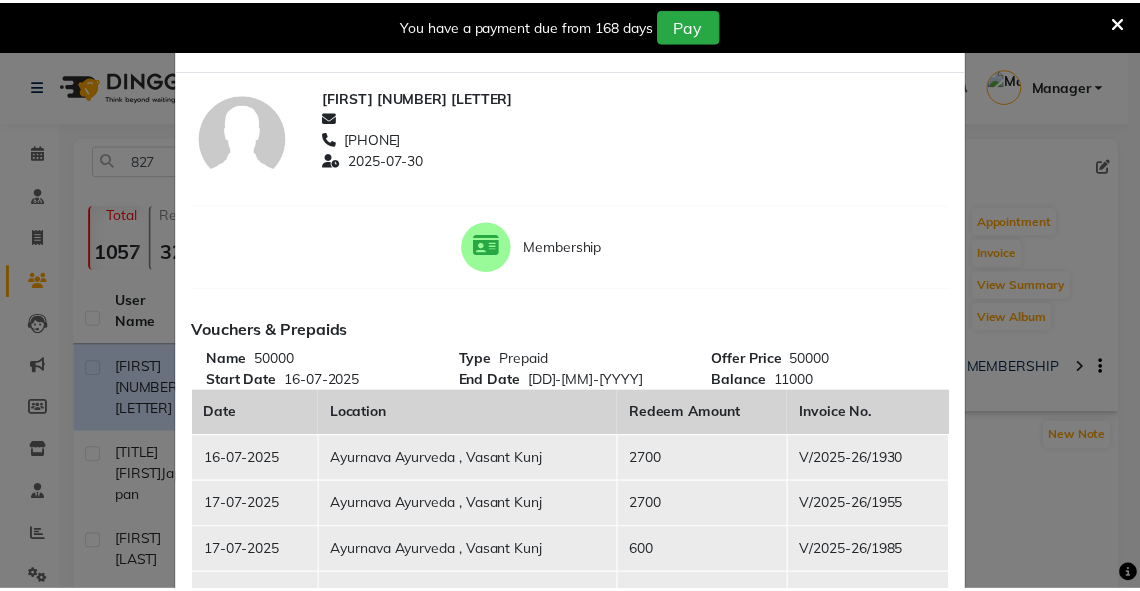 scroll, scrollTop: 0, scrollLeft: 0, axis: both 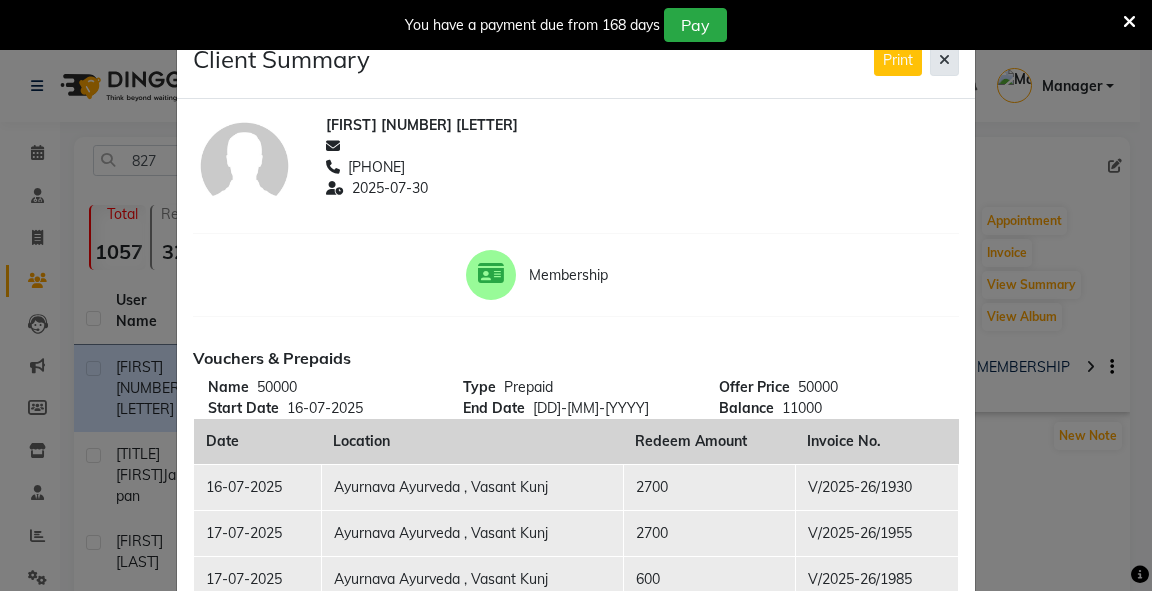 click 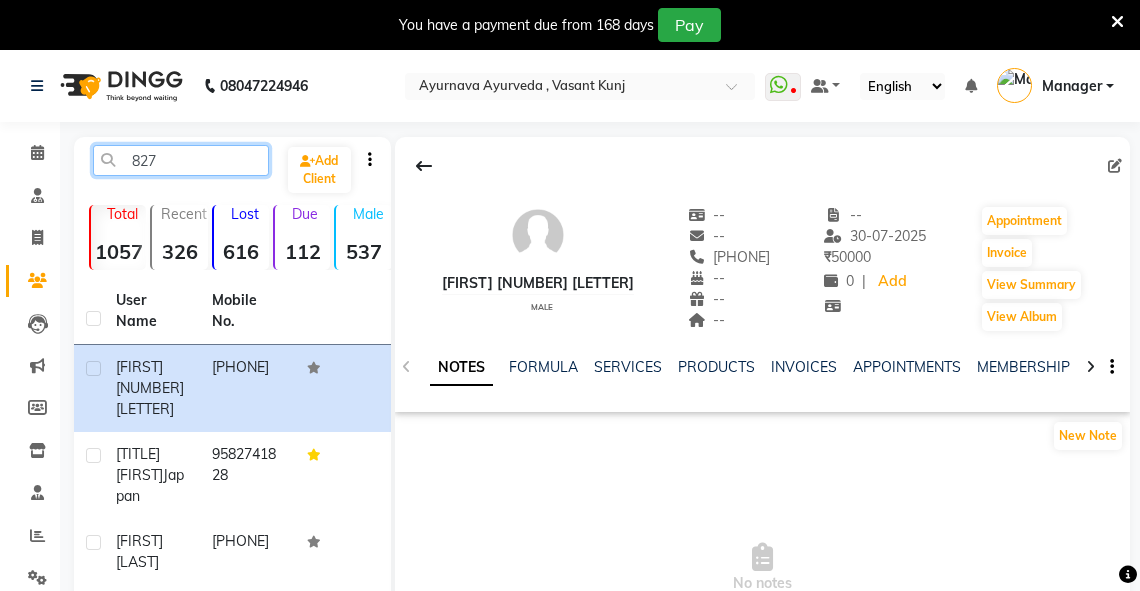 click on "827" 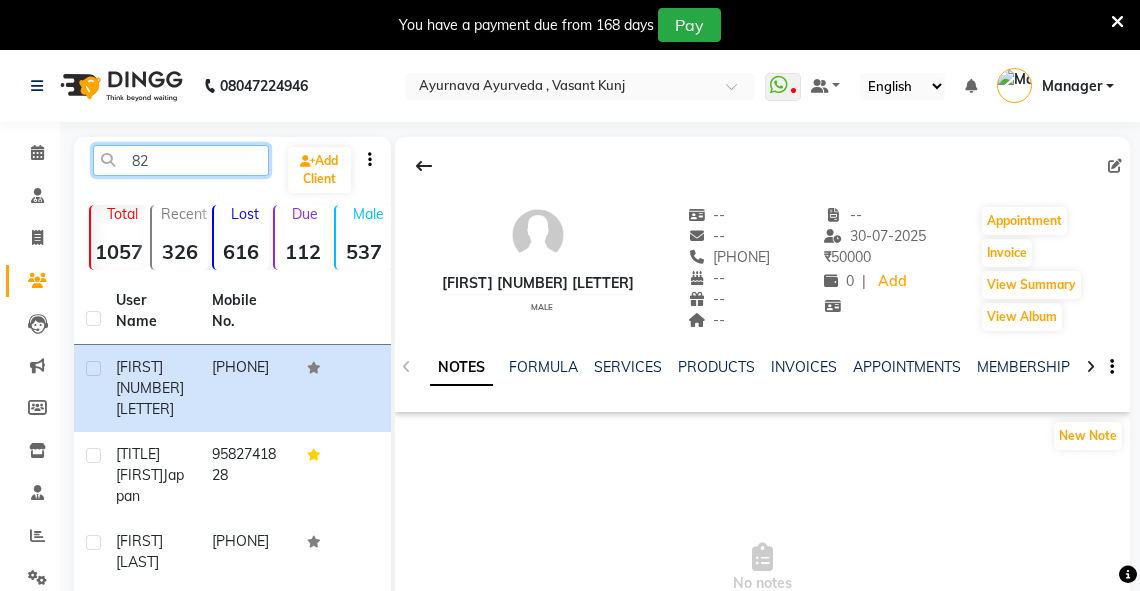 type on "8" 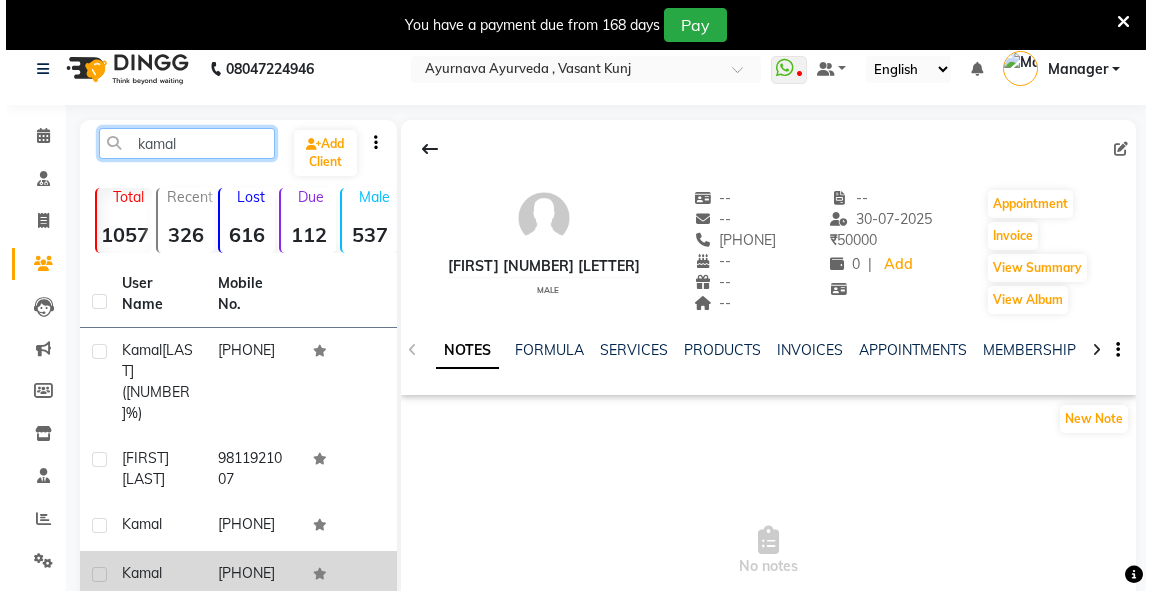 scroll, scrollTop: 0, scrollLeft: 0, axis: both 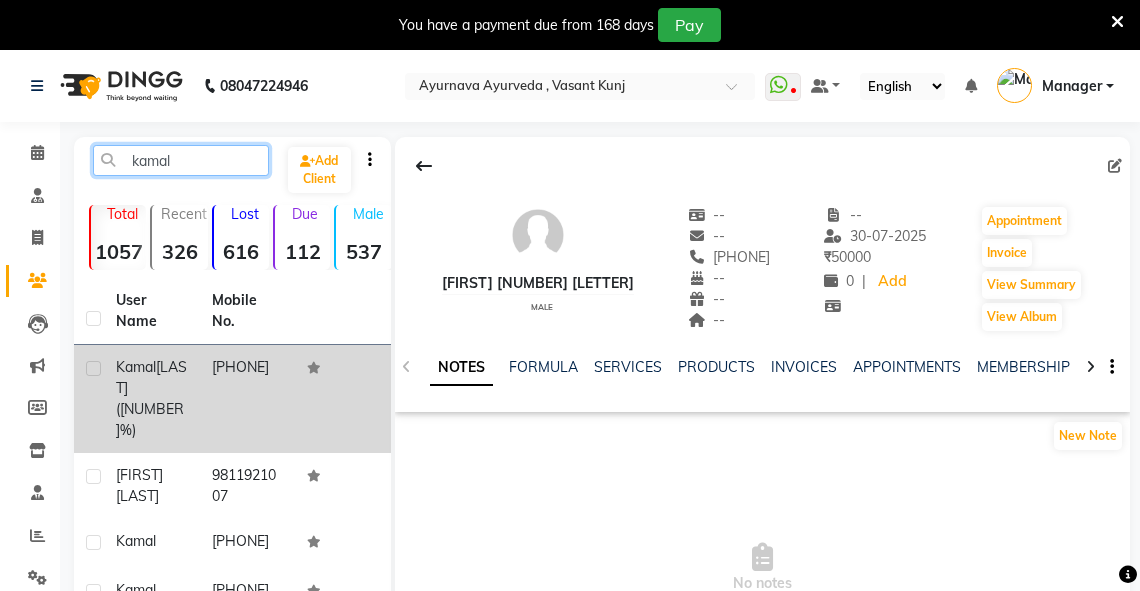 type on "kamal" 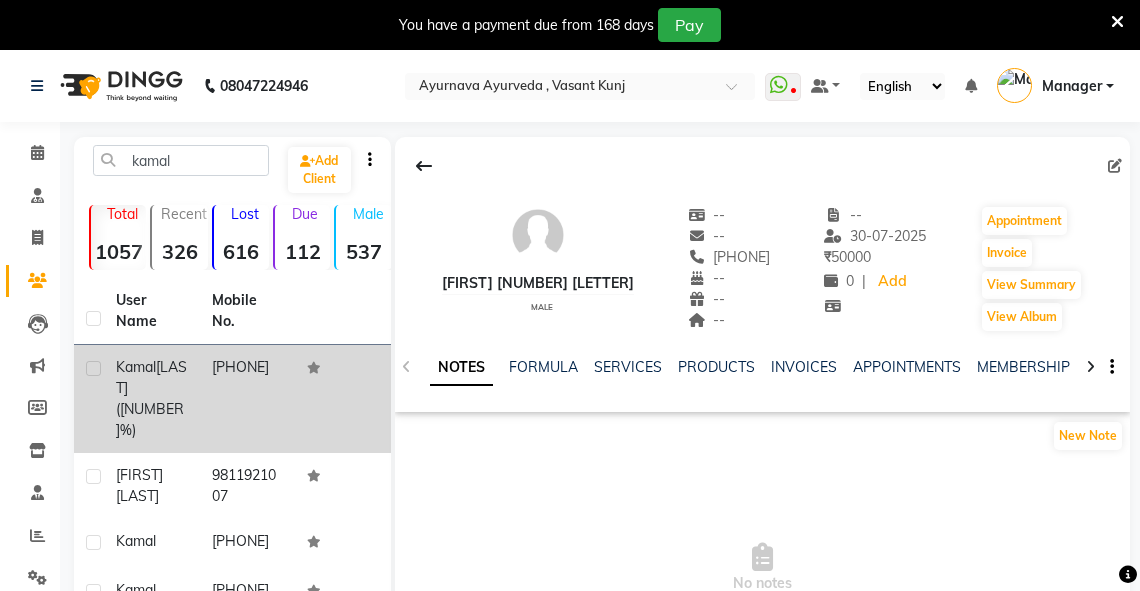 click on "9810133887" 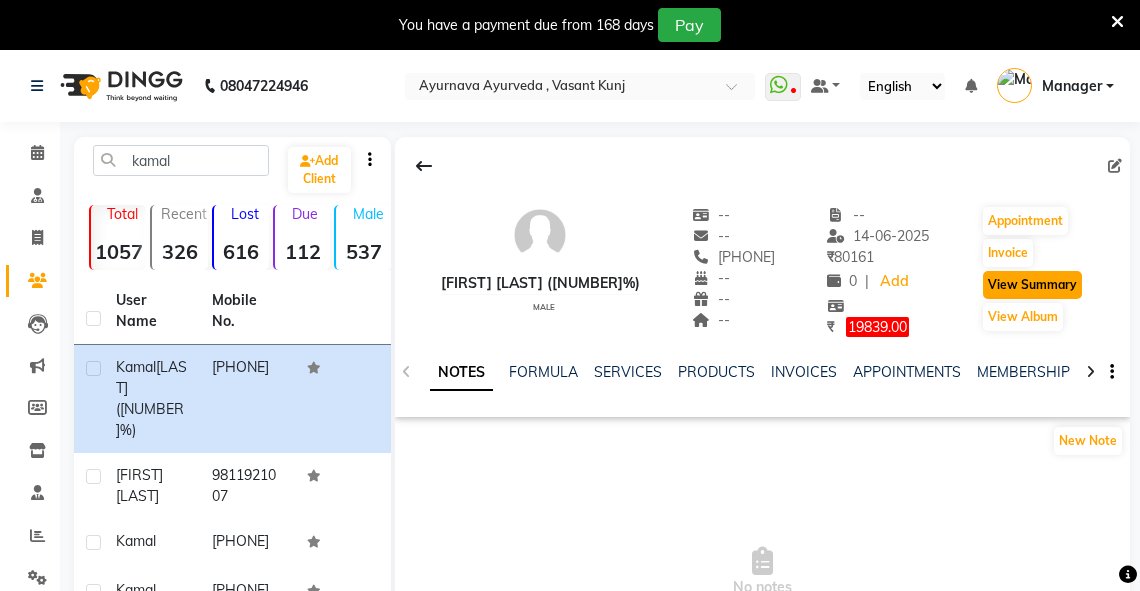 click on "View Summary" 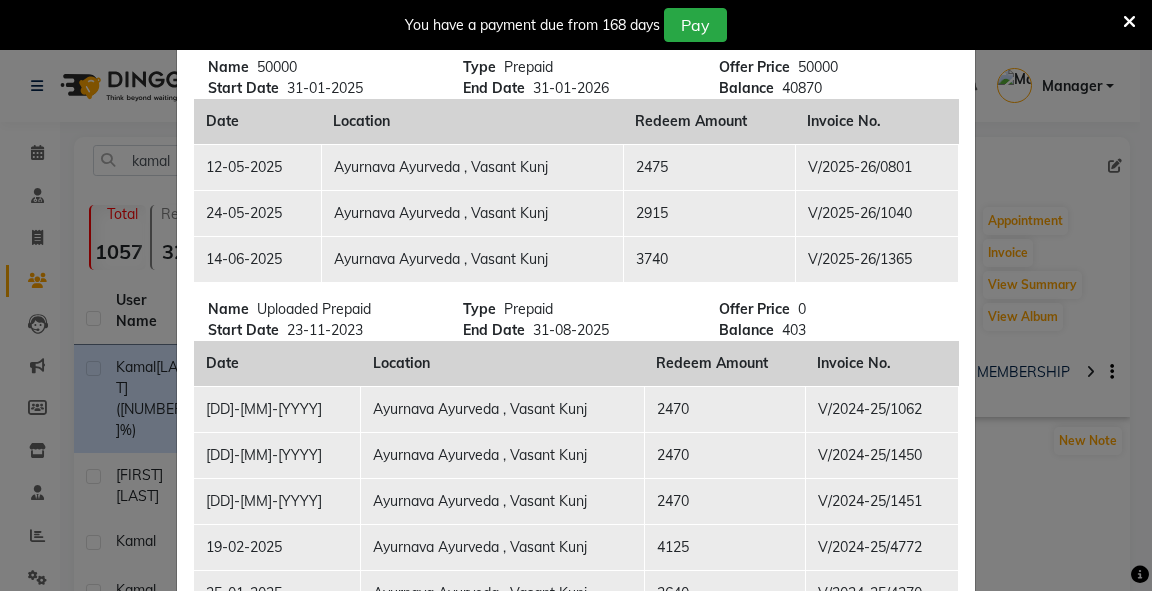 scroll, scrollTop: 80, scrollLeft: 0, axis: vertical 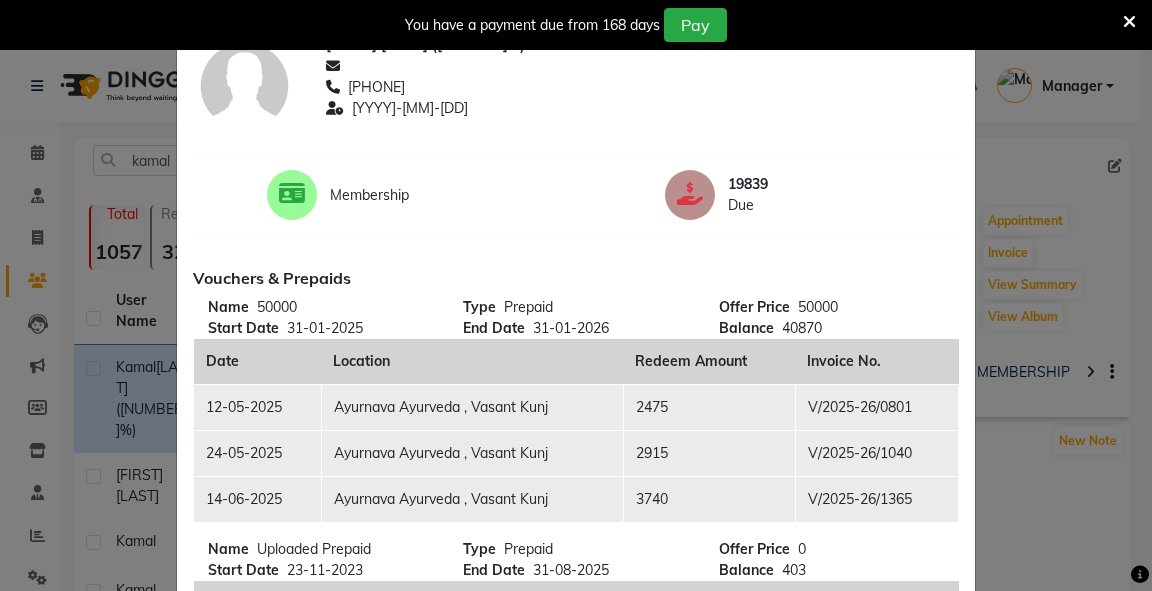 click at bounding box center [1129, 22] 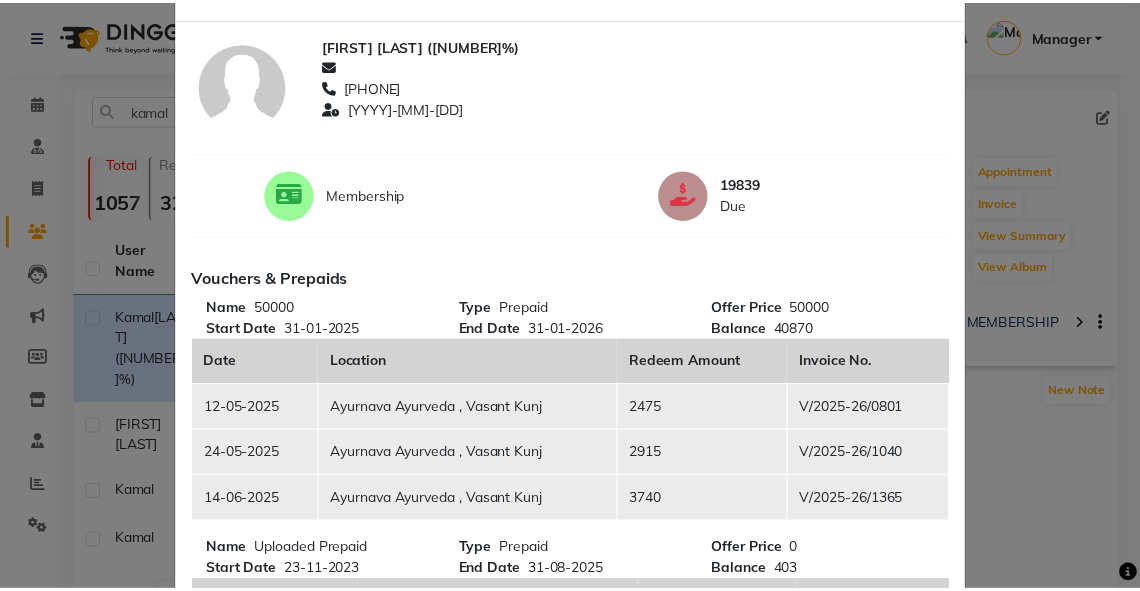 scroll, scrollTop: 0, scrollLeft: 0, axis: both 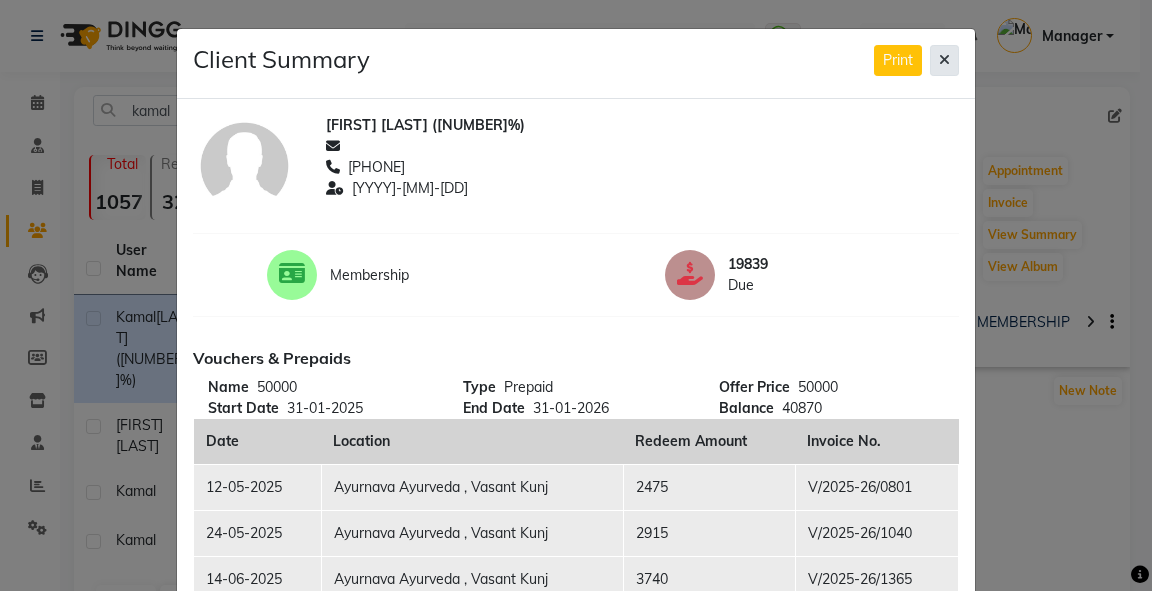 click 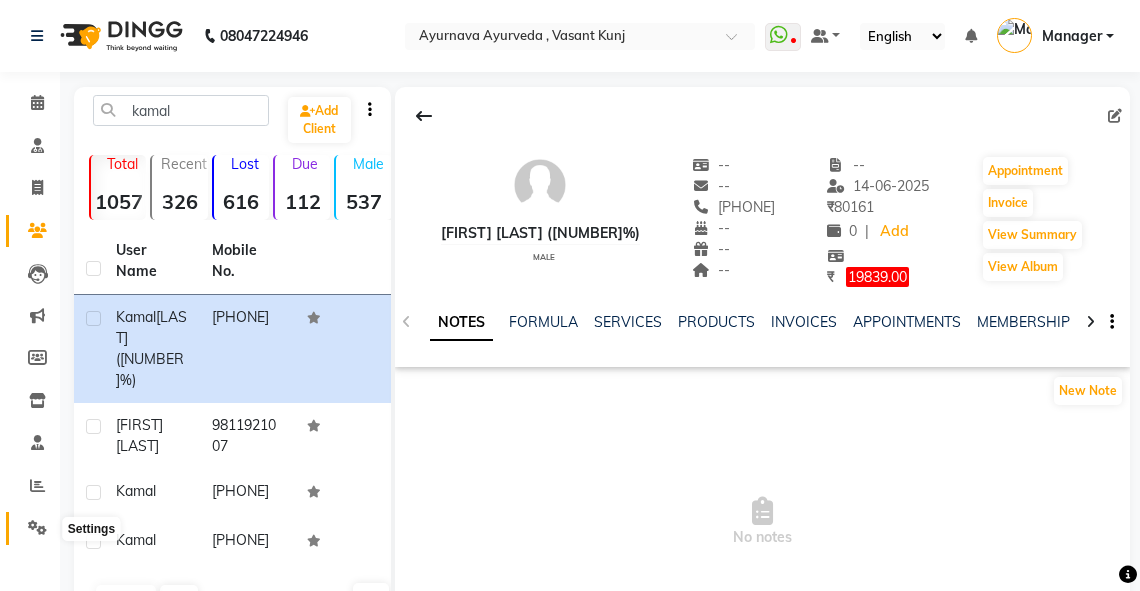 click 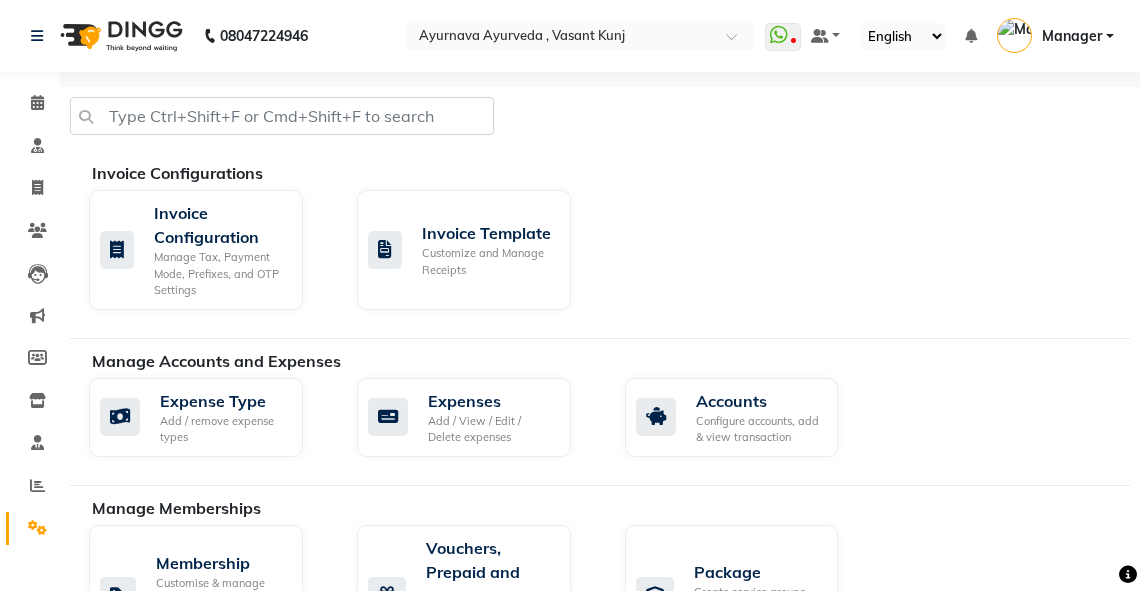 scroll, scrollTop: 560, scrollLeft: 0, axis: vertical 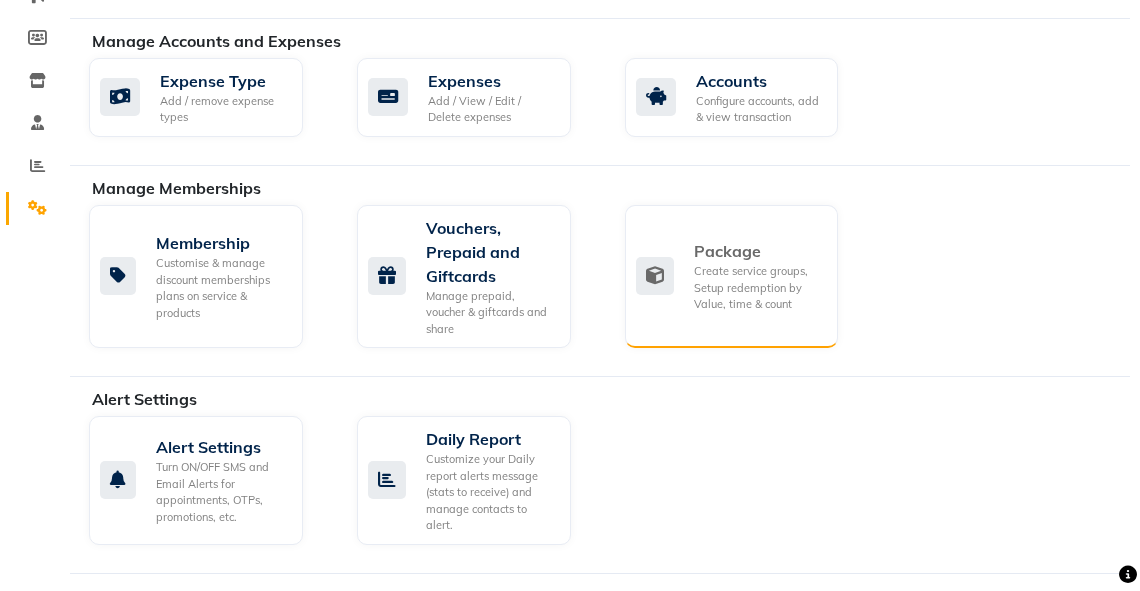 click on "Create service groups, Setup redemption by Value, time & count" 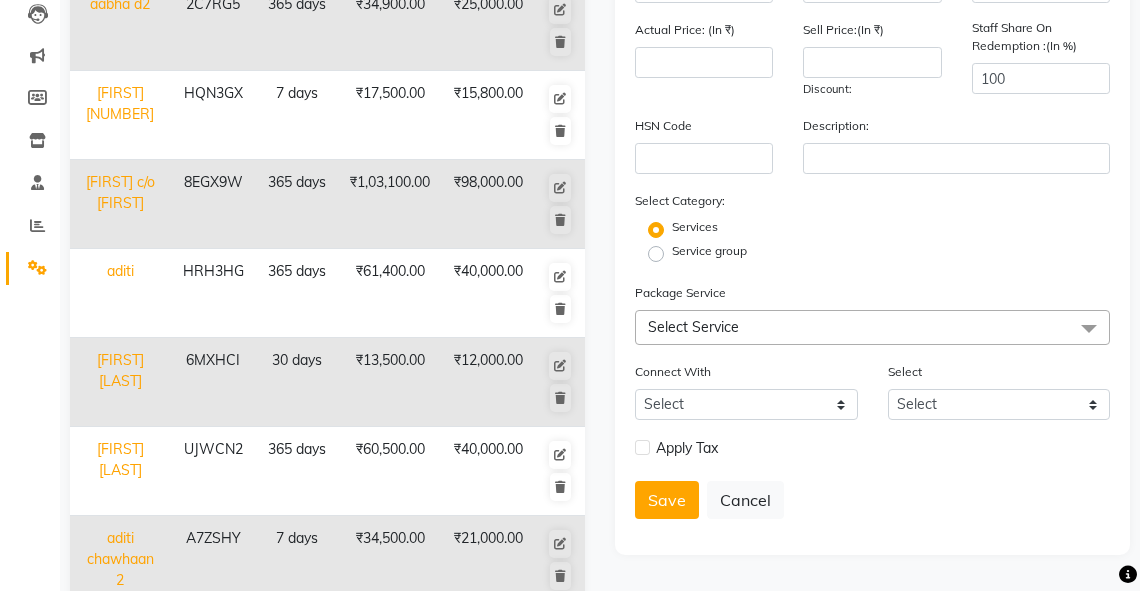 scroll, scrollTop: 320, scrollLeft: 0, axis: vertical 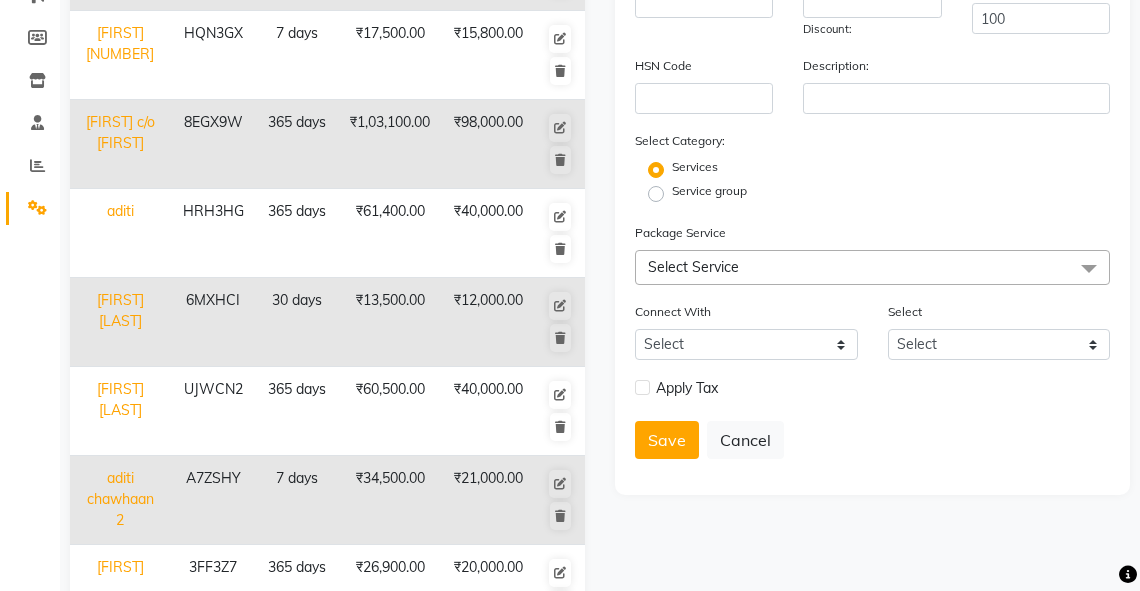click on "Select Service" 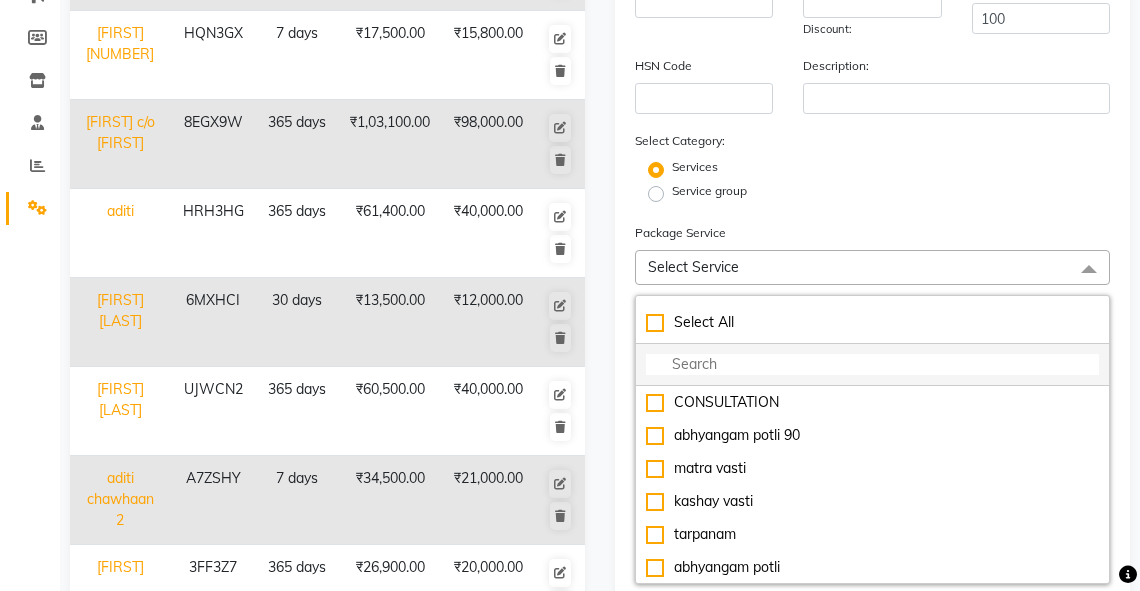 click 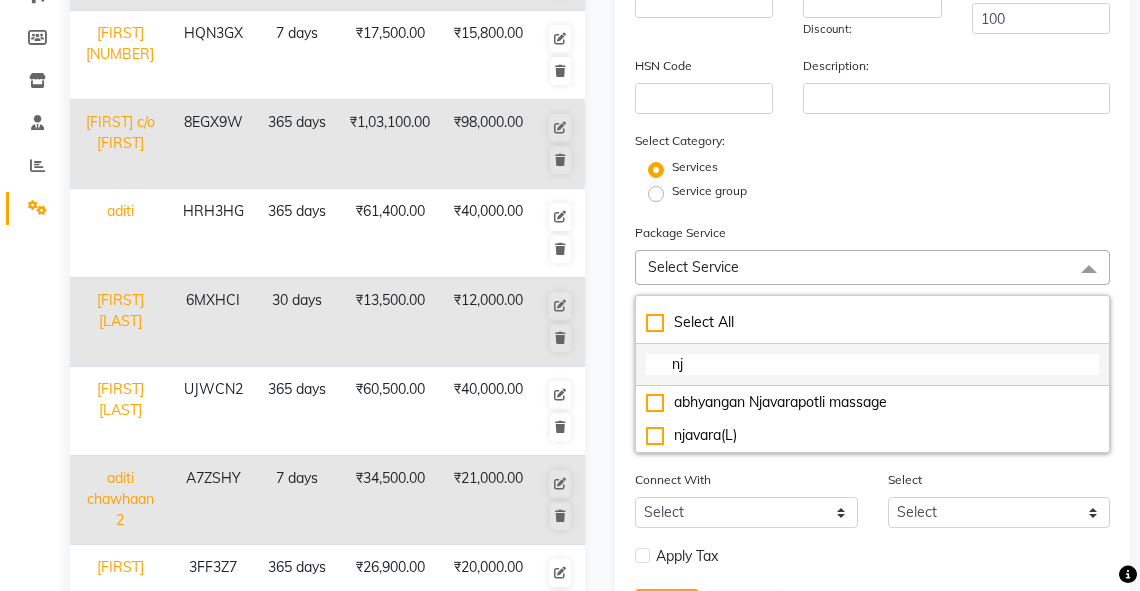type on "nja" 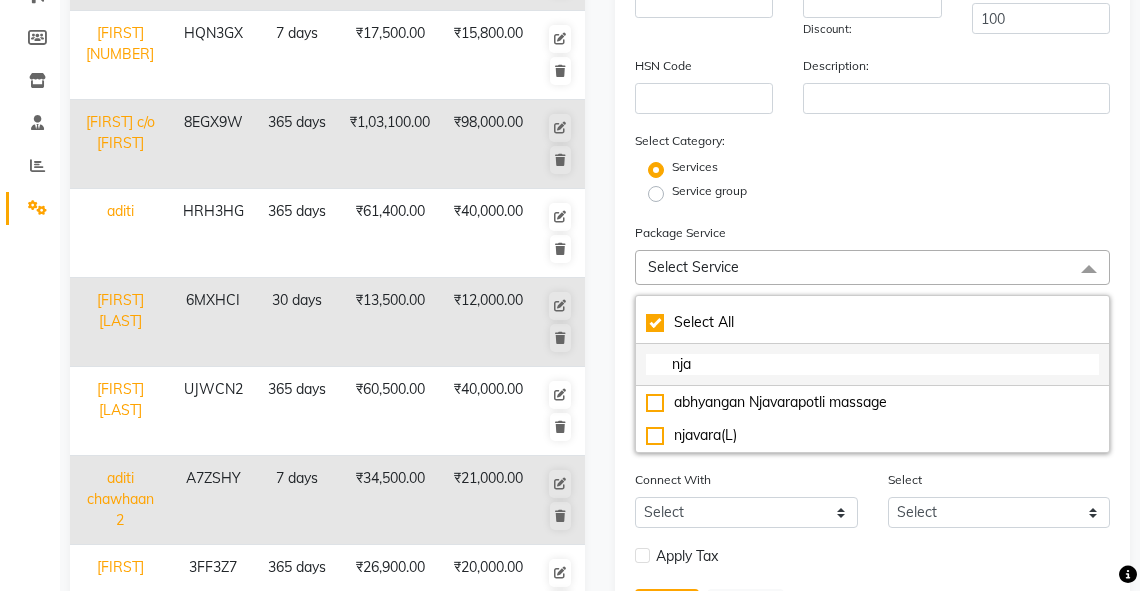 checkbox on "true" 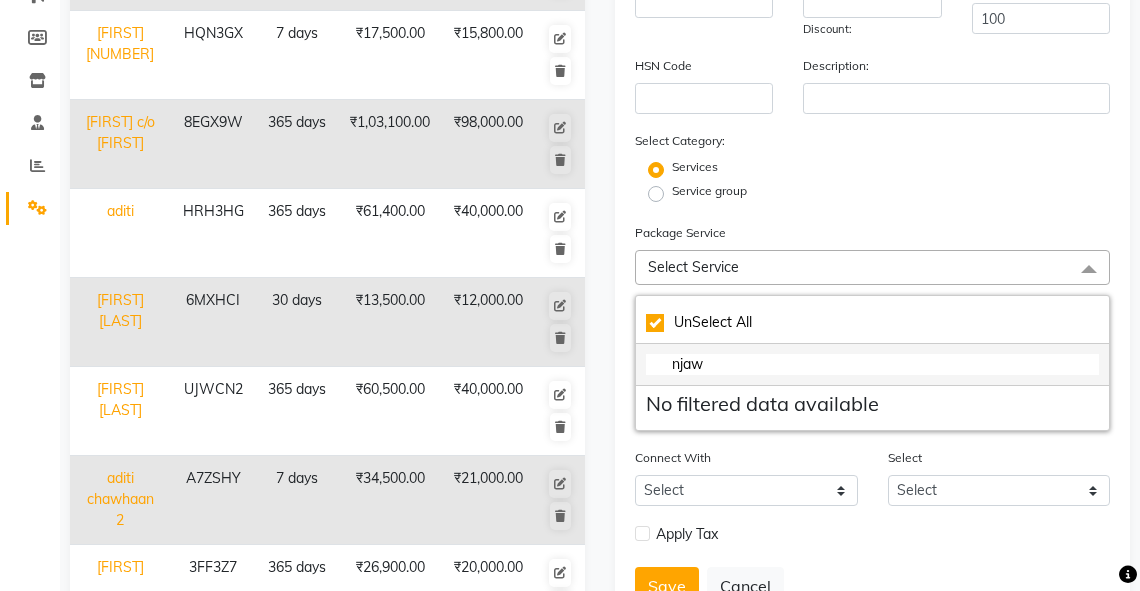 checkbox on "false" 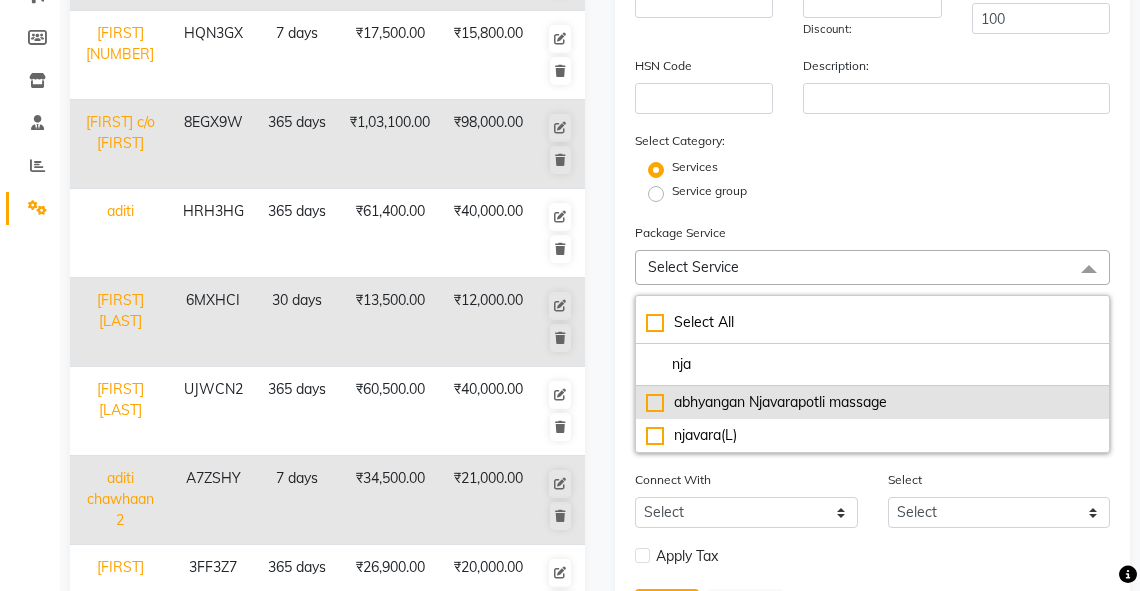 type on "nja" 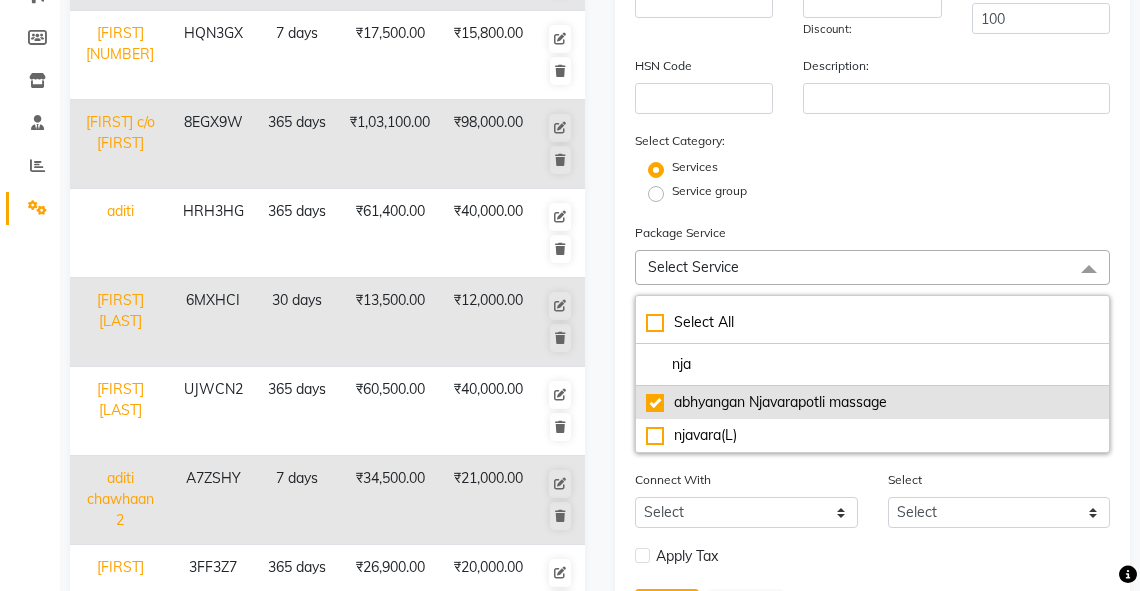 type on "4500" 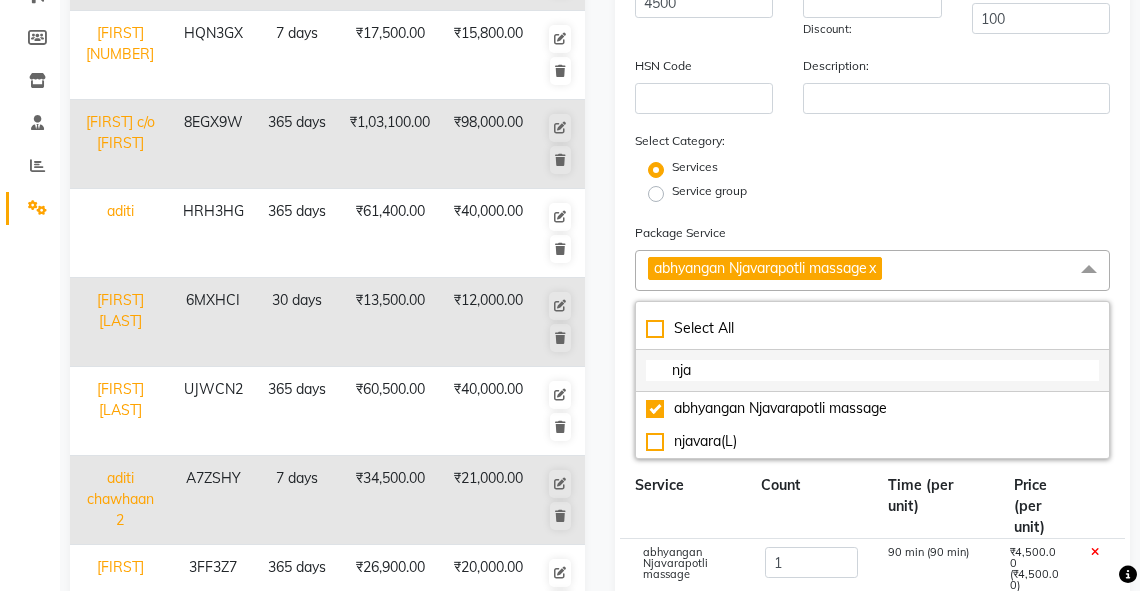 click on "nja" 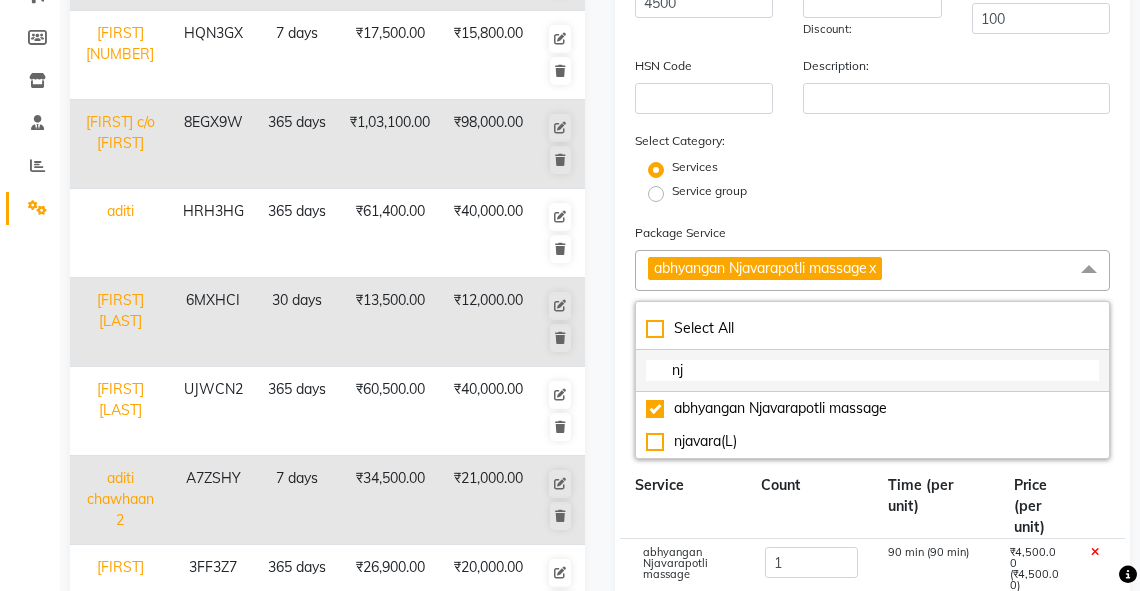type on "n" 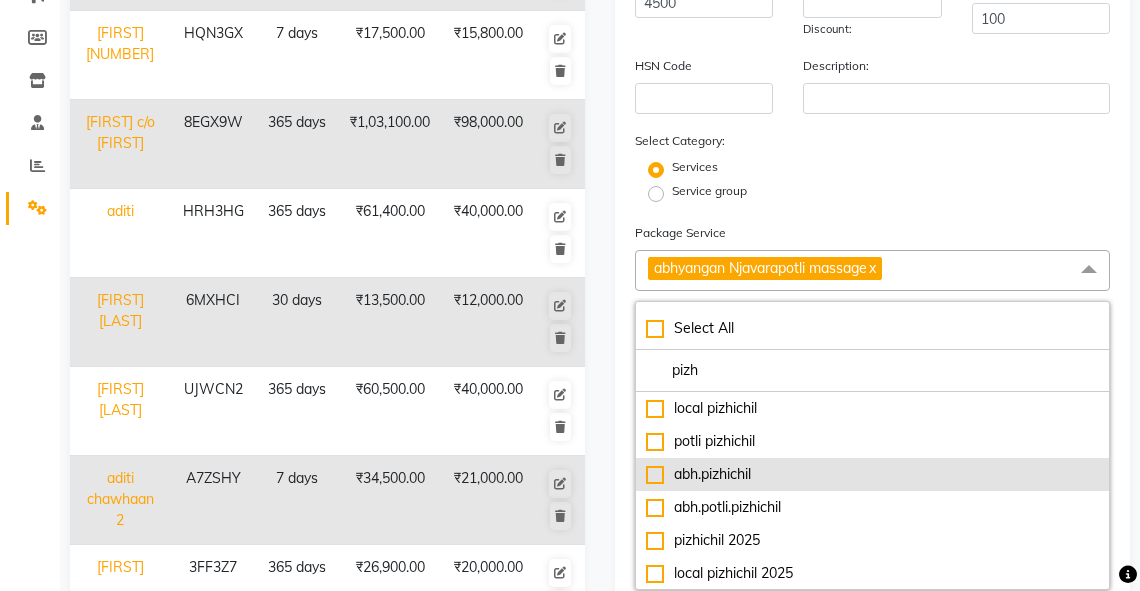 type on "pizh" 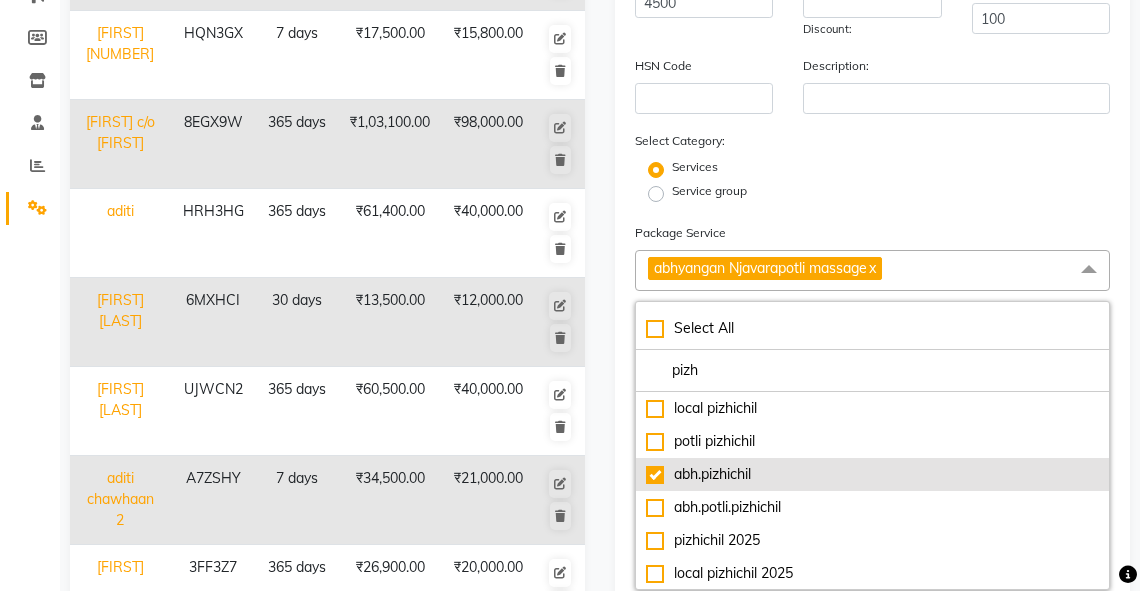 type on "9500" 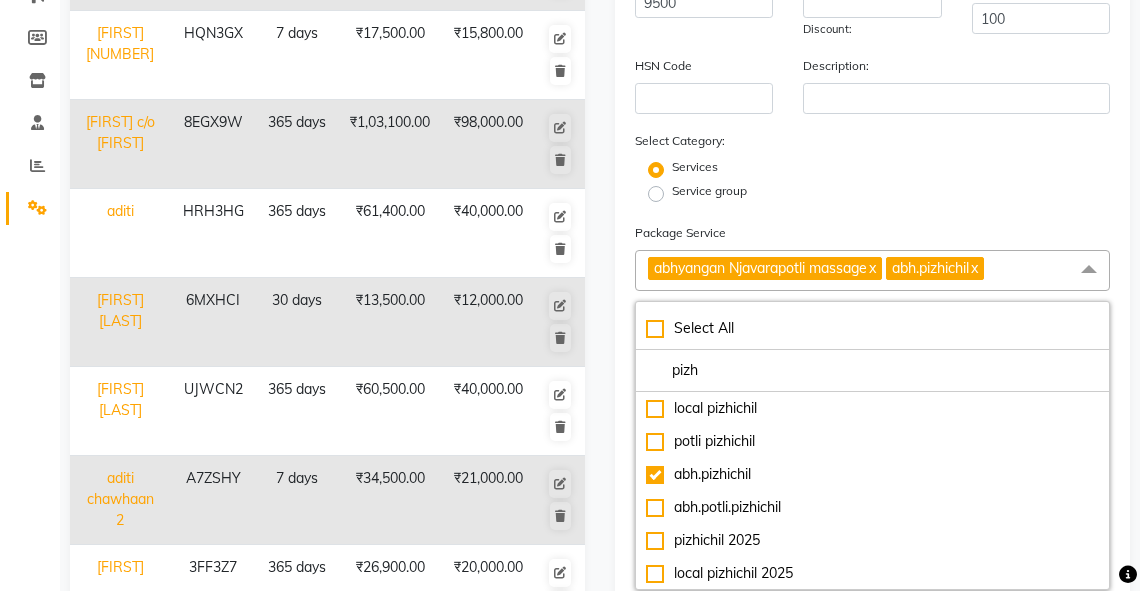click on "Add Package  Name: Duration: (in days) Code: Actual Price: (In ₹) 9500 Sell Price:(In ₹) Discount:  Staff Share On Redemption :(In %) 100 HSN Code Description: Select Category: Services Service group Package Service abhyangan Njavarapotli massage  x abh.pizhichil  x Select All pizh local pizhichil potli pizhichil abh.pizhichil abh.potli.pizhichil pizhichil 2025 local pizhichil 2025 Service Count Time (per unit) Price (per unit) abhyangan Njavarapotli massage 1 90 min (90 min) ₹4,500.00 (₹4,500.00) abh.pizhichil 1 90 min (90 min) ₹5,000.00 (₹5,000.00) Total 2  180 min ₹9,500.00 Connect With Select Membership Prepaid Voucher Select Select Apply Tax  Save   Cancel" 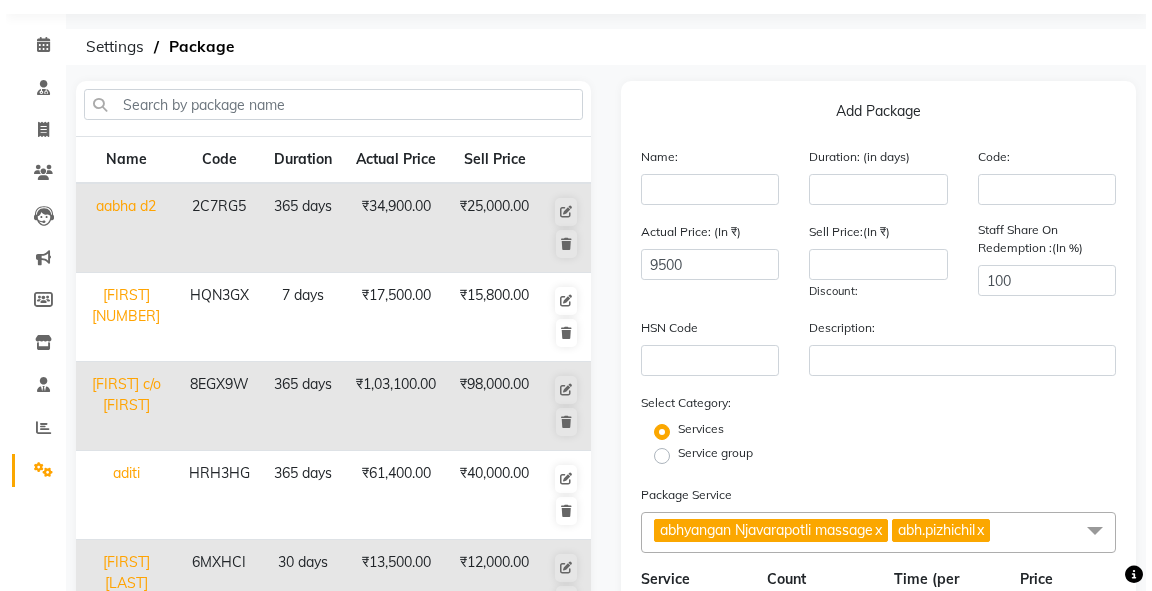 scroll, scrollTop: 0, scrollLeft: 0, axis: both 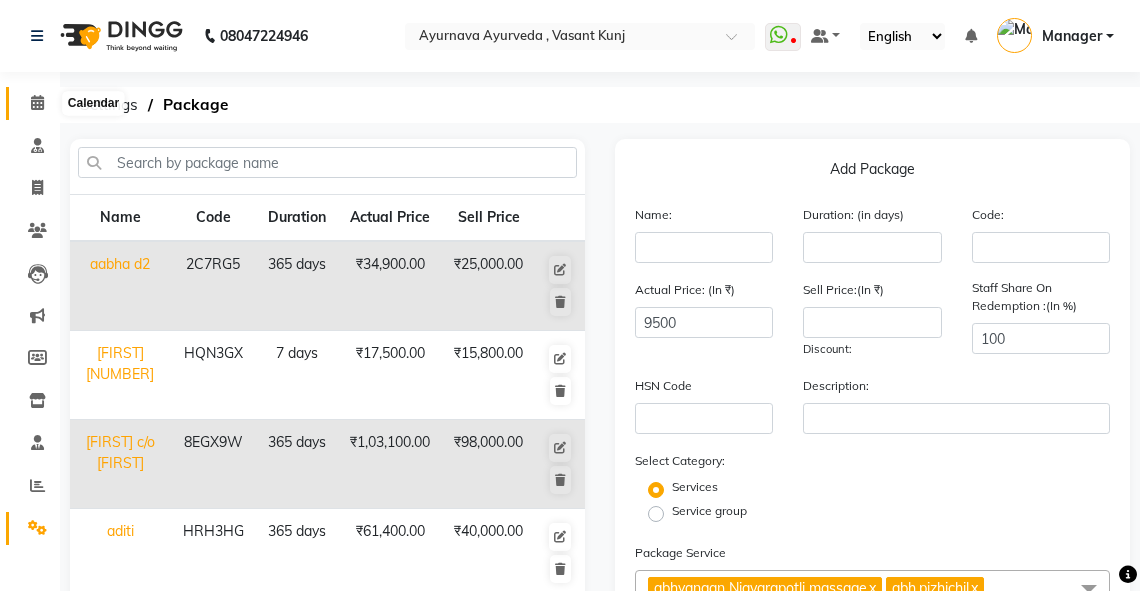 click 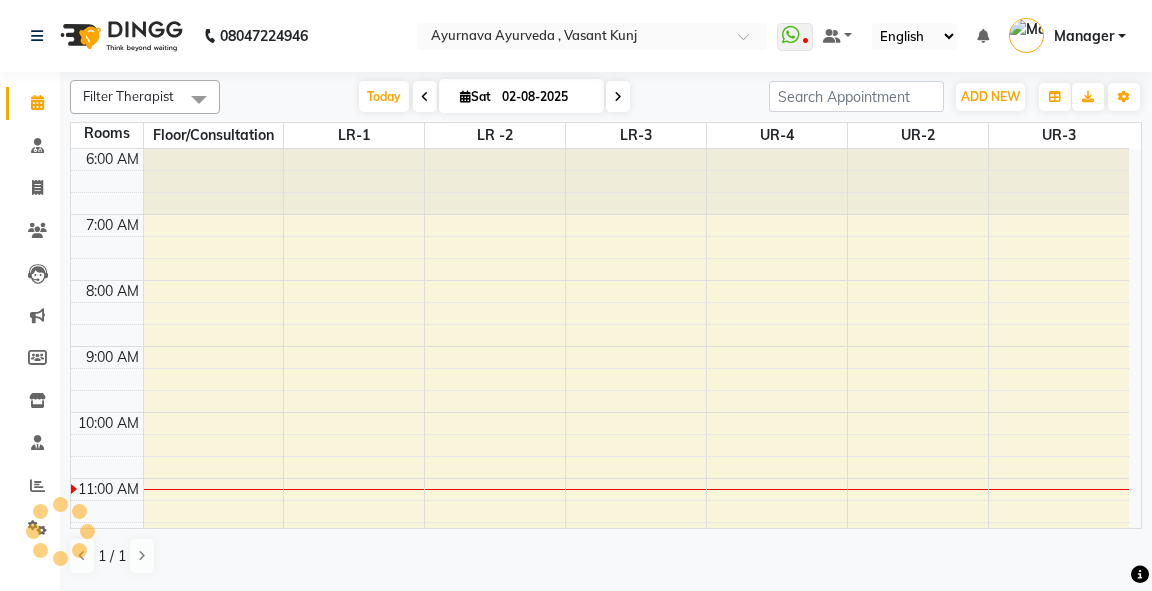 scroll, scrollTop: 0, scrollLeft: 0, axis: both 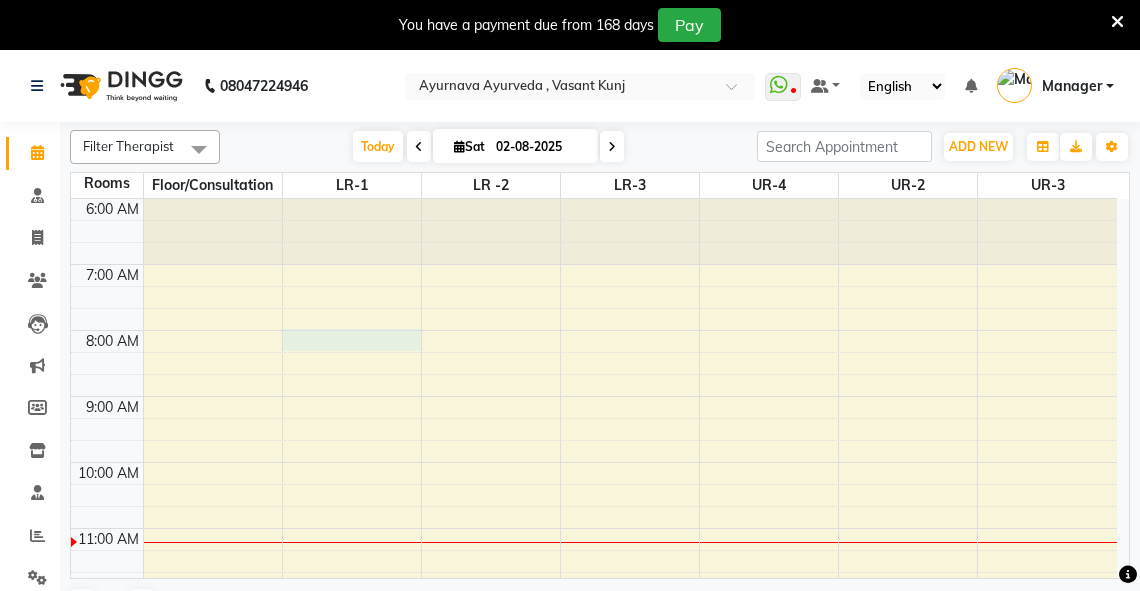 click on "6:00 AM 7:00 AM 8:00 AM 9:00 AM 10:00 AM 11:00 AM 12:00 PM 1:00 PM 2:00 PM 3:00 PM 4:00 PM 5:00 PM 6:00 PM 7:00 PM 8:00 PM" at bounding box center (594, 693) 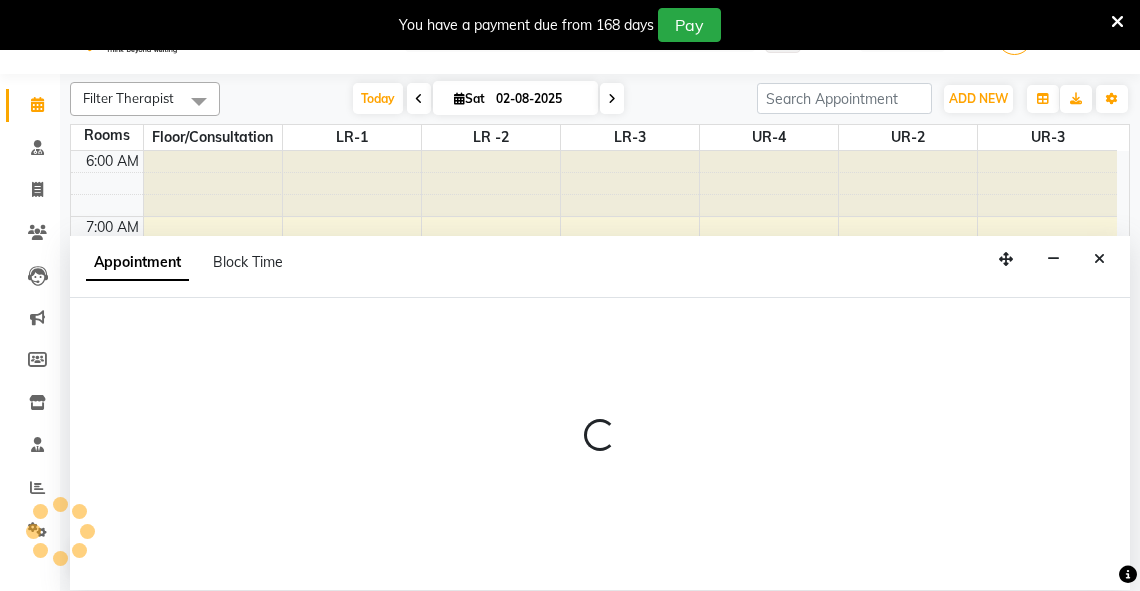 scroll, scrollTop: 50, scrollLeft: 0, axis: vertical 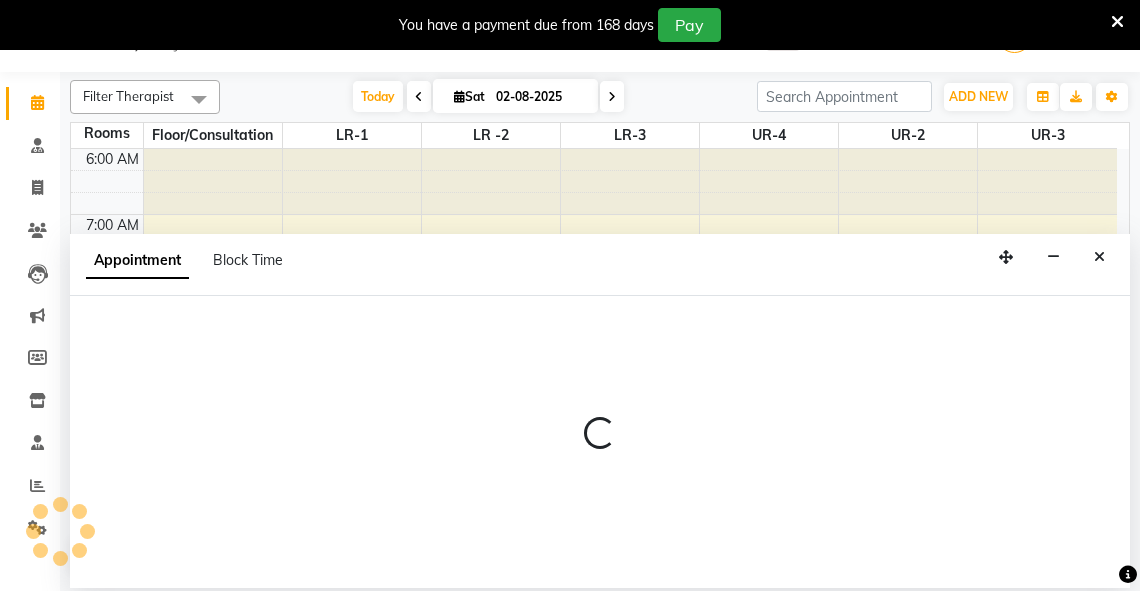 select on "480" 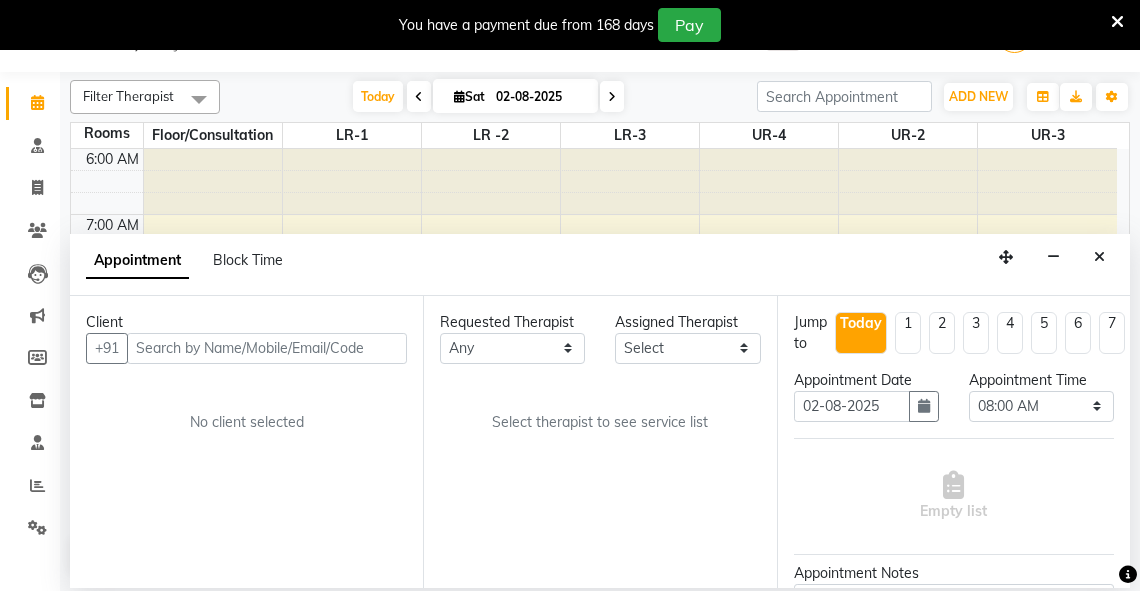 click at bounding box center [267, 348] 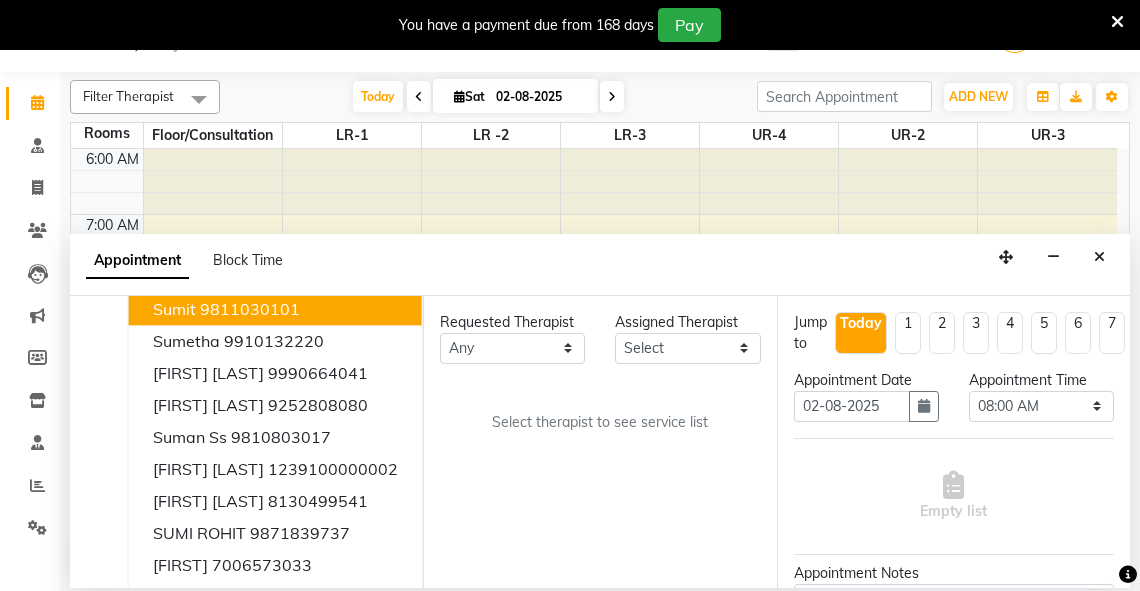 scroll, scrollTop: 0, scrollLeft: 0, axis: both 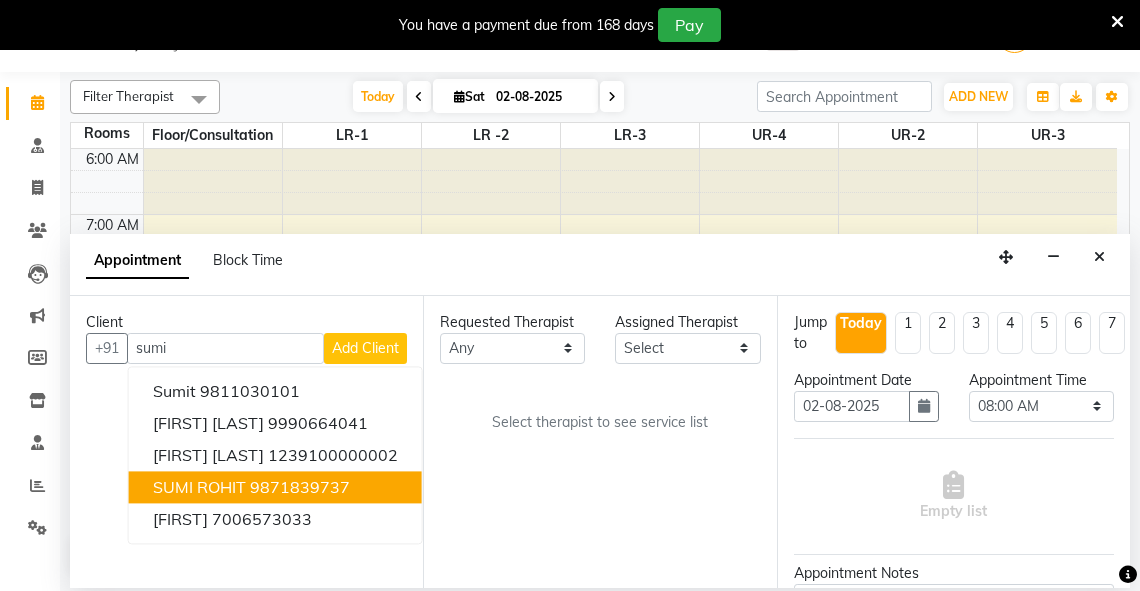 click on "SUMI ROHIT" at bounding box center [199, 487] 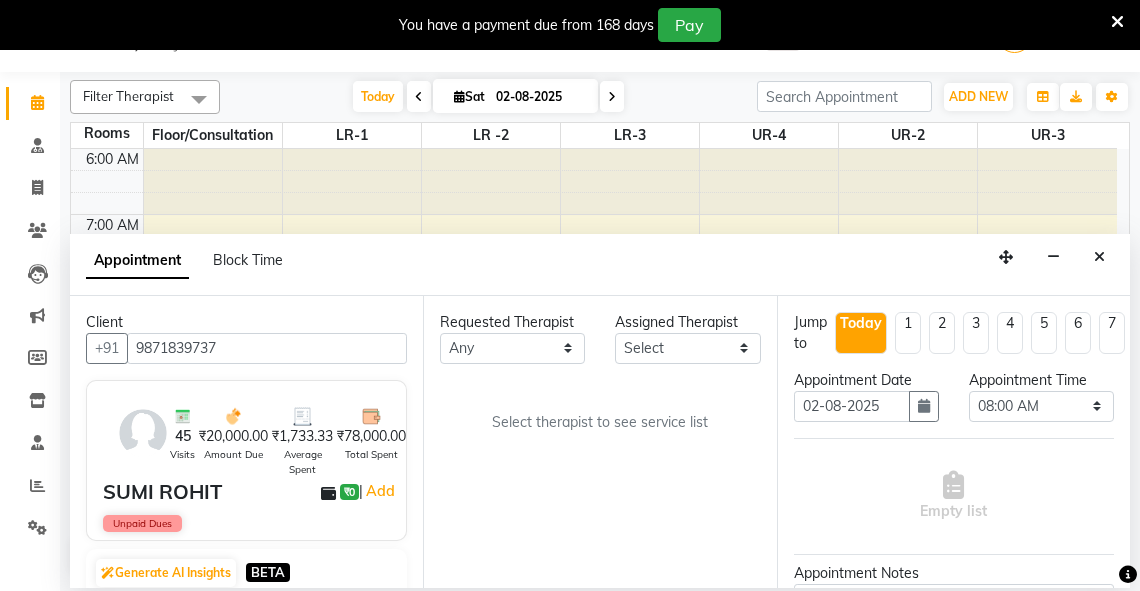 type on "9871839737" 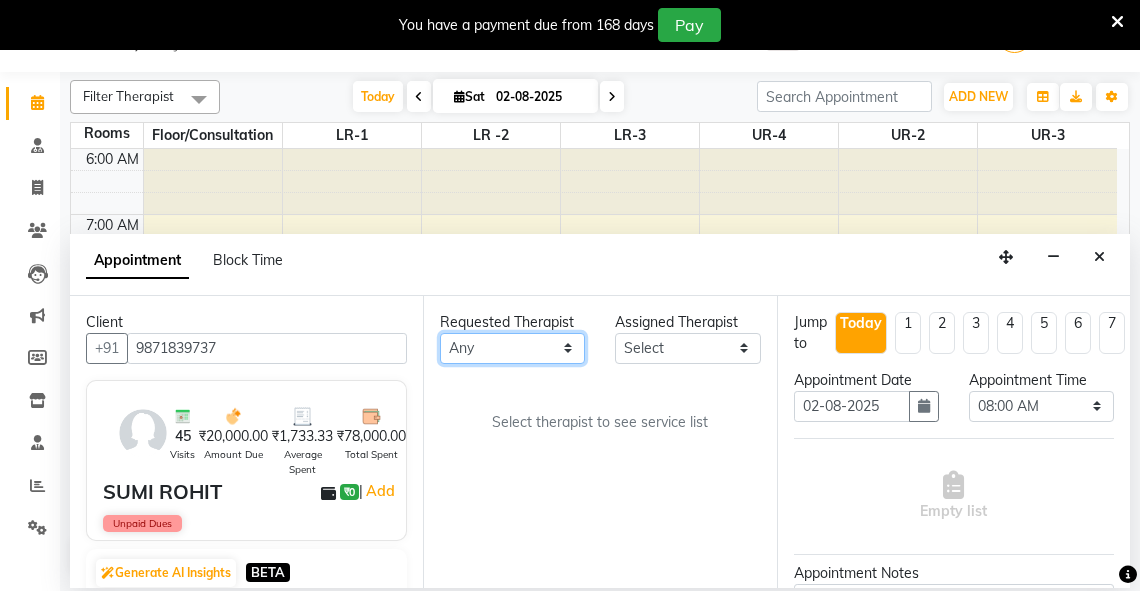 click on "Any Adarsh Akshaya V Aleena Thankachan Anakha A K Anaswara N anusha  Dhaneesha Dr JIJI K P elizabeth gopika Guddu Maurya JISHNU maneesha a Manoj K M OTHER BRANCH Sardinia Shyamjith Vineeth Vijayan vishnu priya yadhu" at bounding box center [512, 348] 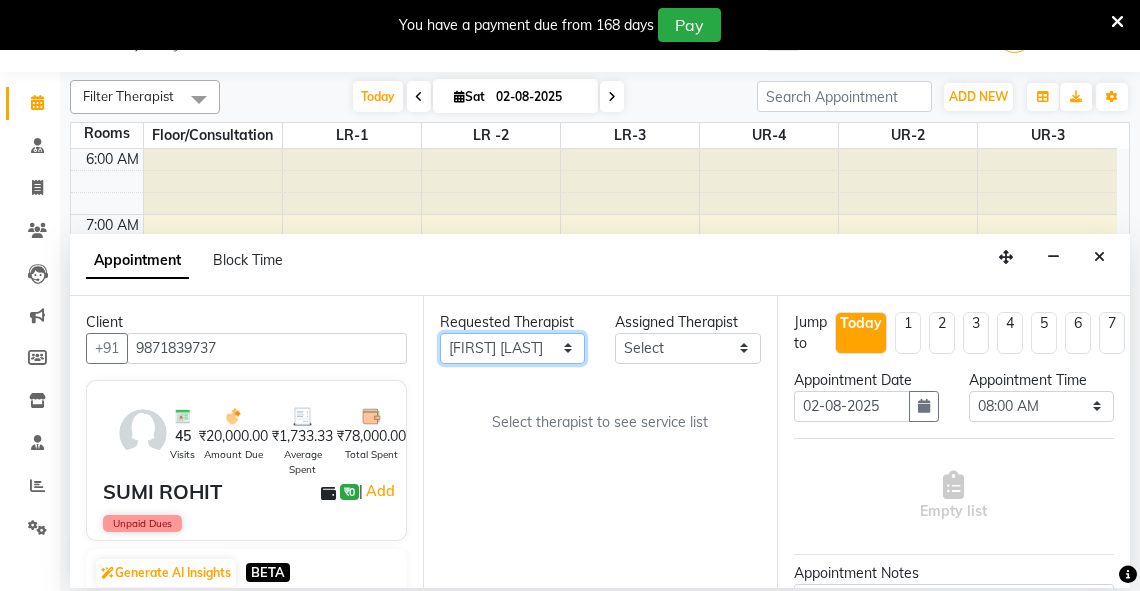 click on "Any Adarsh Akshaya V Aleena Thankachan Anakha A K Anaswara N anusha  Dhaneesha Dr JIJI K P elizabeth gopika Guddu Maurya JISHNU maneesha a Manoj K M OTHER BRANCH Sardinia Shyamjith Vineeth Vijayan vishnu priya yadhu" at bounding box center (512, 348) 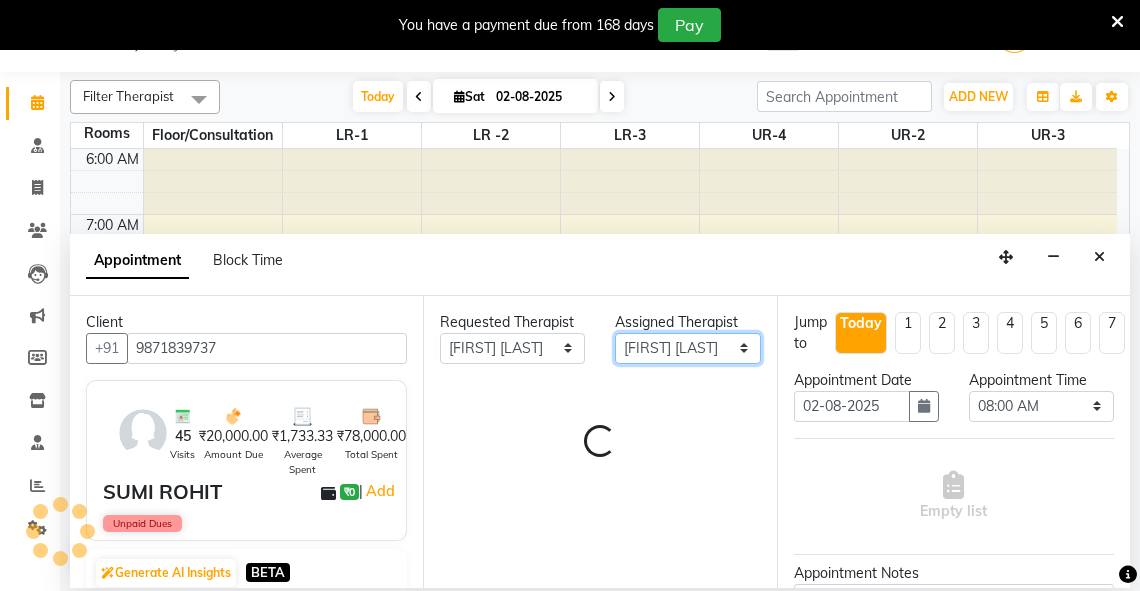 click on "Select Adarsh Akshaya V Aleena Thankachan Anakha A K Anaswara N anusha  Dhaneesha Dr JIJI K P elizabeth gopika Guddu Maurya JISHNU maneesha a Manoj K M OTHER BRANCH Sardinia Shyamjith Vineeth Vijayan vishnu priya yadhu" at bounding box center (687, 348) 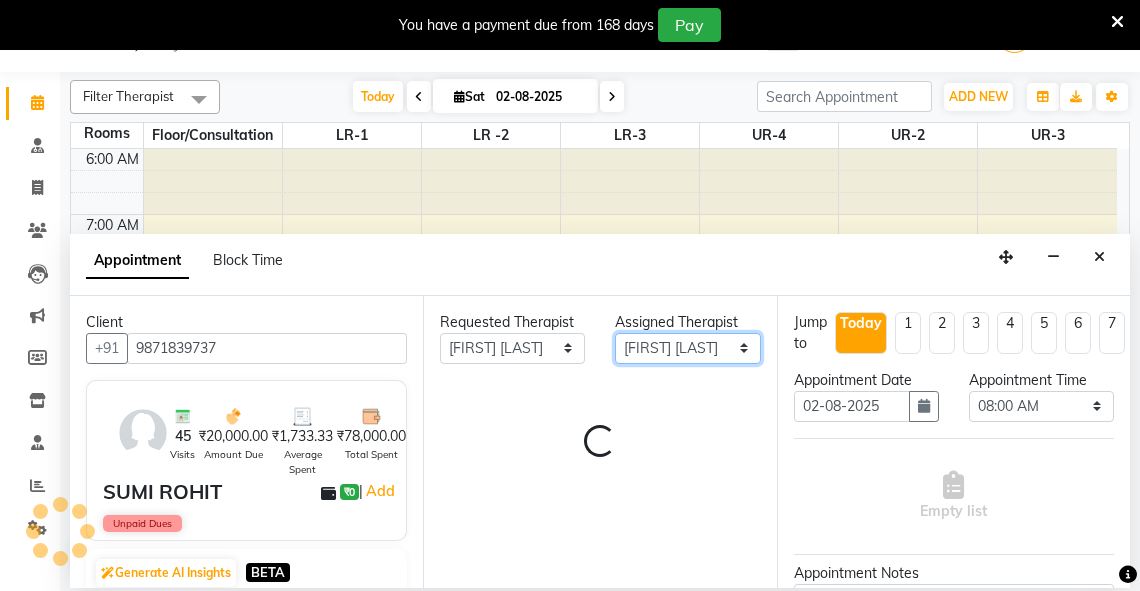 select on "71499" 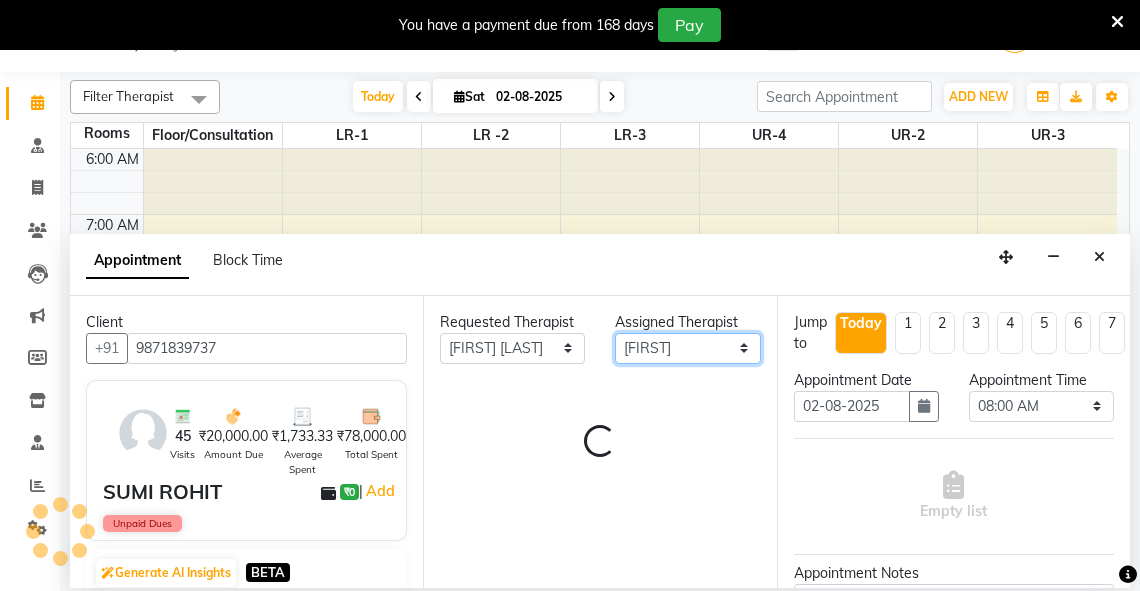click on "Select Adarsh Akshaya V Aleena Thankachan Anakha A K Anaswara N anusha  Dhaneesha Dr JIJI K P elizabeth gopika Guddu Maurya JISHNU maneesha a Manoj K M OTHER BRANCH Sardinia Shyamjith Vineeth Vijayan vishnu priya yadhu" at bounding box center [687, 348] 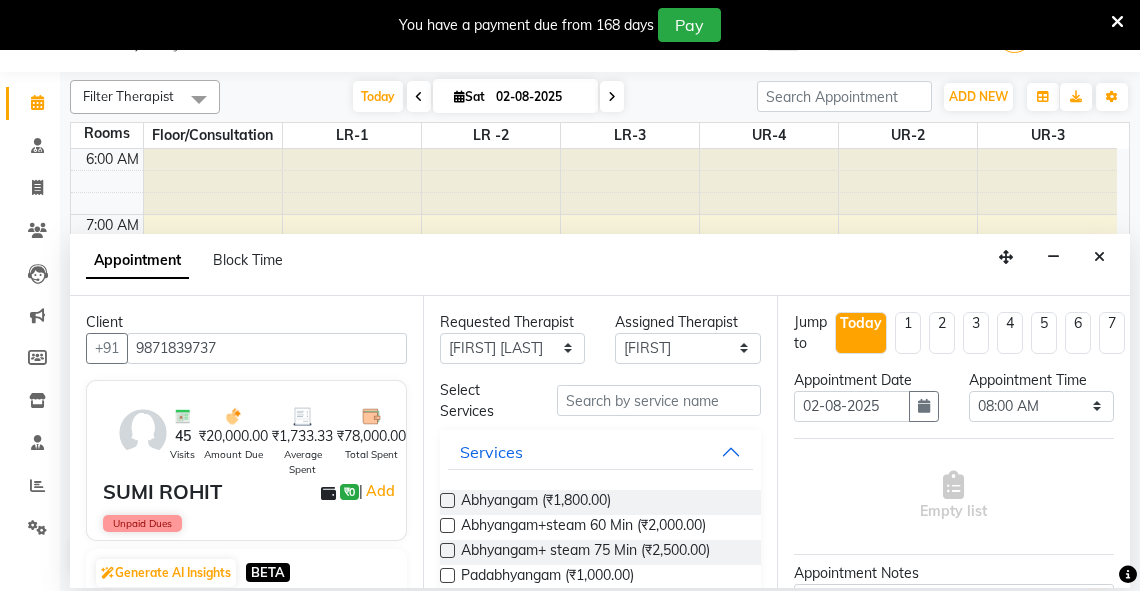 click at bounding box center (447, 500) 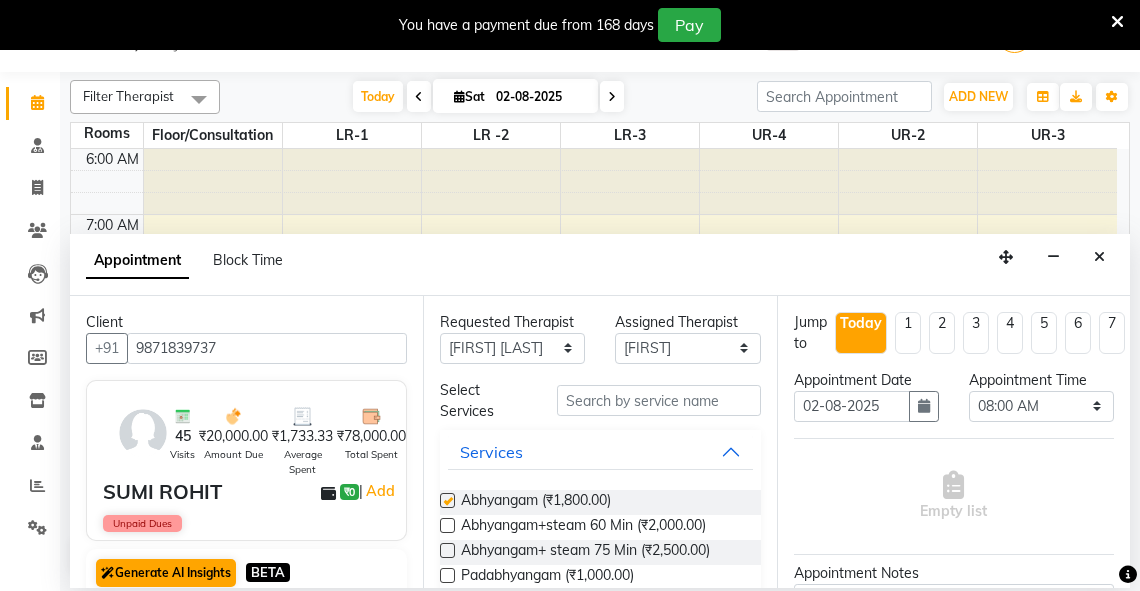 select on "2647" 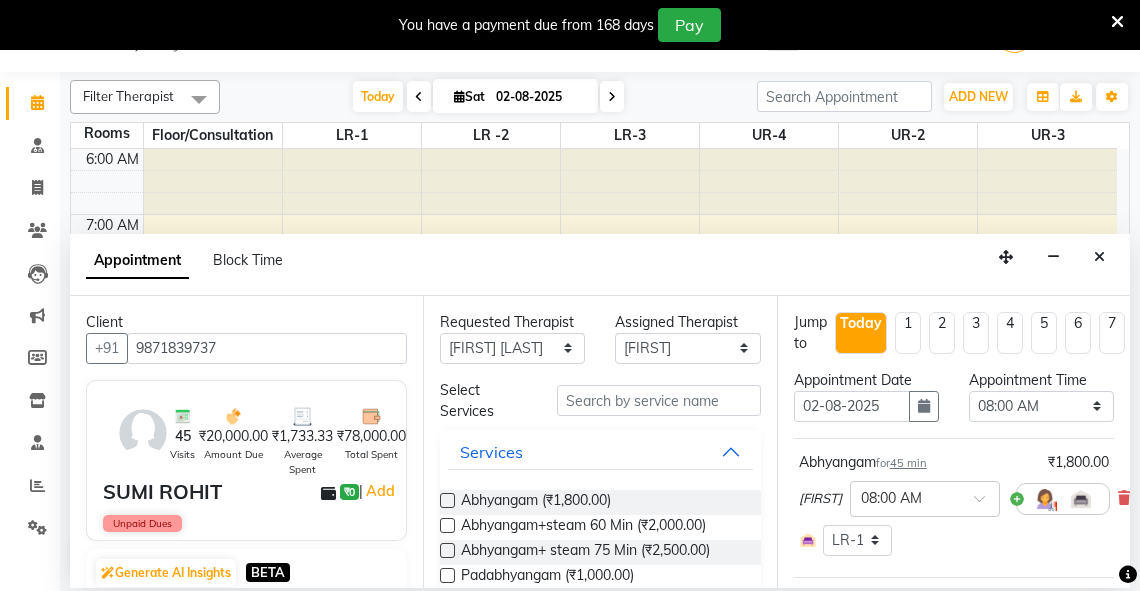 checkbox on "false" 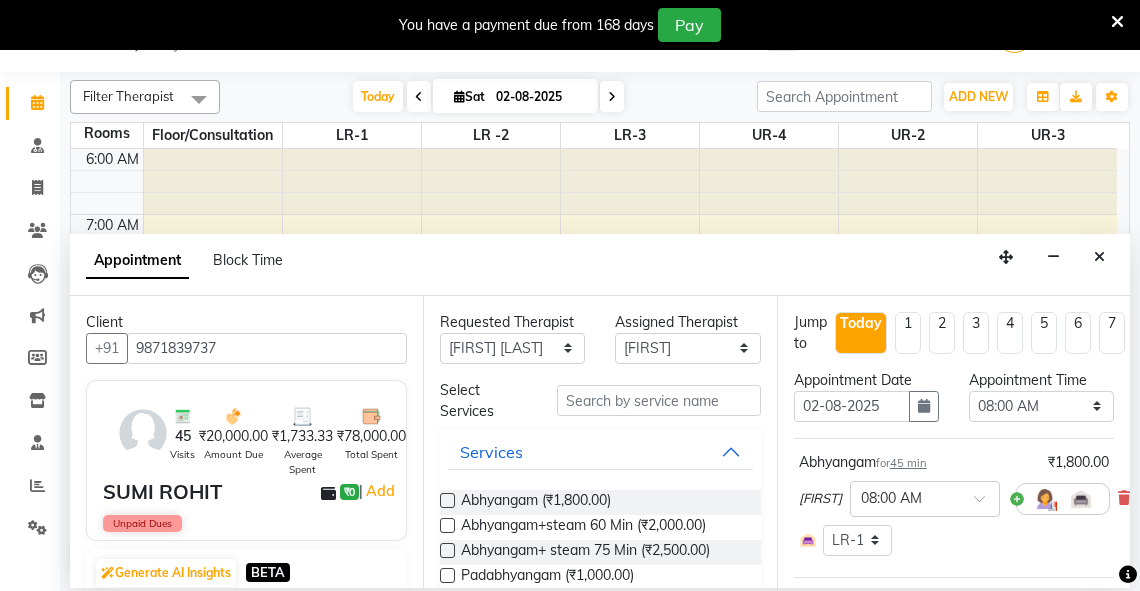 scroll, scrollTop: 313, scrollLeft: 0, axis: vertical 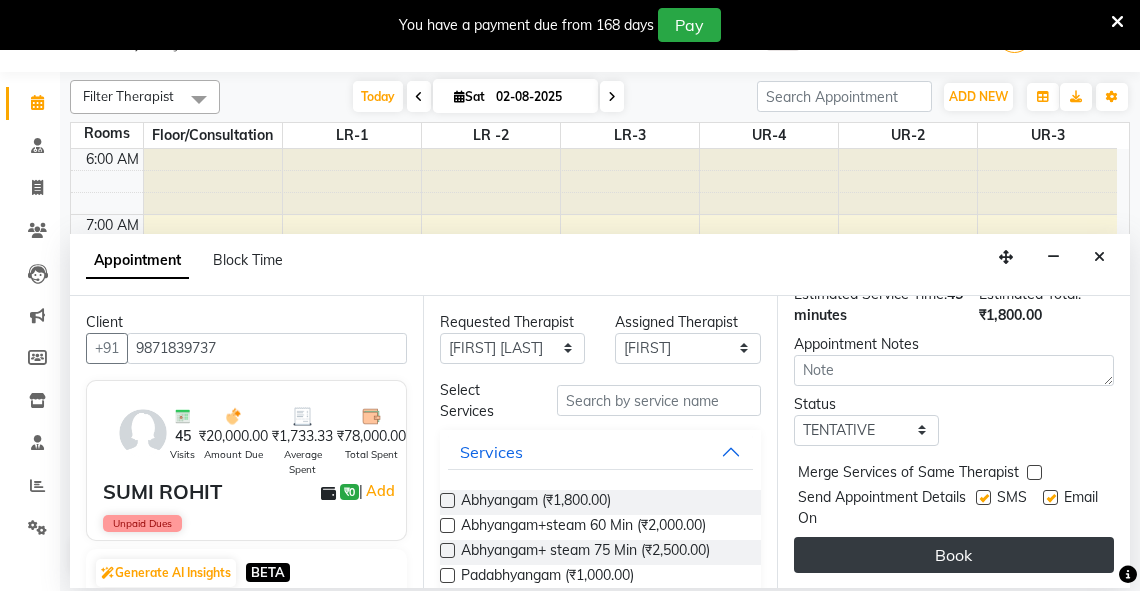 click on "Book" at bounding box center [954, 555] 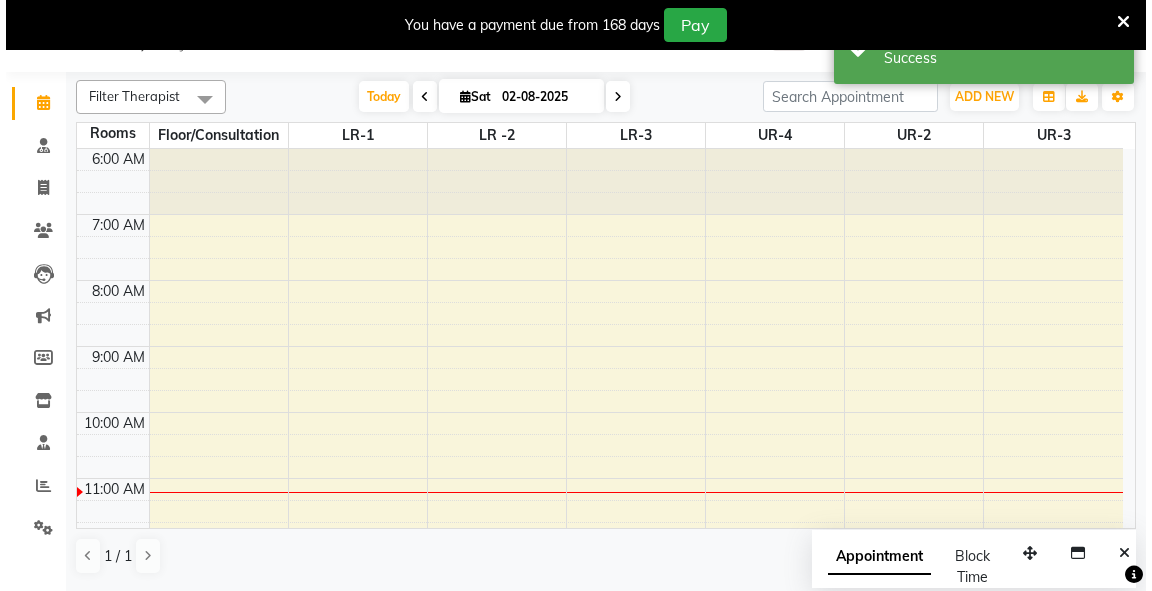 scroll, scrollTop: 0, scrollLeft: 0, axis: both 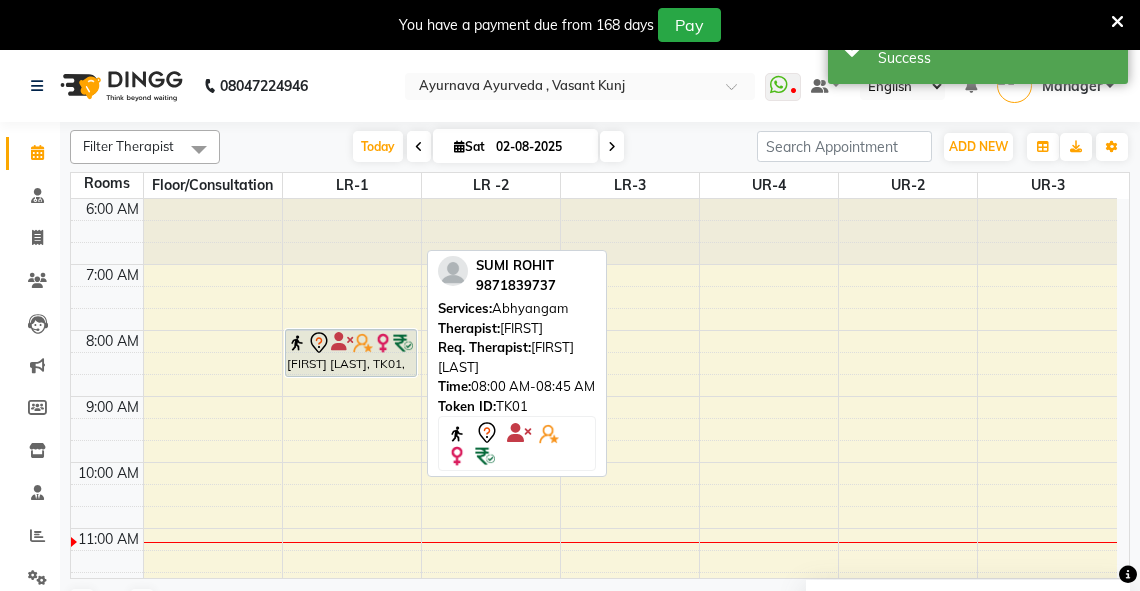 click on "[FIRST] [LAST], TK01, 08:00 AM-08:45 AM, Abhyangam" at bounding box center [351, 353] 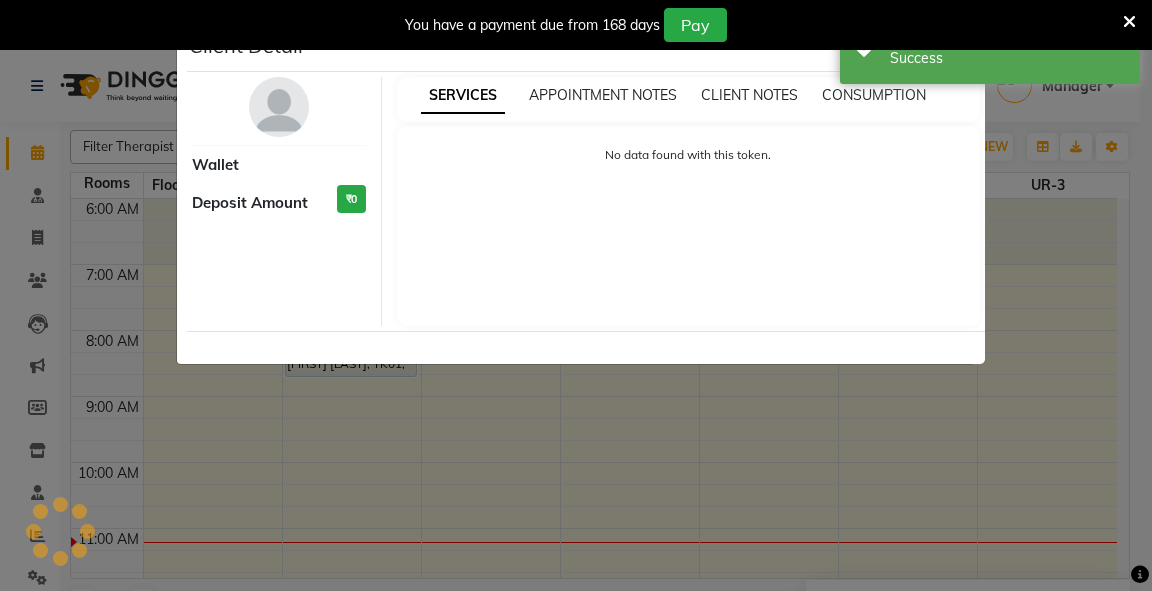select on "7" 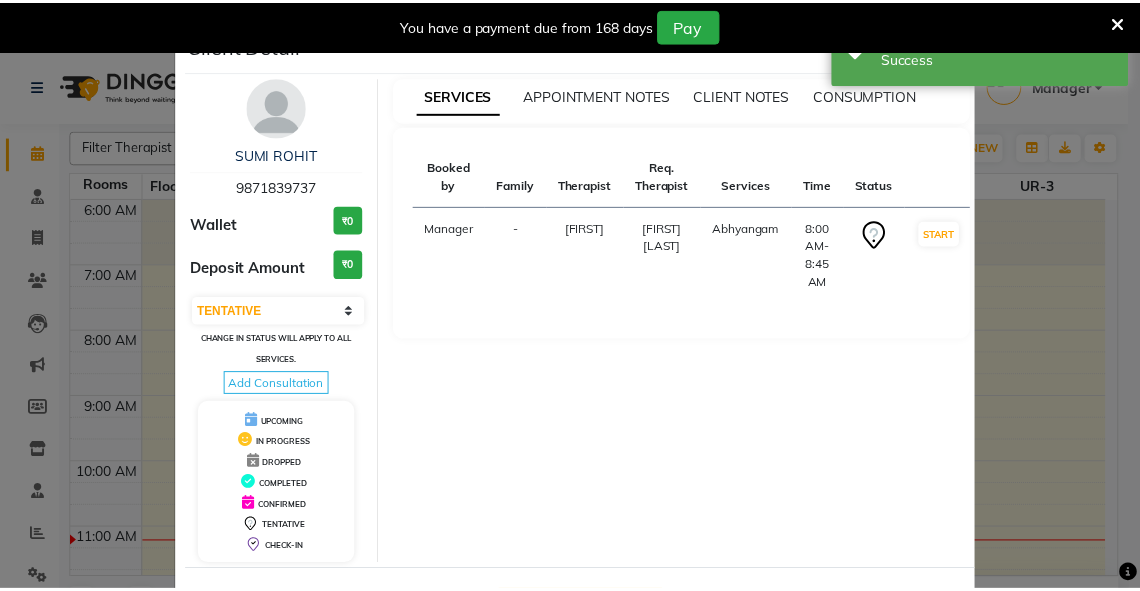 scroll, scrollTop: 78, scrollLeft: 0, axis: vertical 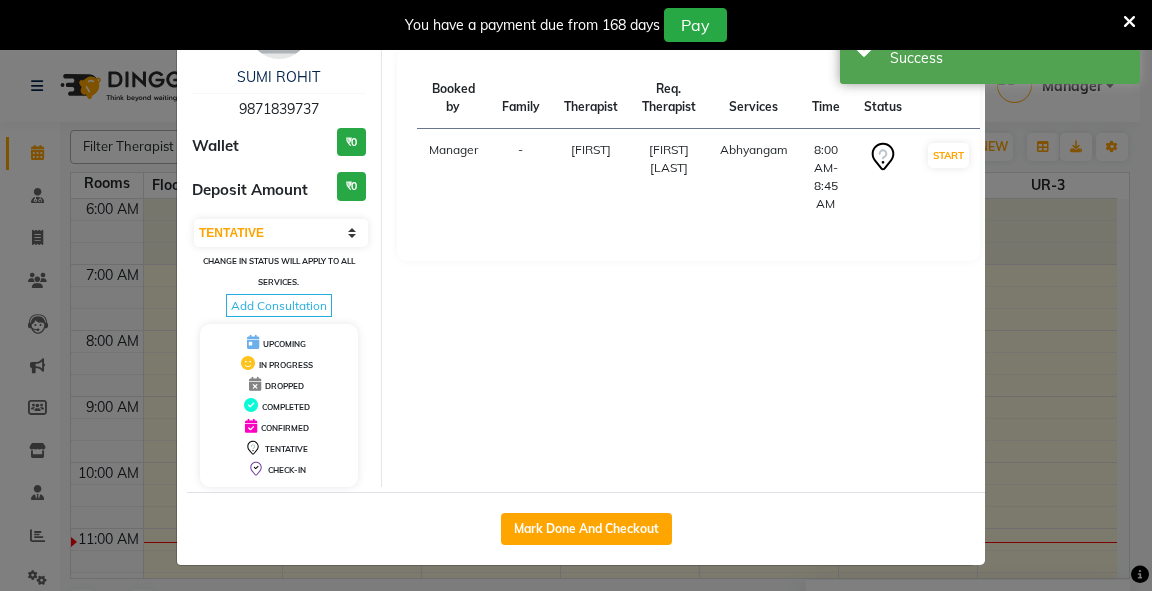 click on "Mark Done And Checkout" 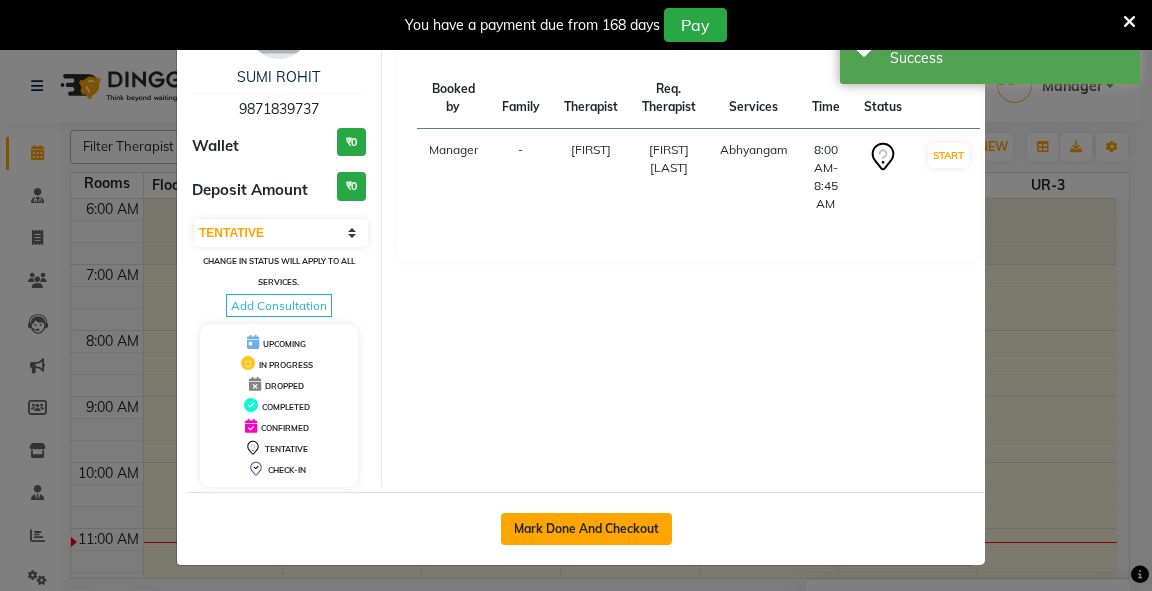 click on "Mark Done And Checkout" 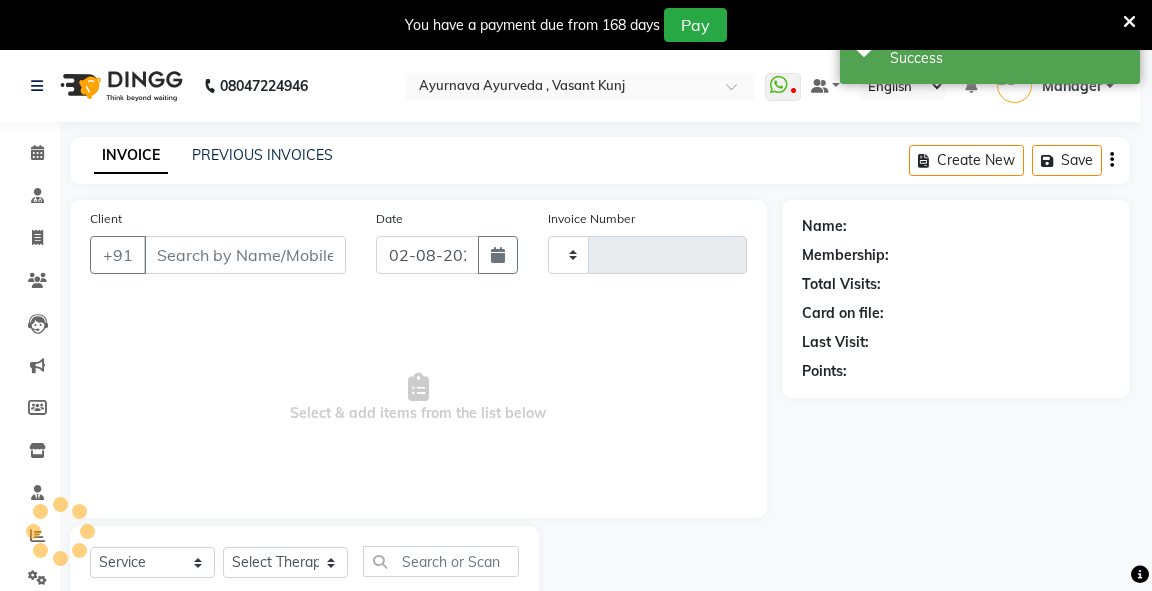 type on "2261" 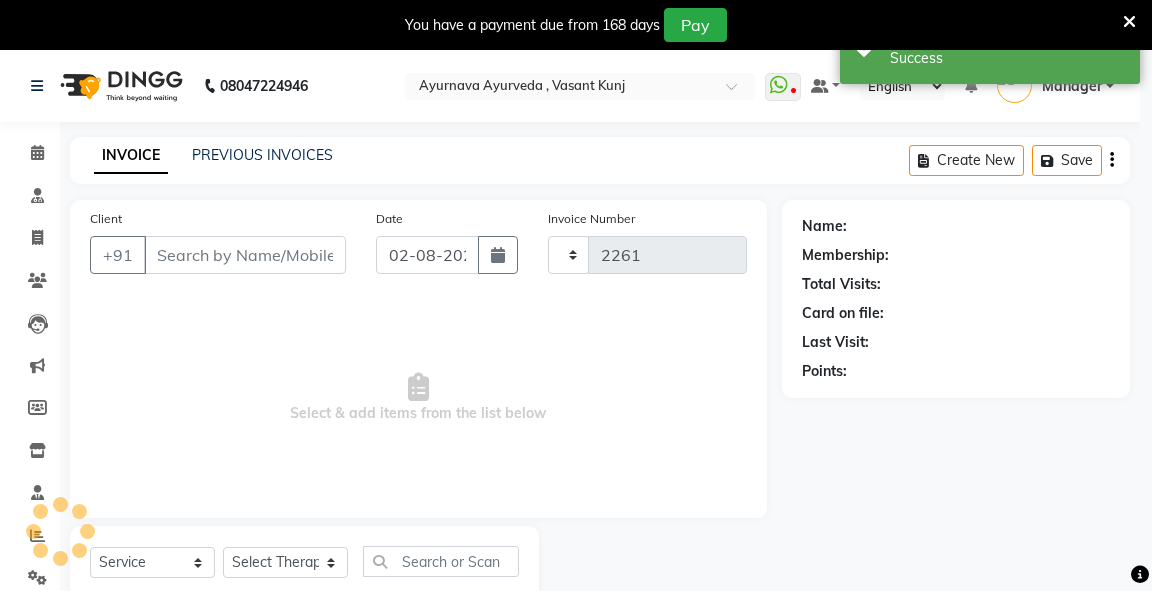 select on "3" 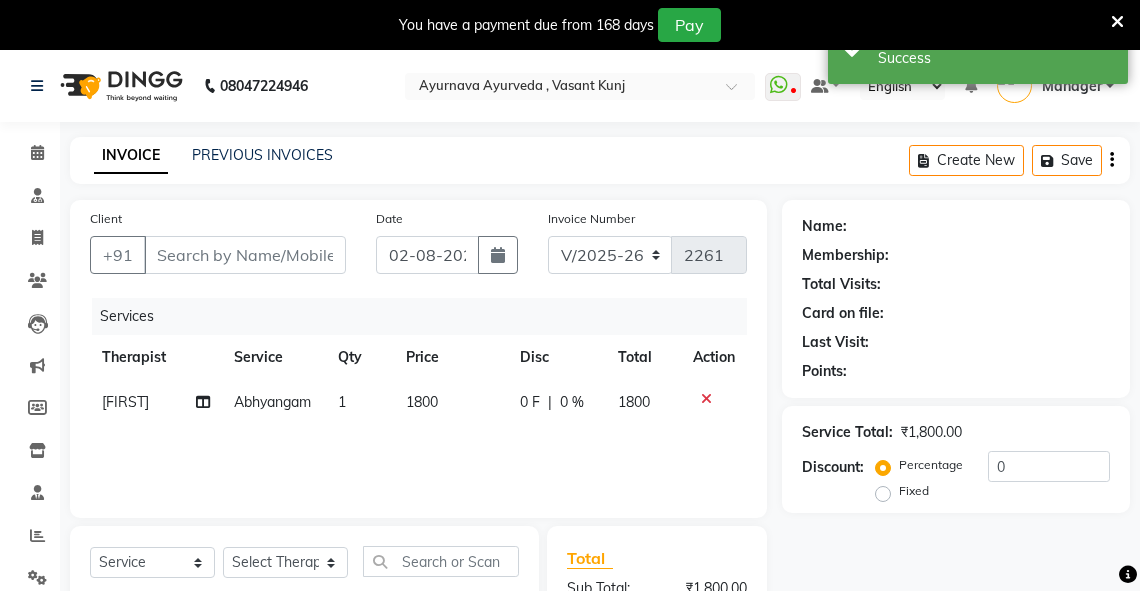type on "9871839737" 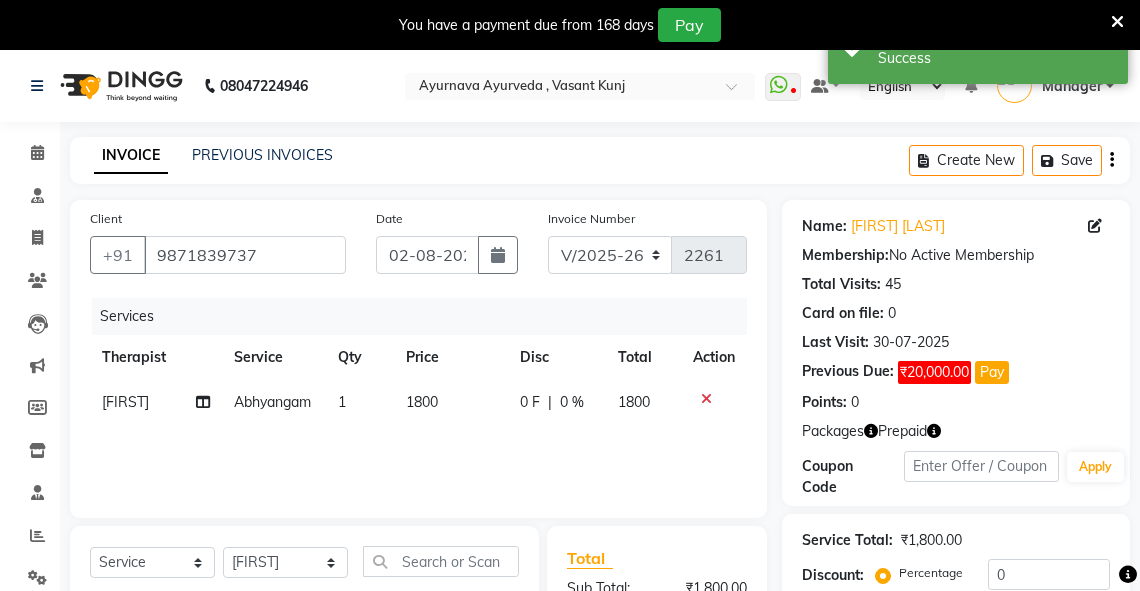 scroll, scrollTop: 328, scrollLeft: 0, axis: vertical 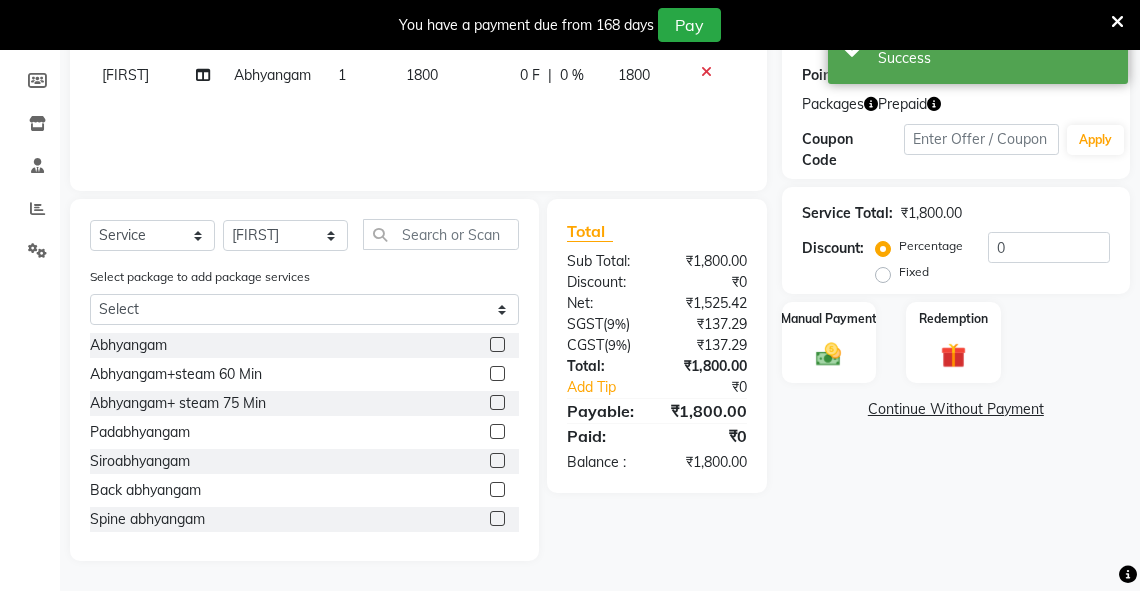 click on "Fixed" 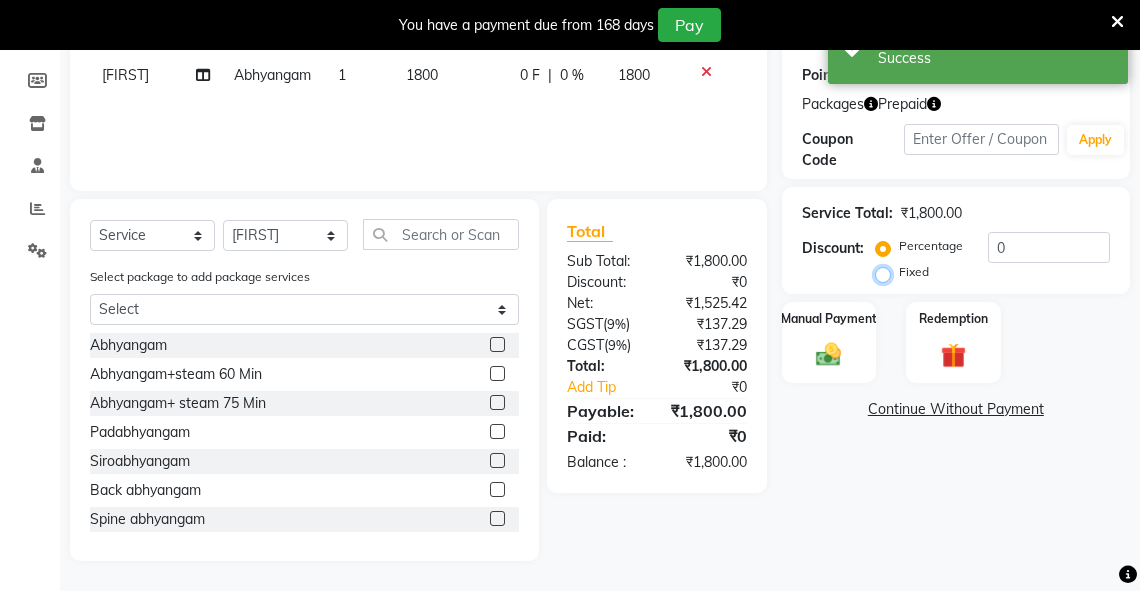 click on "Fixed" at bounding box center (887, 272) 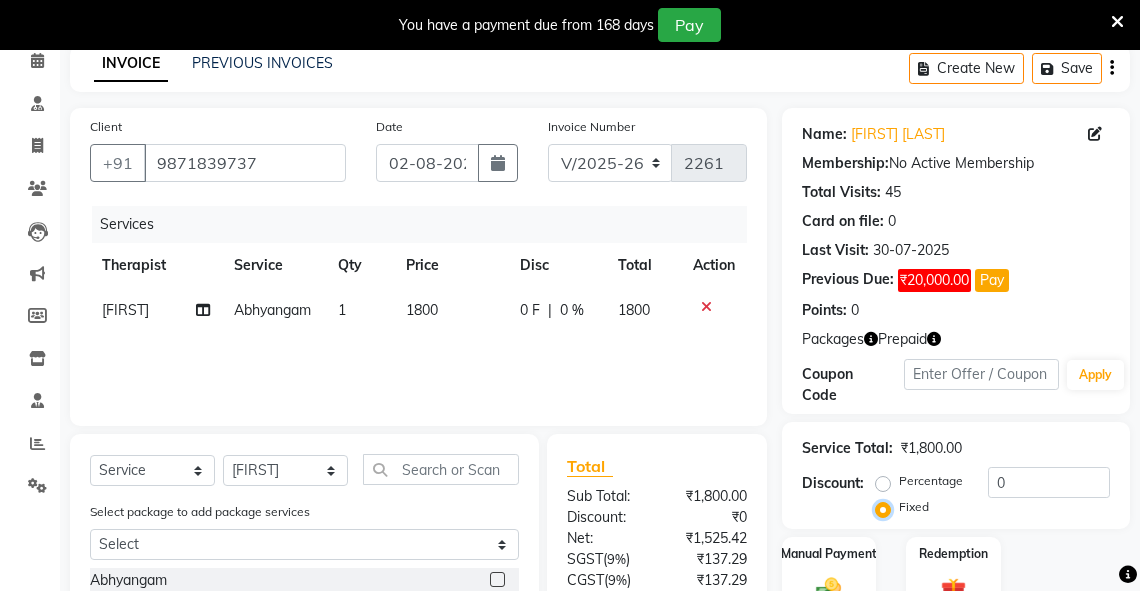 scroll, scrollTop: 322, scrollLeft: 0, axis: vertical 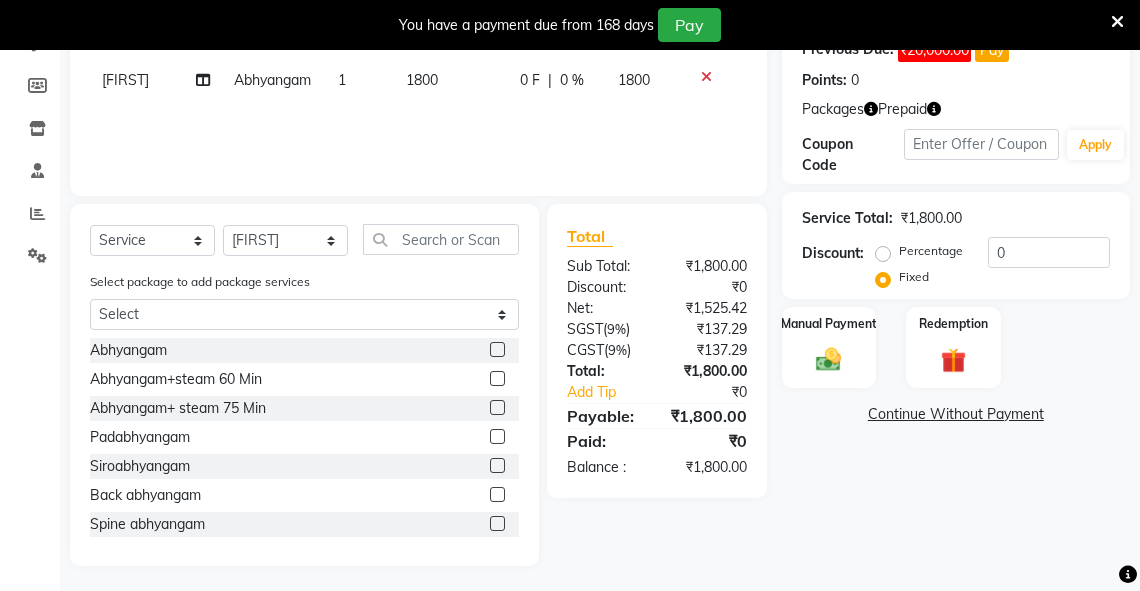 drag, startPoint x: 1012, startPoint y: 225, endPoint x: 1017, endPoint y: 249, distance: 24.5153 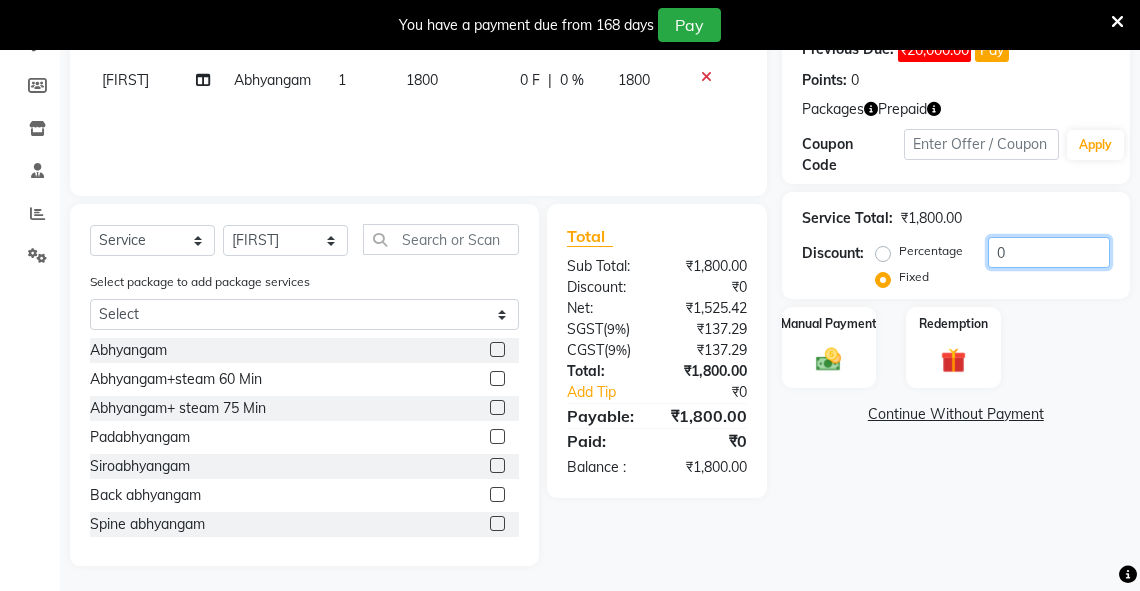 click on "0" 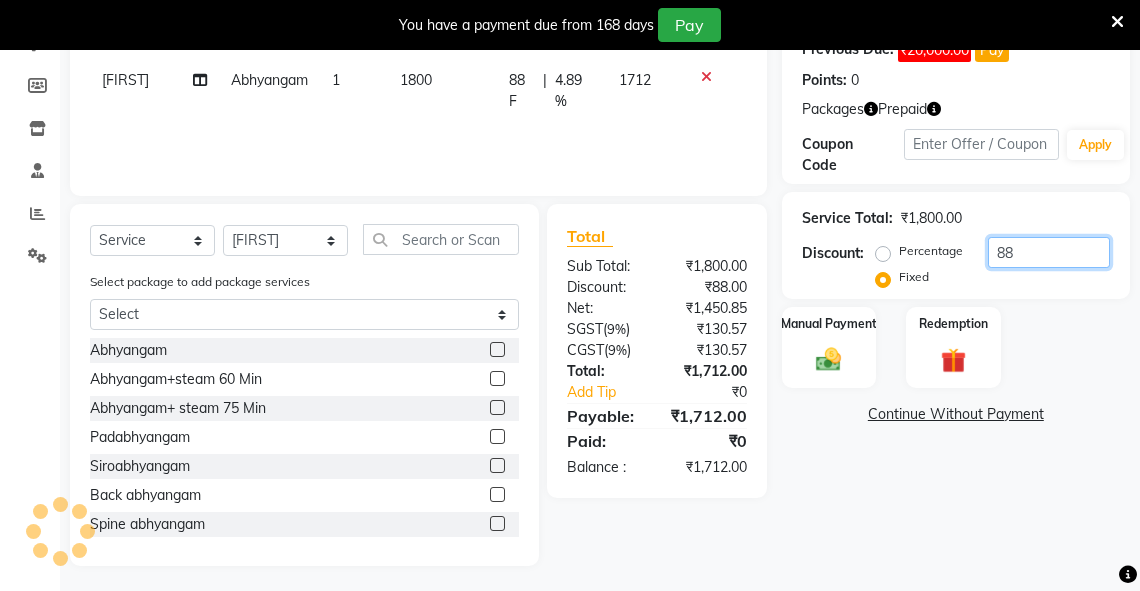 type on "8" 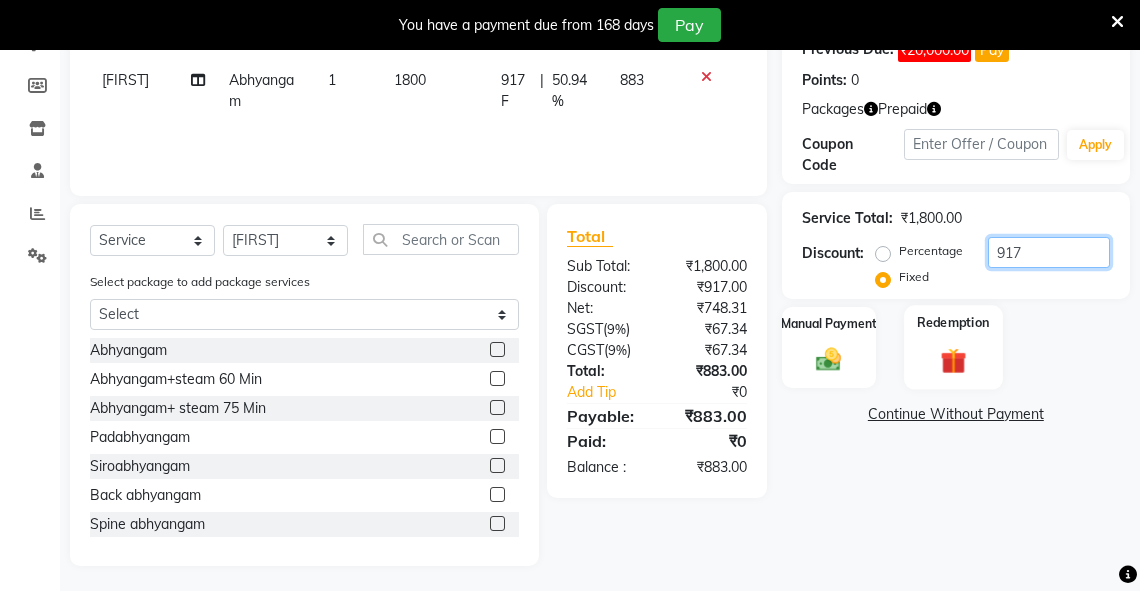 type on "917" 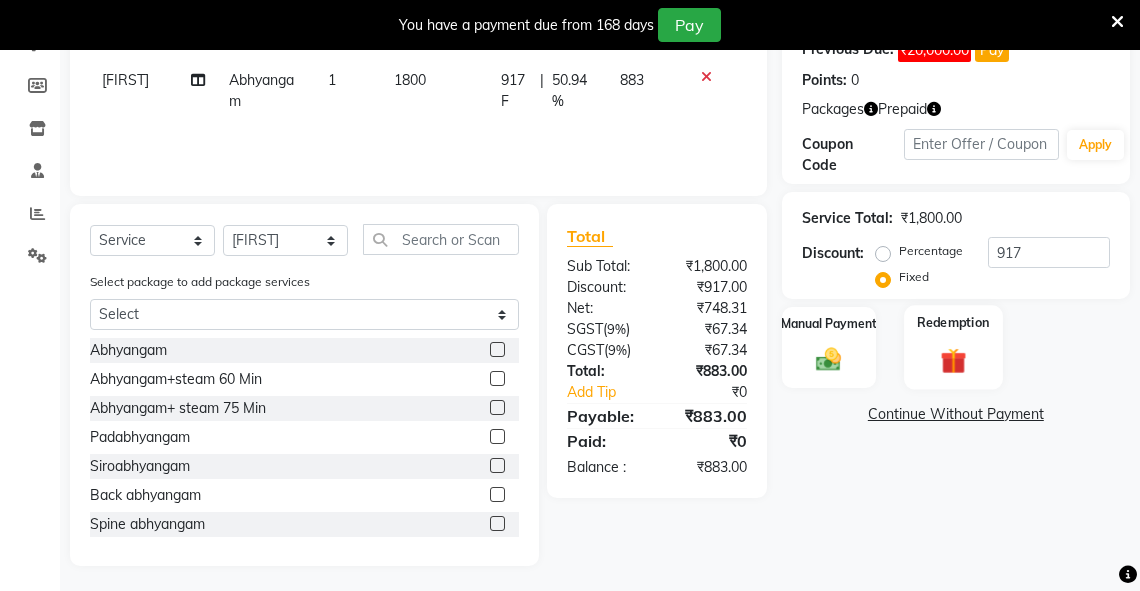 click on "Redemption" 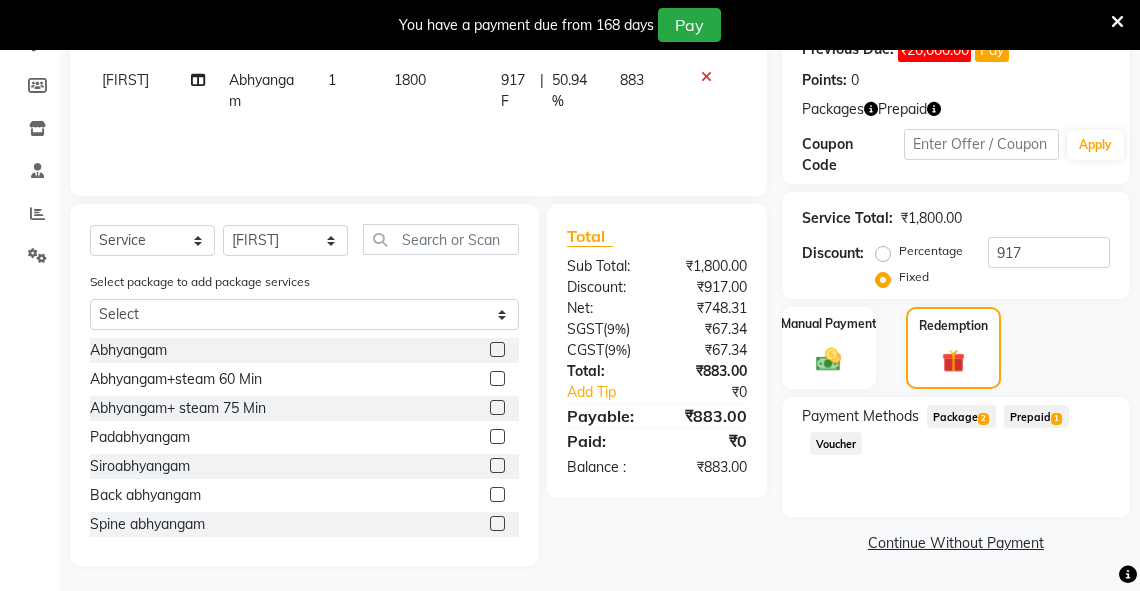 click on "Prepaid  1" 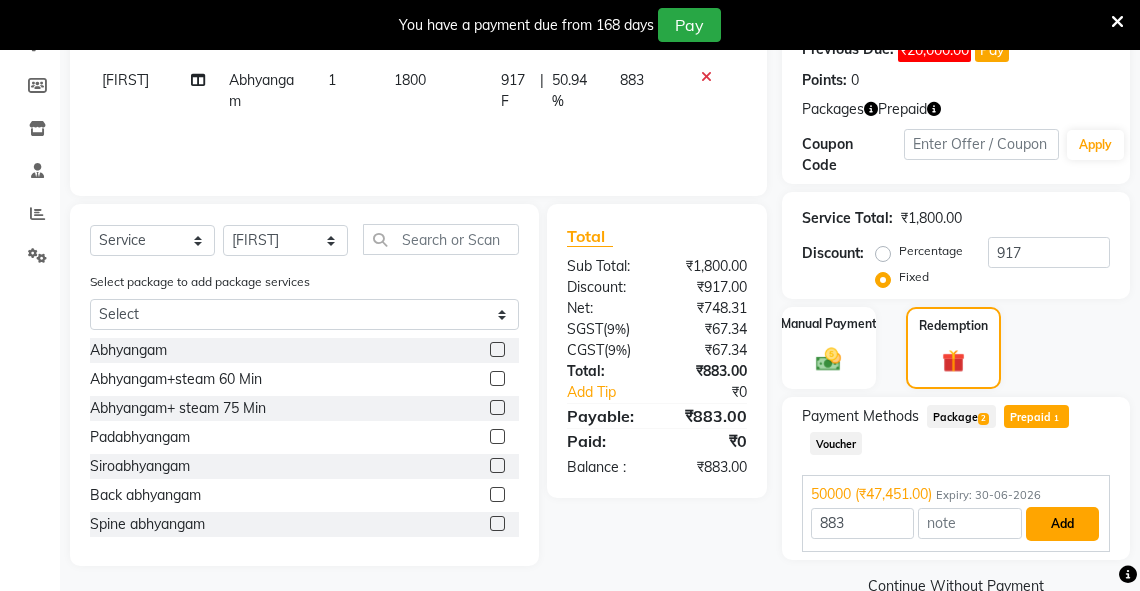 click on "Add" at bounding box center [1062, 524] 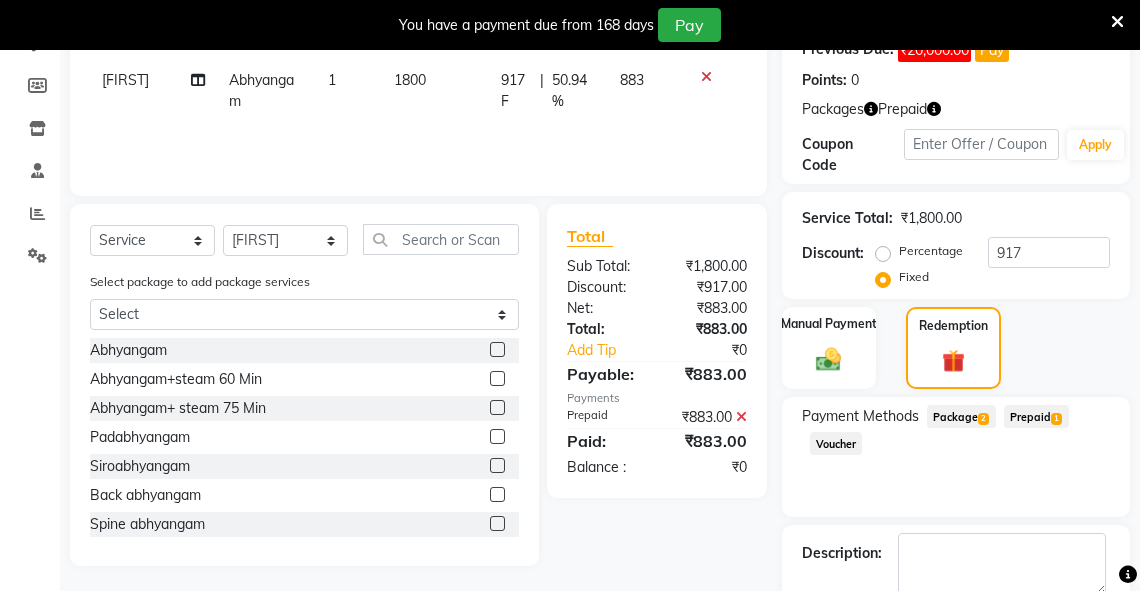 scroll, scrollTop: 430, scrollLeft: 0, axis: vertical 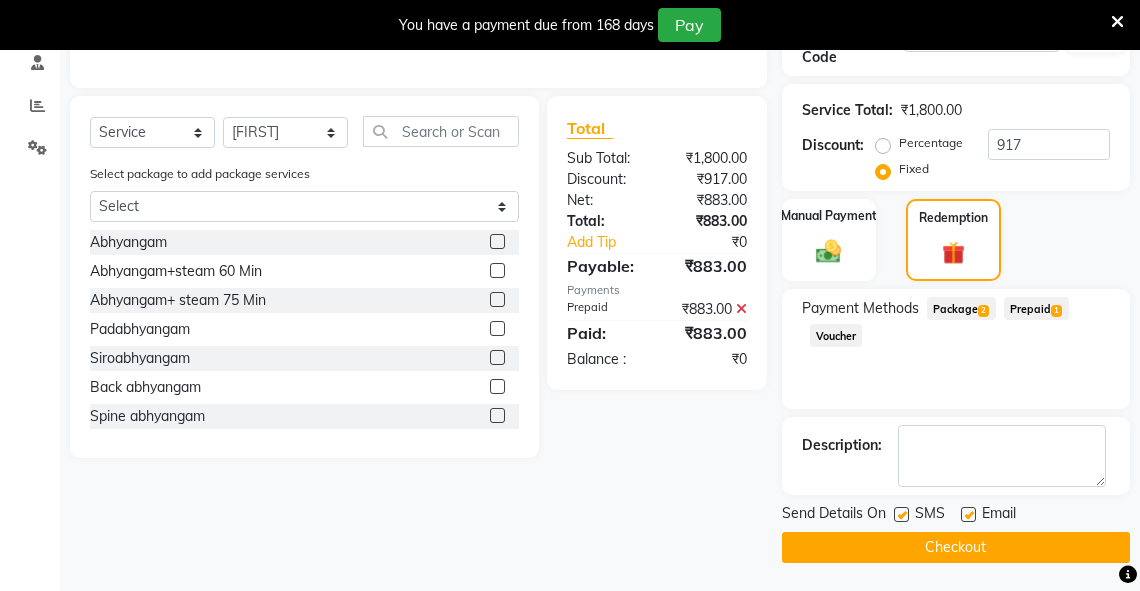 click on "Checkout" 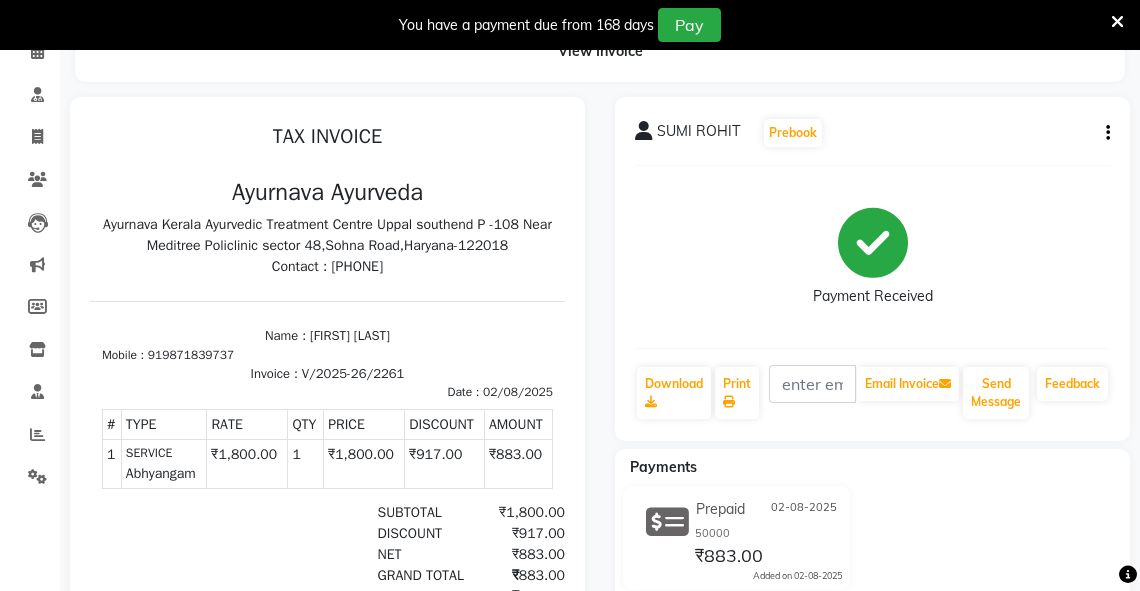 scroll, scrollTop: 0, scrollLeft: 0, axis: both 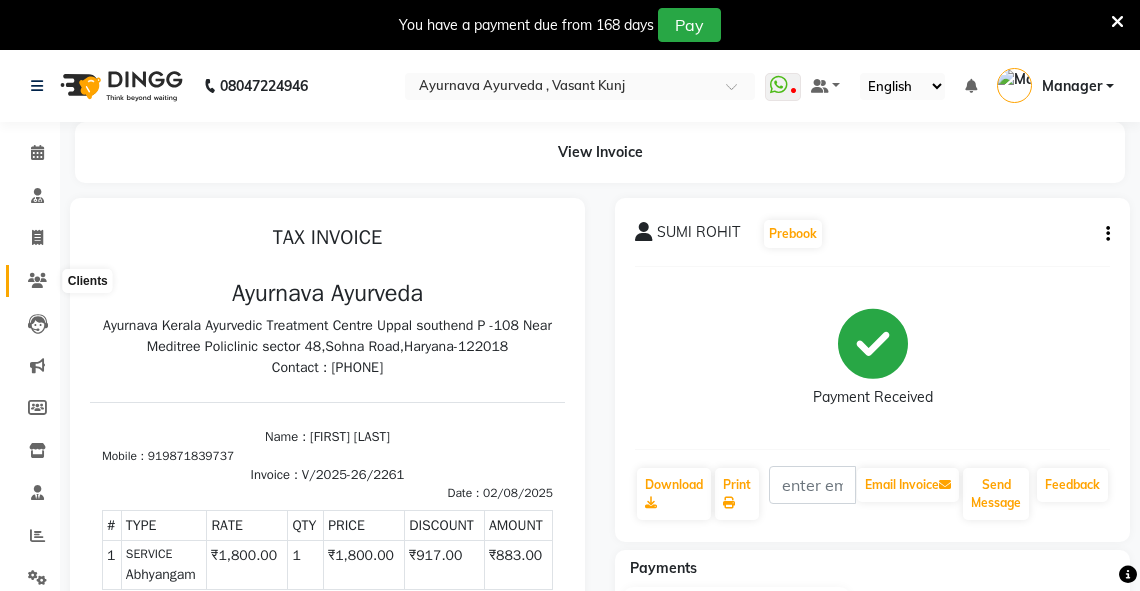 click 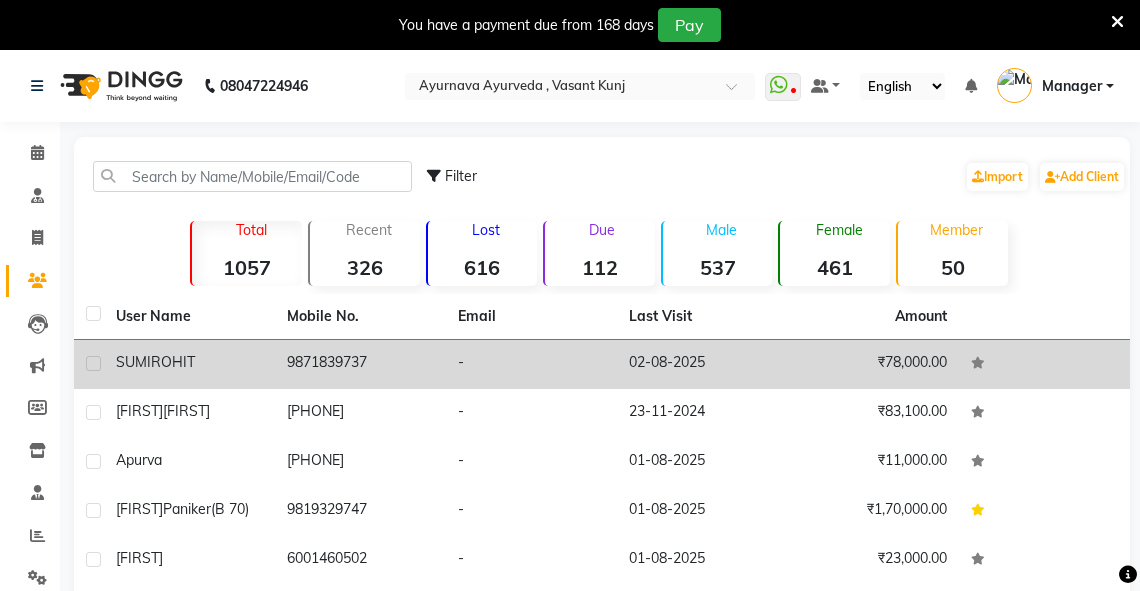 drag, startPoint x: 171, startPoint y: 362, endPoint x: 317, endPoint y: 362, distance: 146 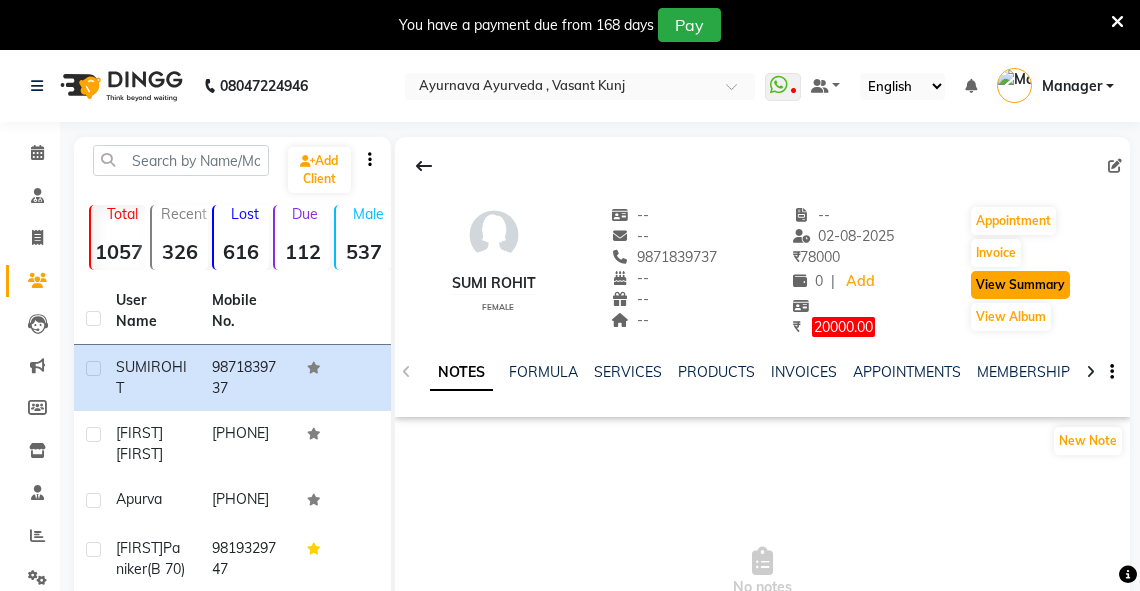 click on "View Summary" 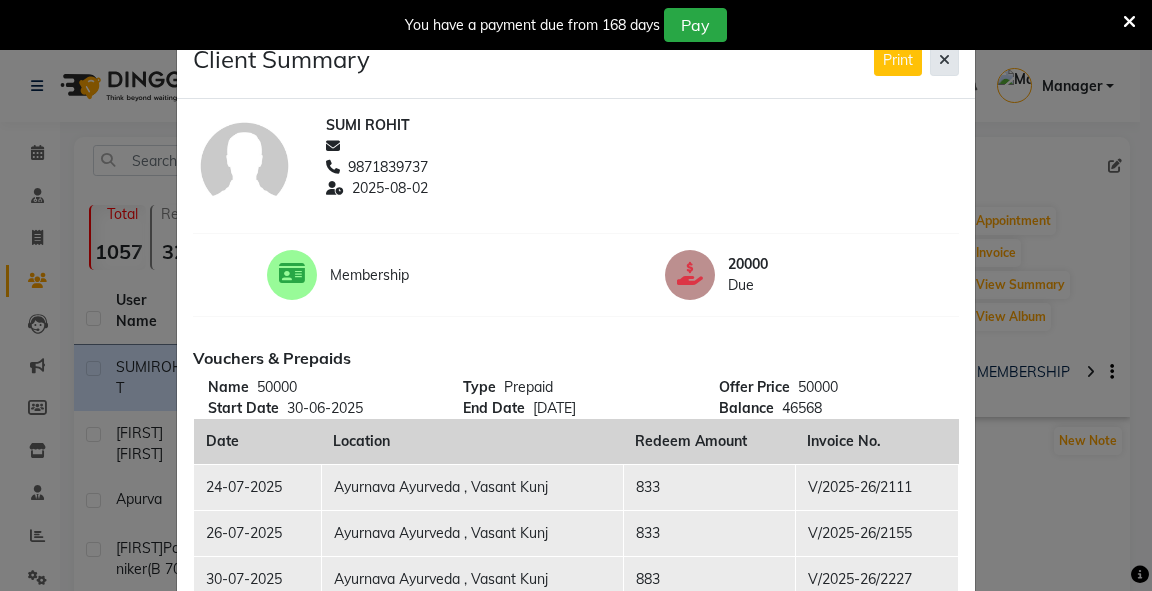 click 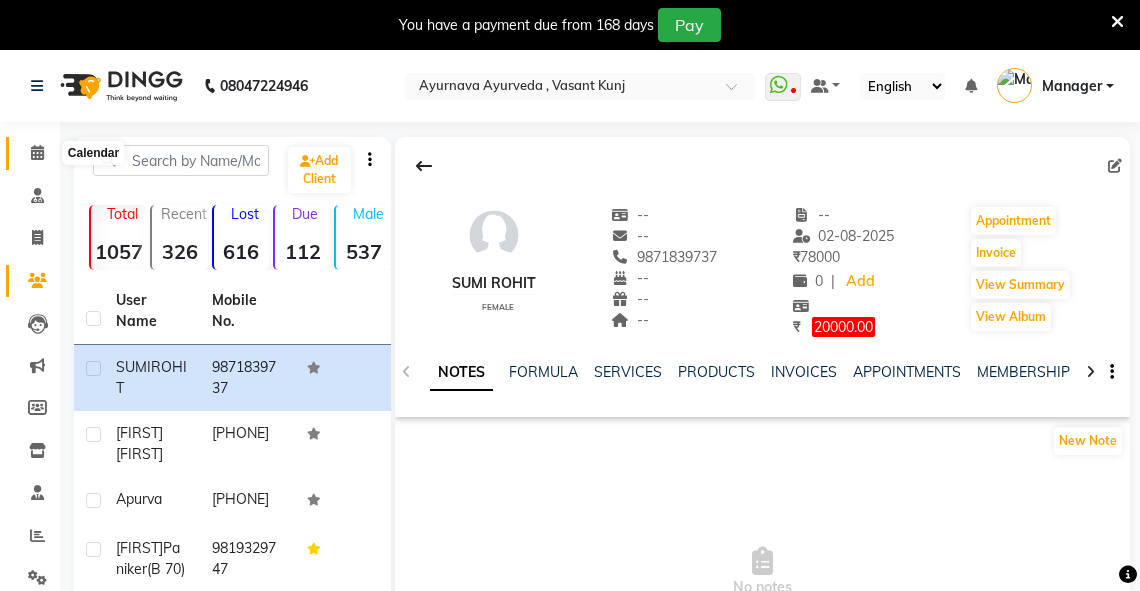 click 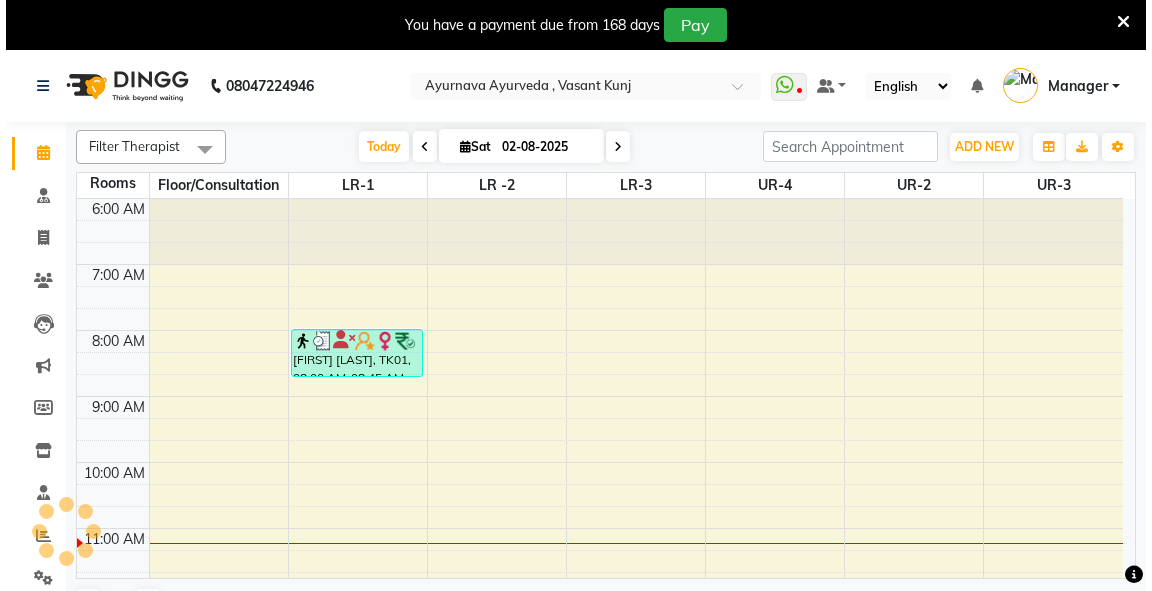 scroll, scrollTop: 0, scrollLeft: 0, axis: both 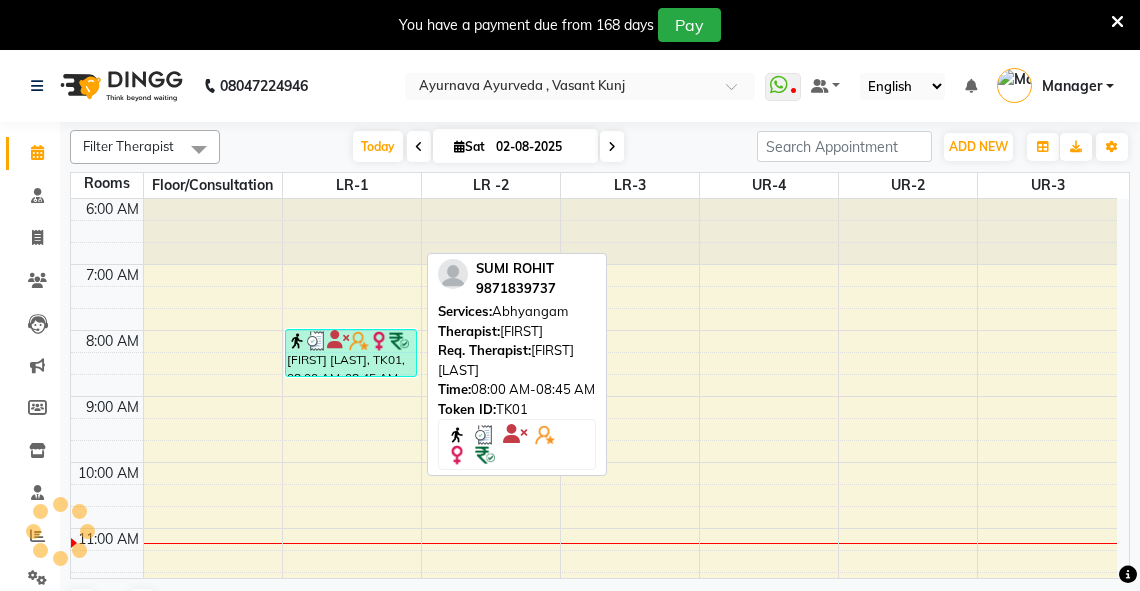 click on "[FIRST] [LAST], TK01, 08:00 AM-08:45 AM, Abhyangam" at bounding box center [351, 353] 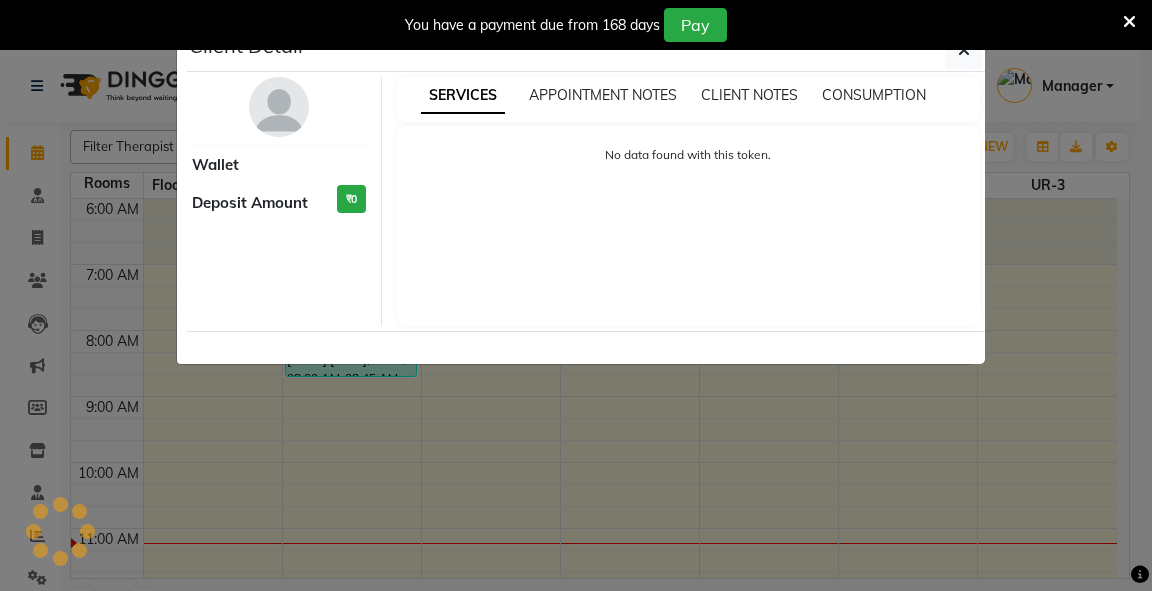 select on "3" 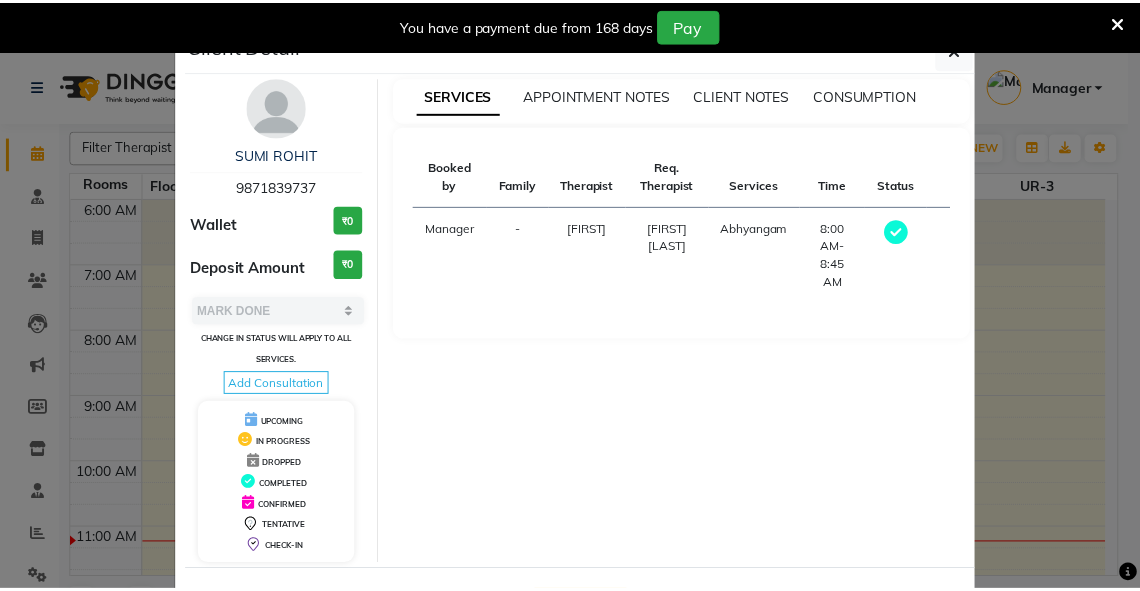 scroll, scrollTop: 78, scrollLeft: 0, axis: vertical 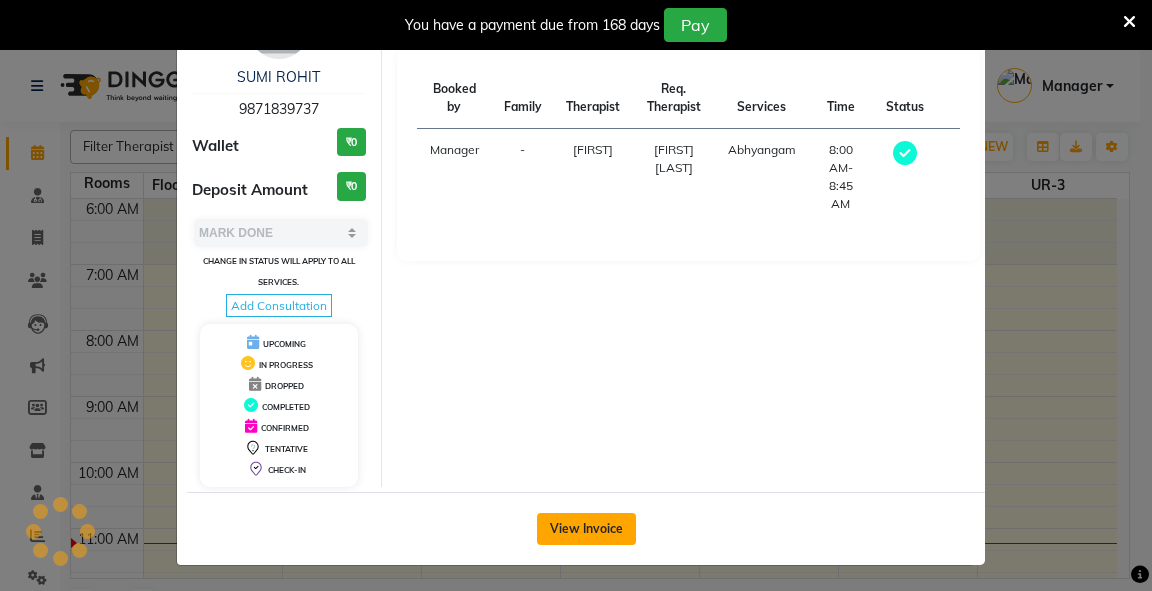 click on "View Invoice" 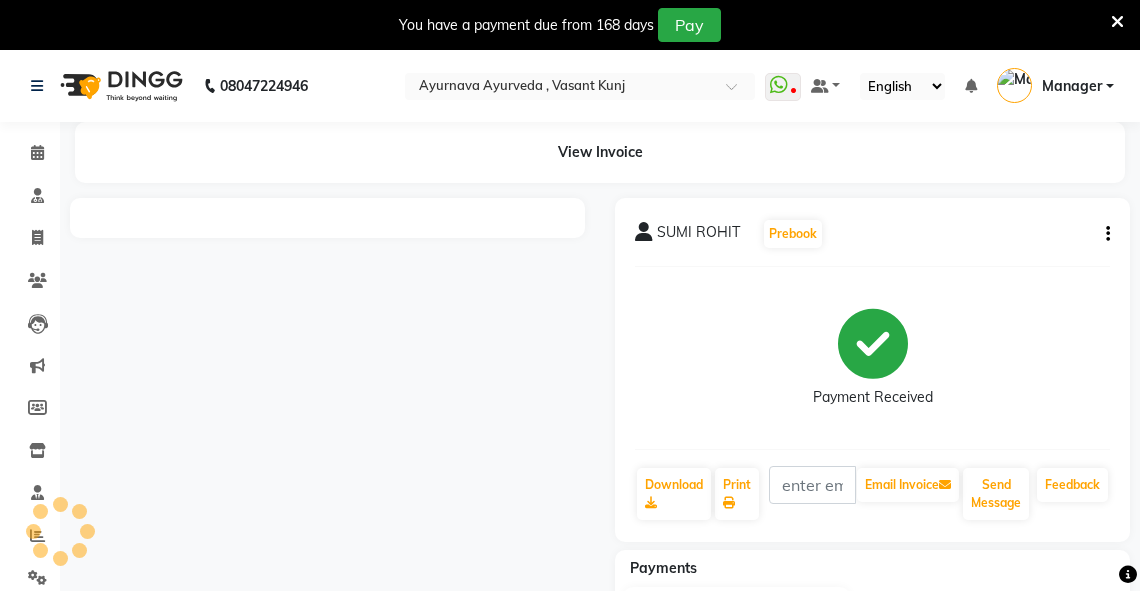click 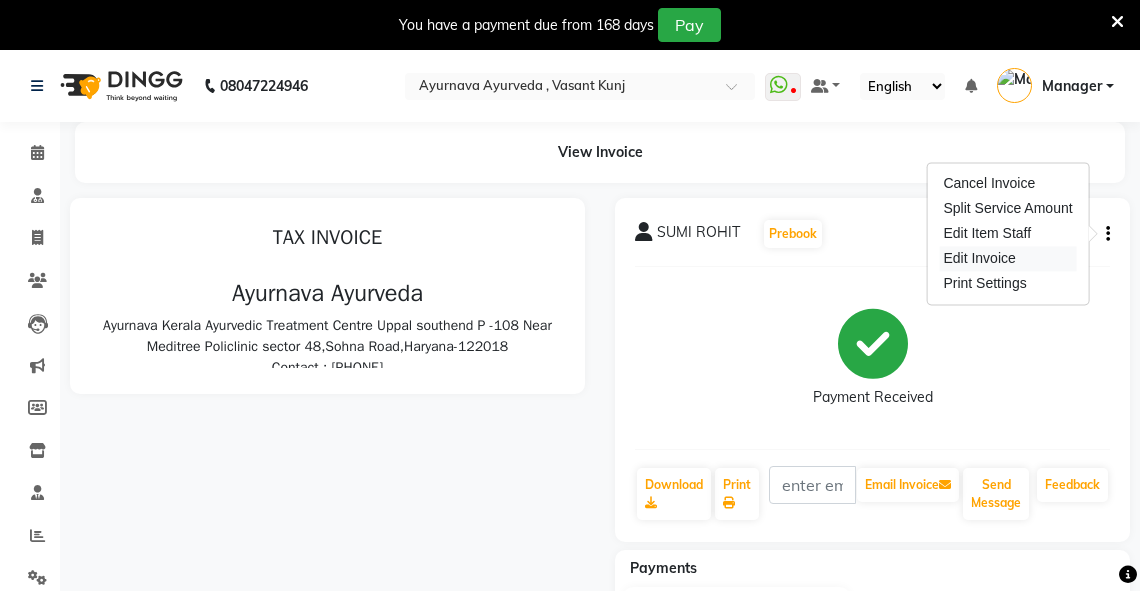 scroll, scrollTop: 0, scrollLeft: 0, axis: both 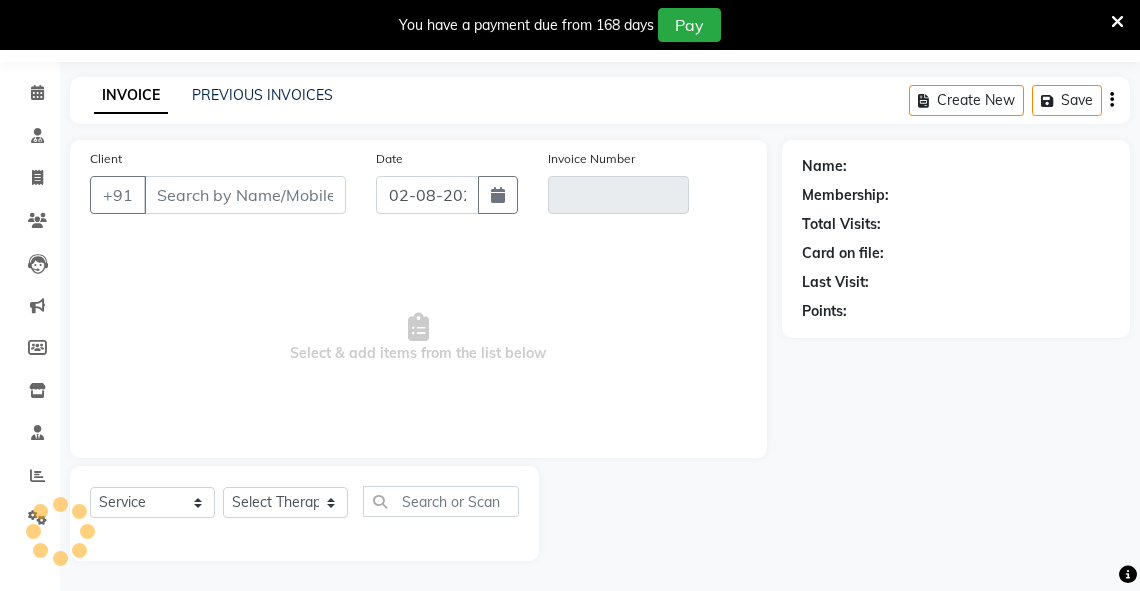 type on "9871839737" 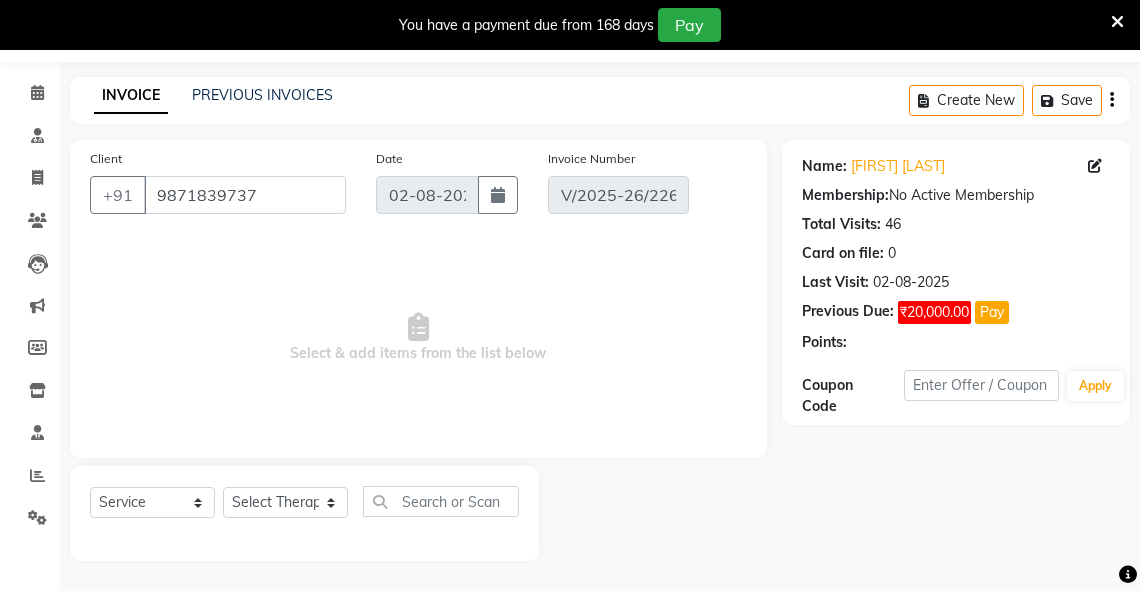 select on "select" 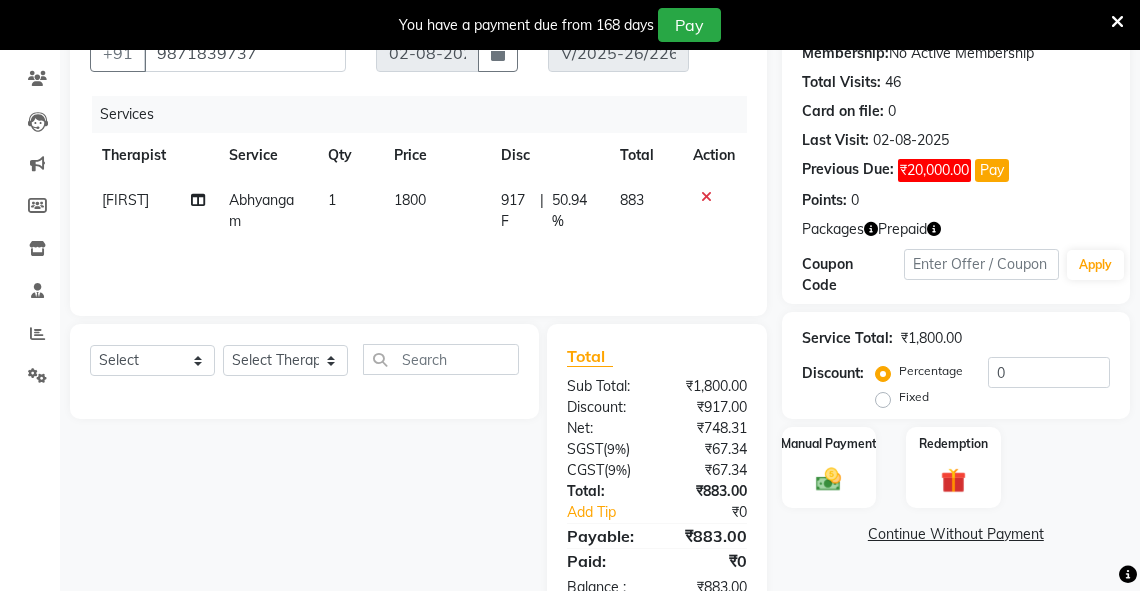 scroll, scrollTop: 259, scrollLeft: 0, axis: vertical 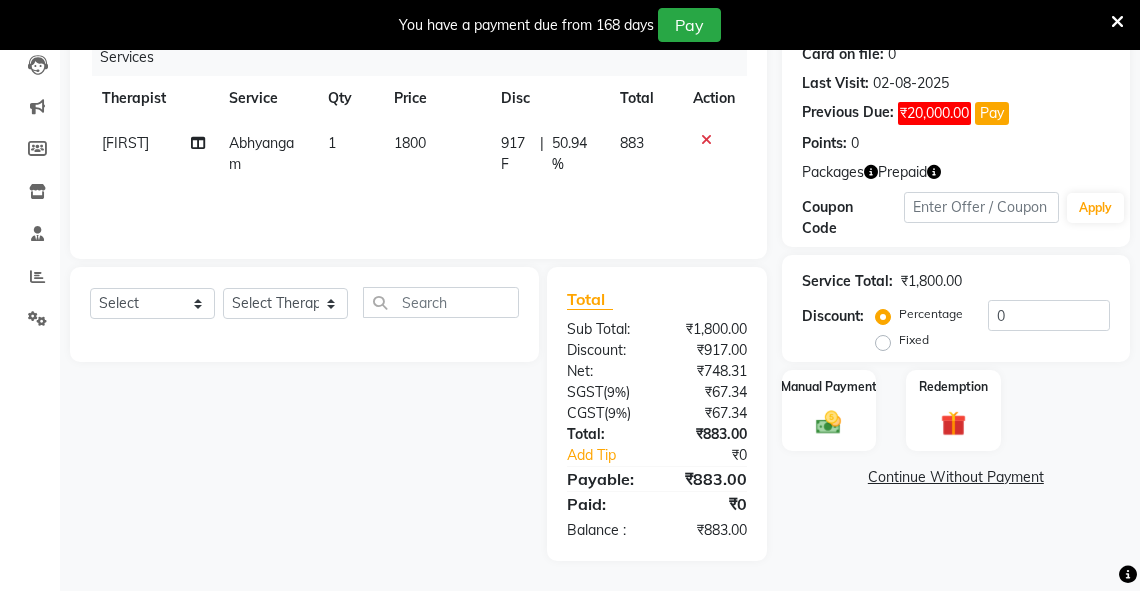 drag, startPoint x: 886, startPoint y: 343, endPoint x: 927, endPoint y: 344, distance: 41.01219 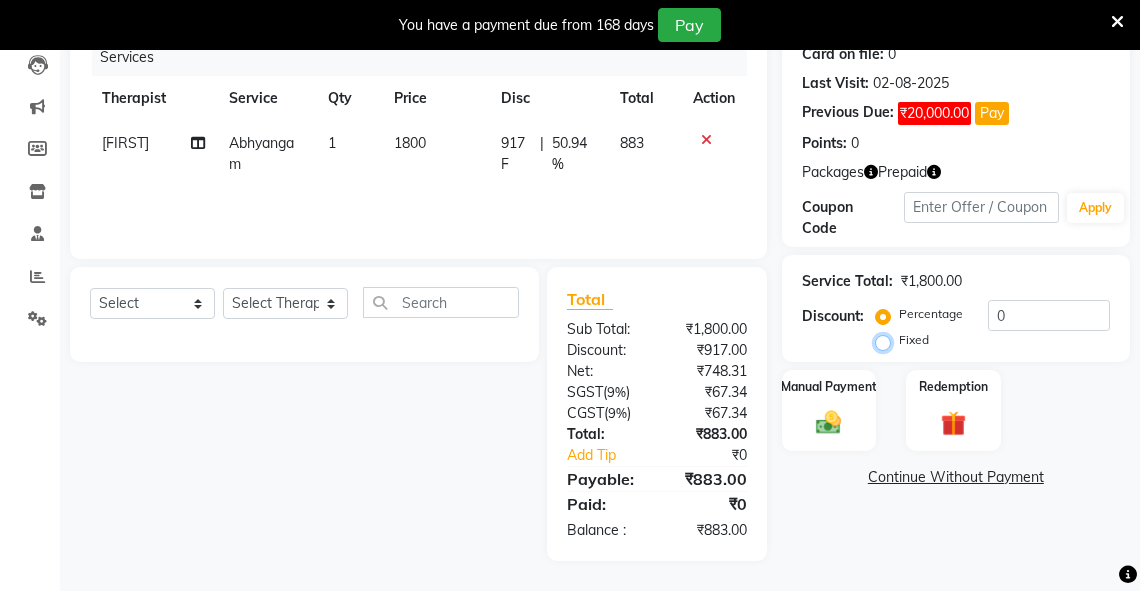 click on "Fixed" at bounding box center [887, 340] 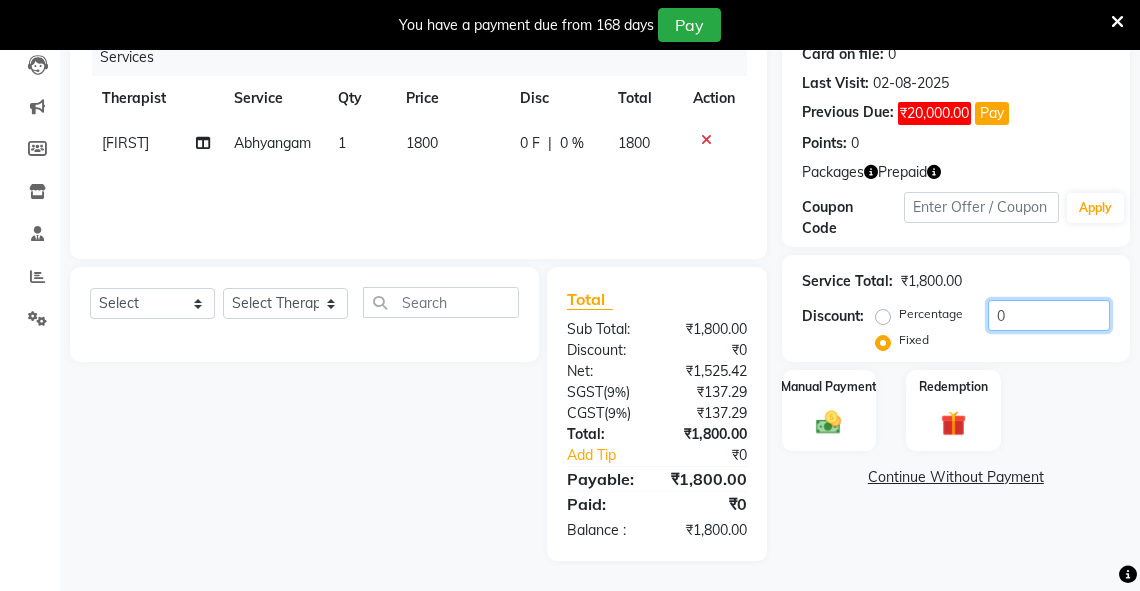drag, startPoint x: 1020, startPoint y: 320, endPoint x: 992, endPoint y: 321, distance: 28.01785 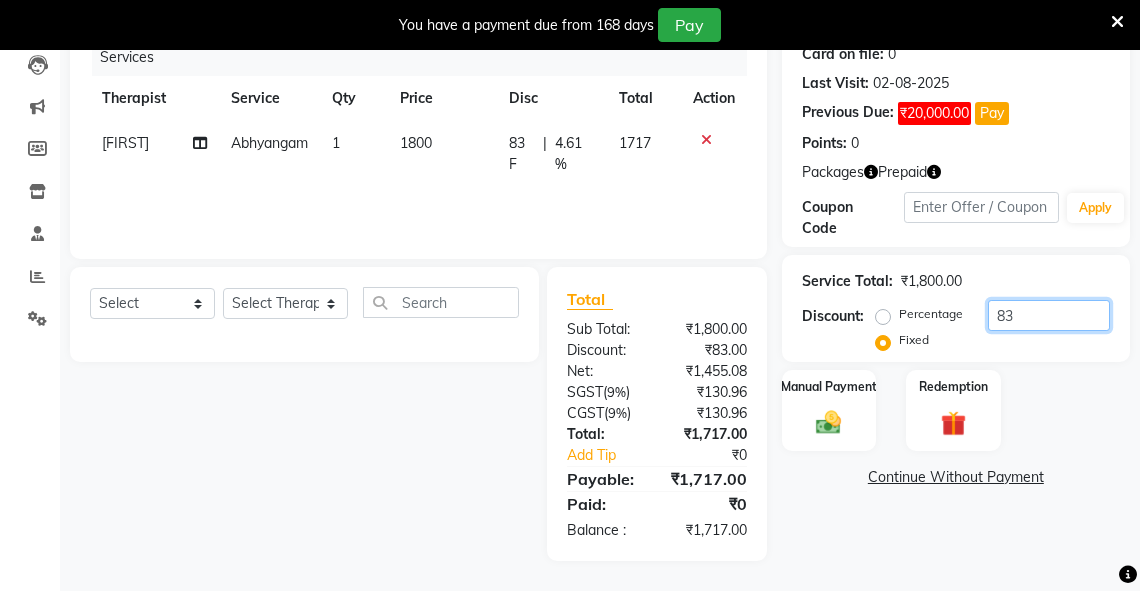 type on "8" 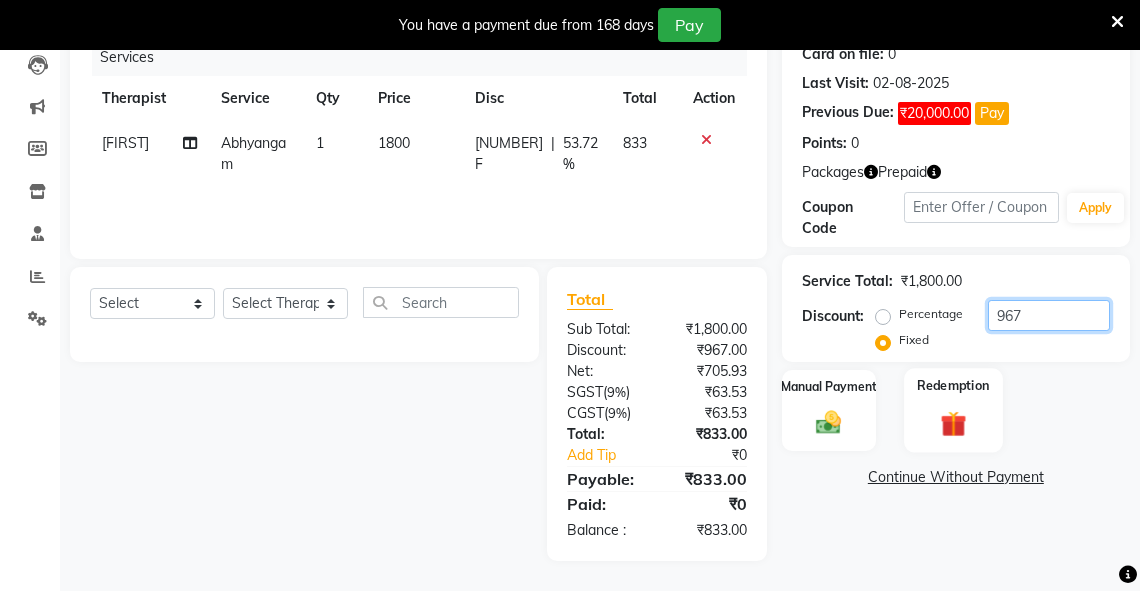 type on "967" 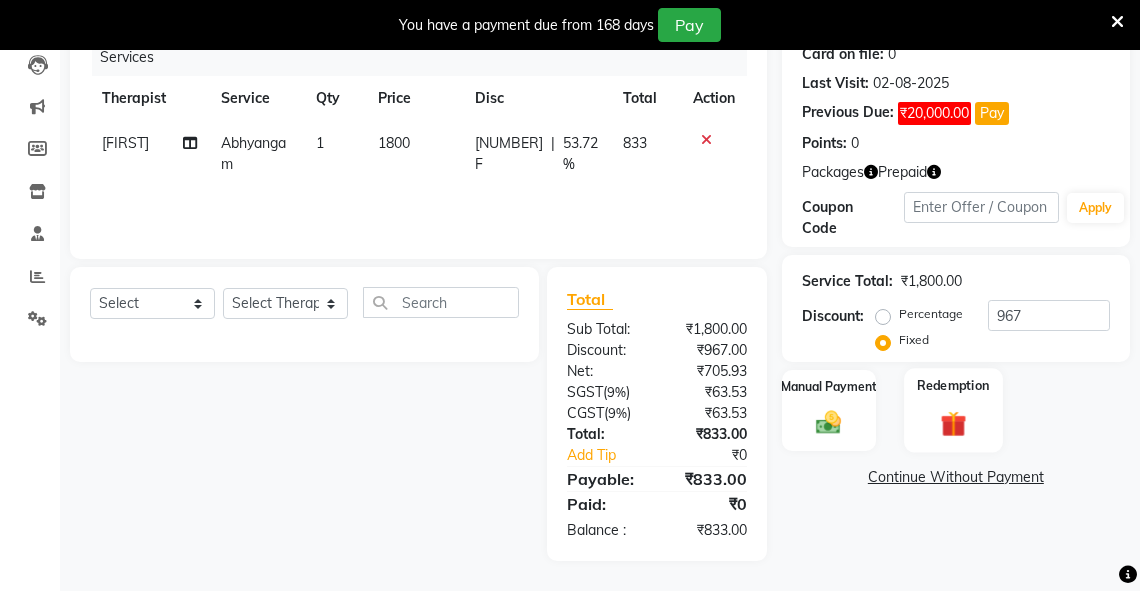 click 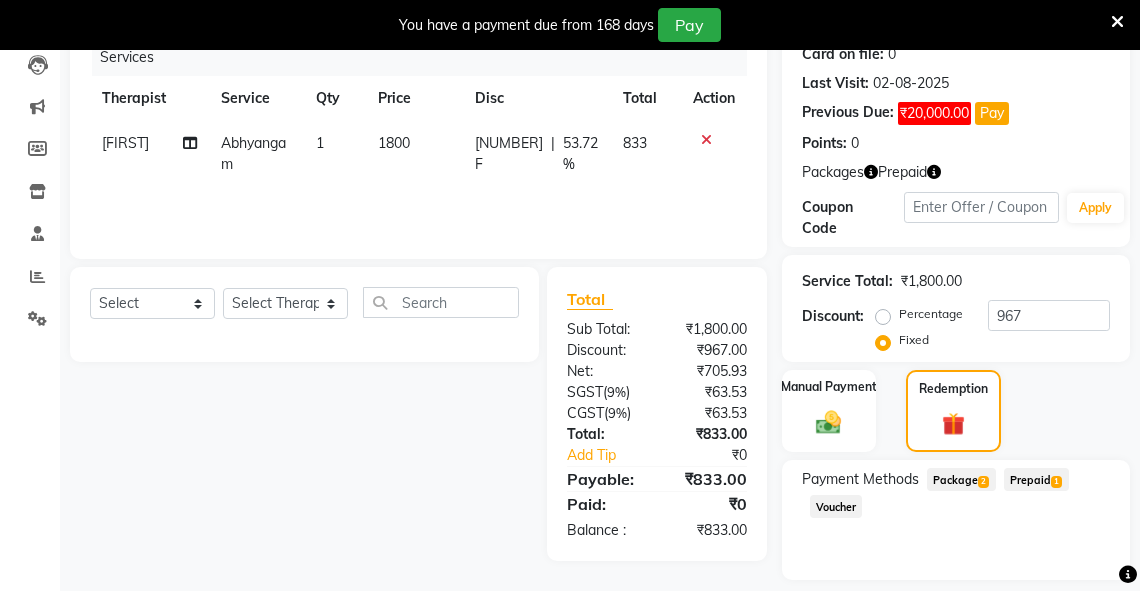 drag, startPoint x: 1028, startPoint y: 481, endPoint x: 1151, endPoint y: 479, distance: 123.01626 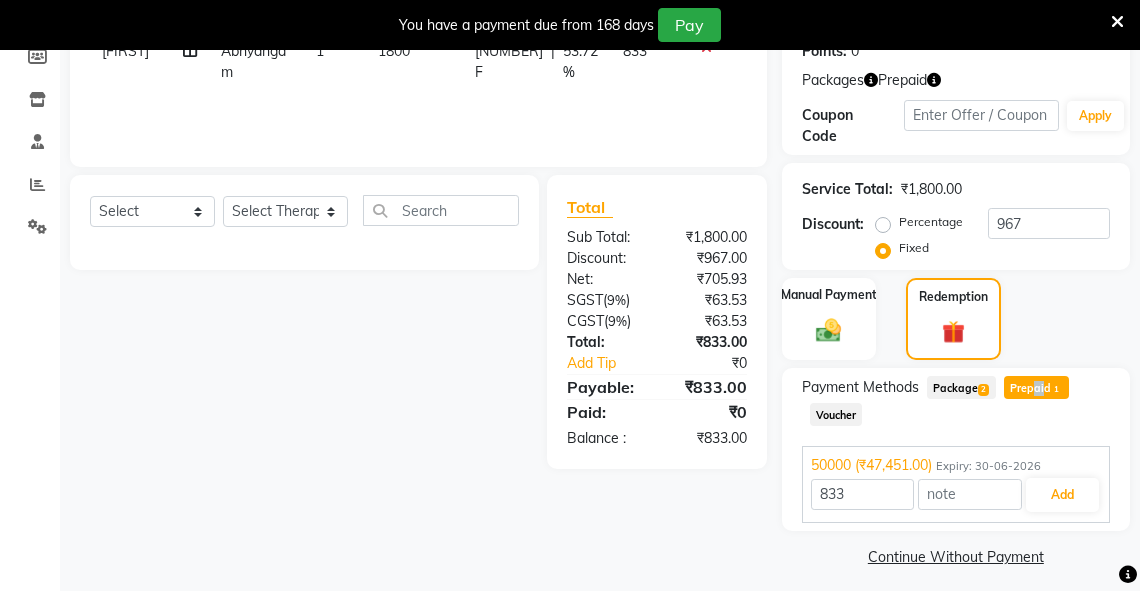 scroll, scrollTop: 360, scrollLeft: 0, axis: vertical 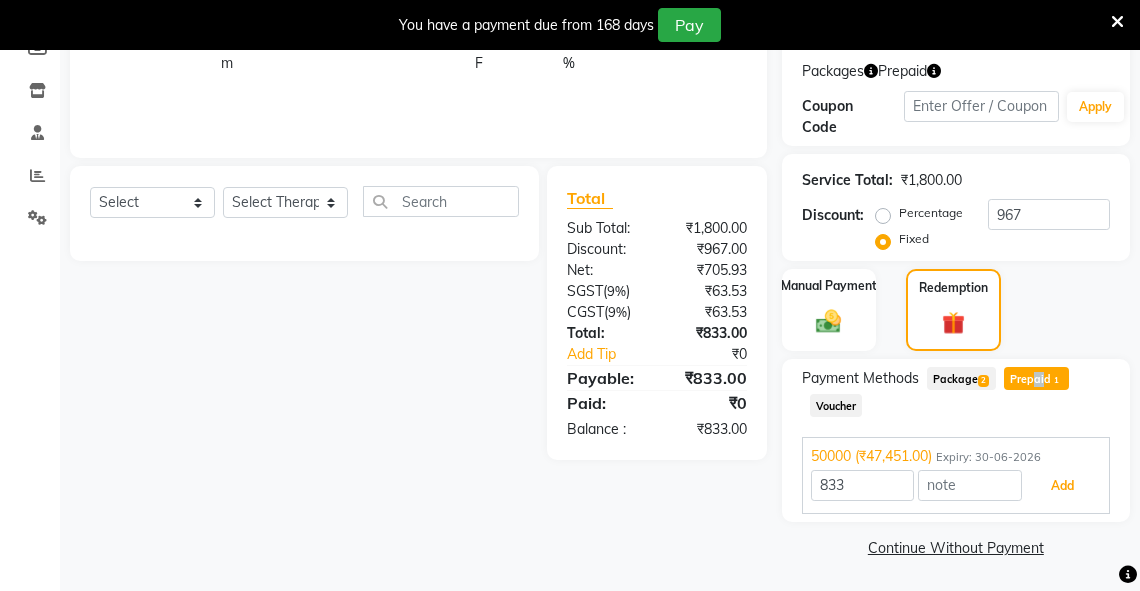 drag, startPoint x: 1052, startPoint y: 484, endPoint x: 1151, endPoint y: 482, distance: 99.0202 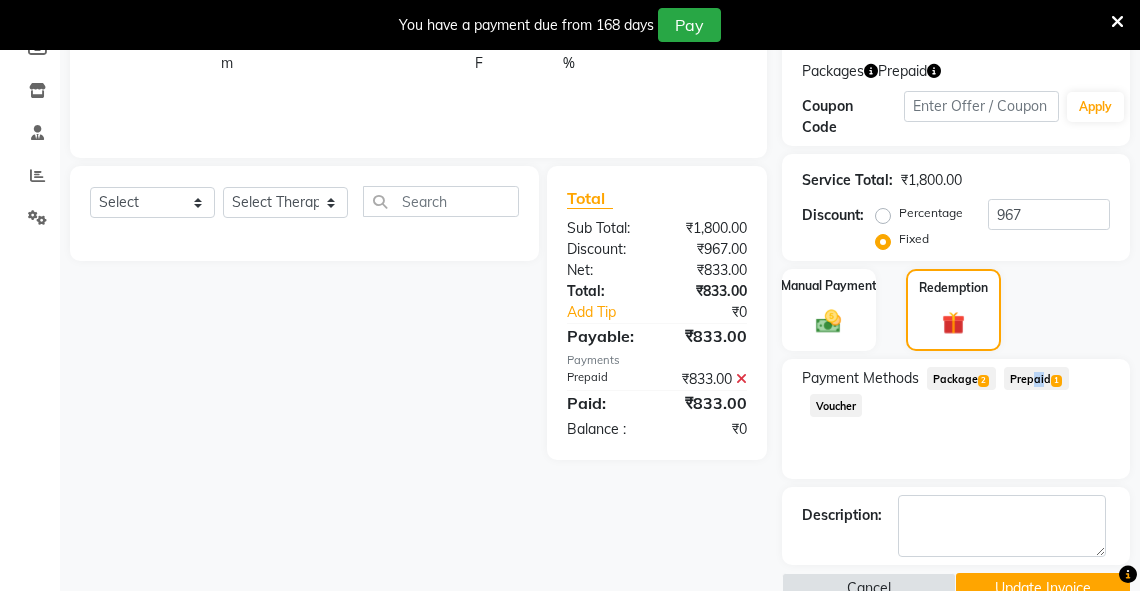 scroll, scrollTop: 401, scrollLeft: 0, axis: vertical 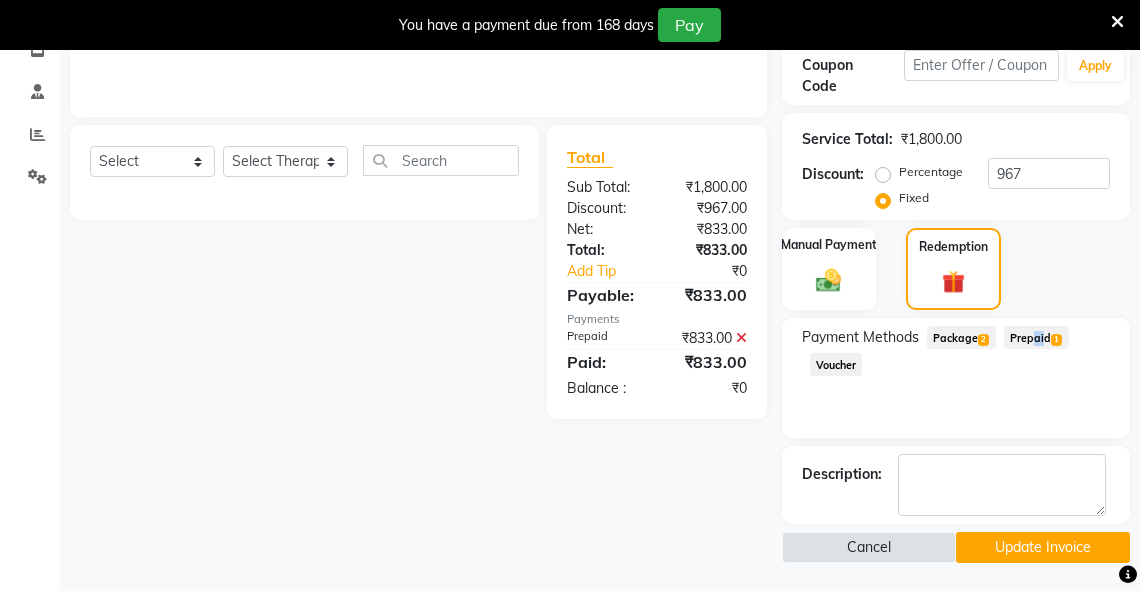 click on "Update Invoice" 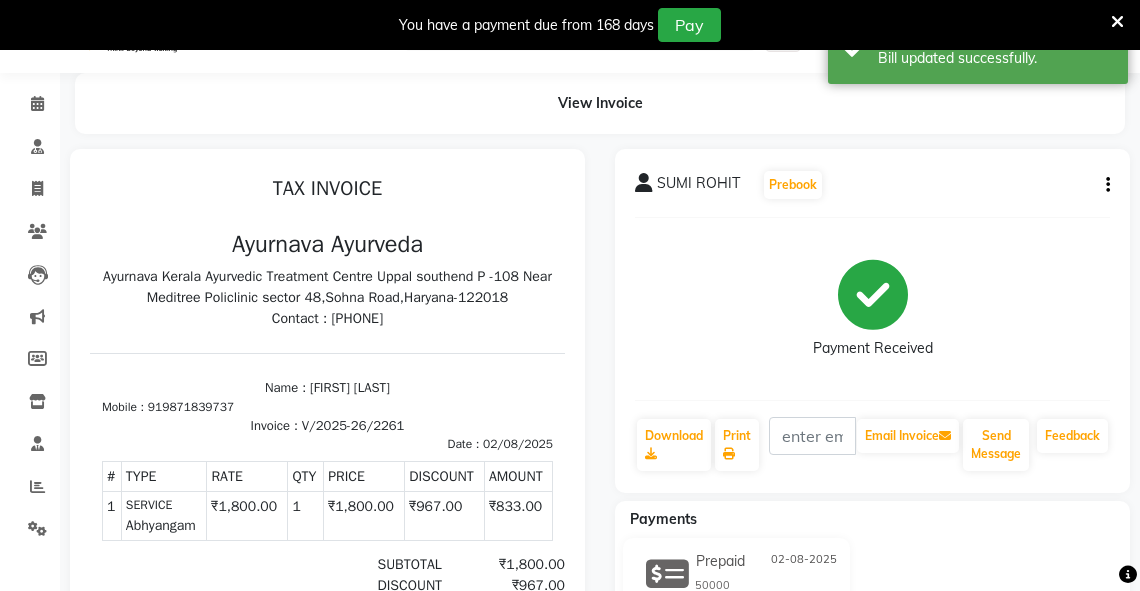 scroll, scrollTop: 0, scrollLeft: 0, axis: both 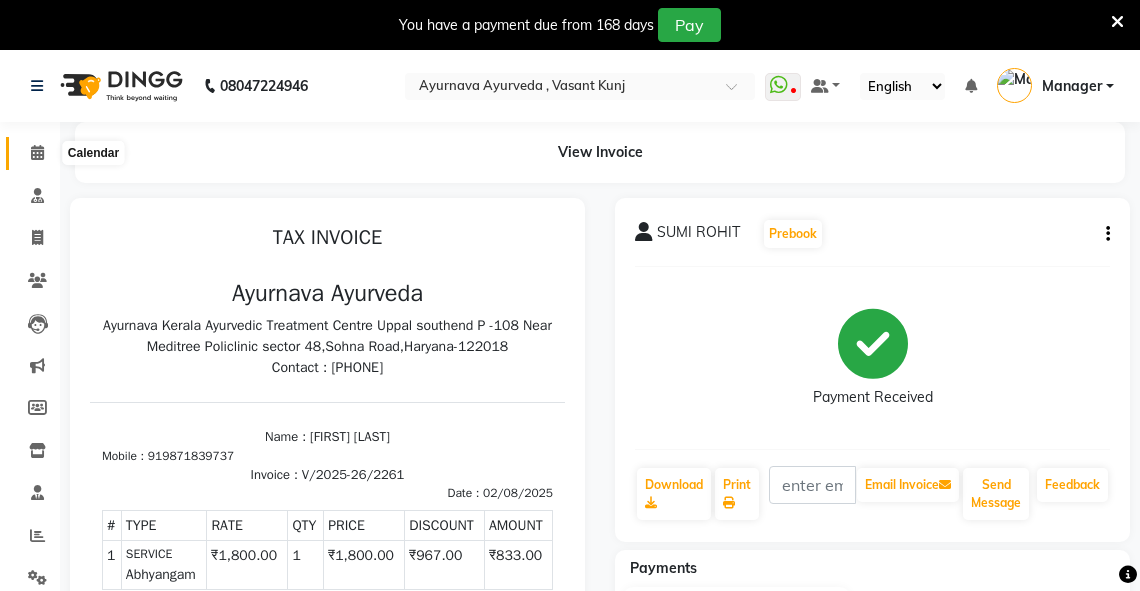 click 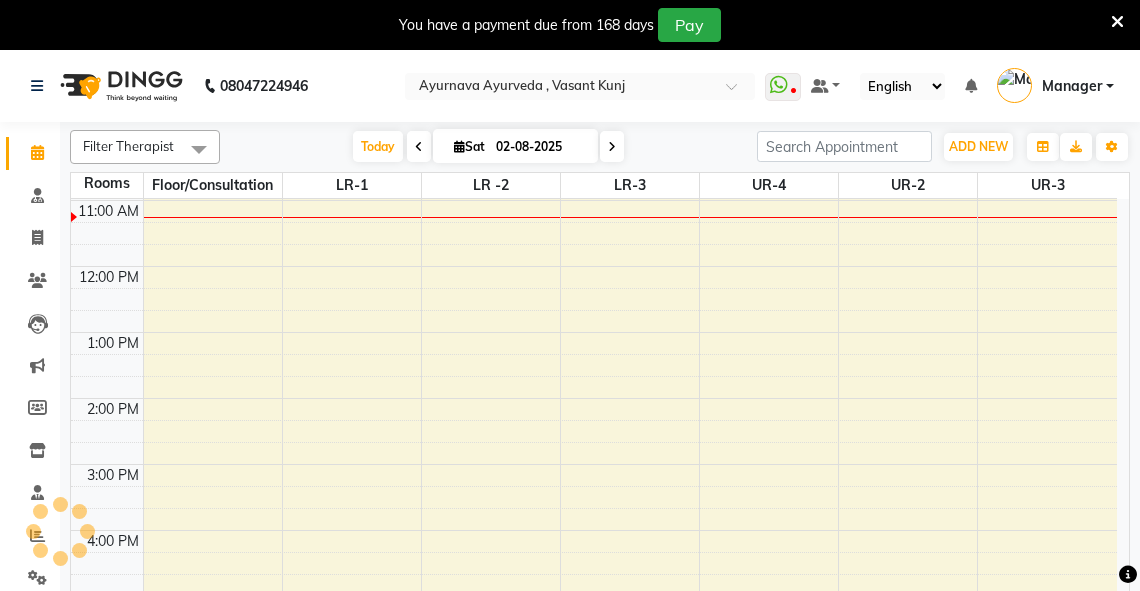 scroll, scrollTop: 0, scrollLeft: 0, axis: both 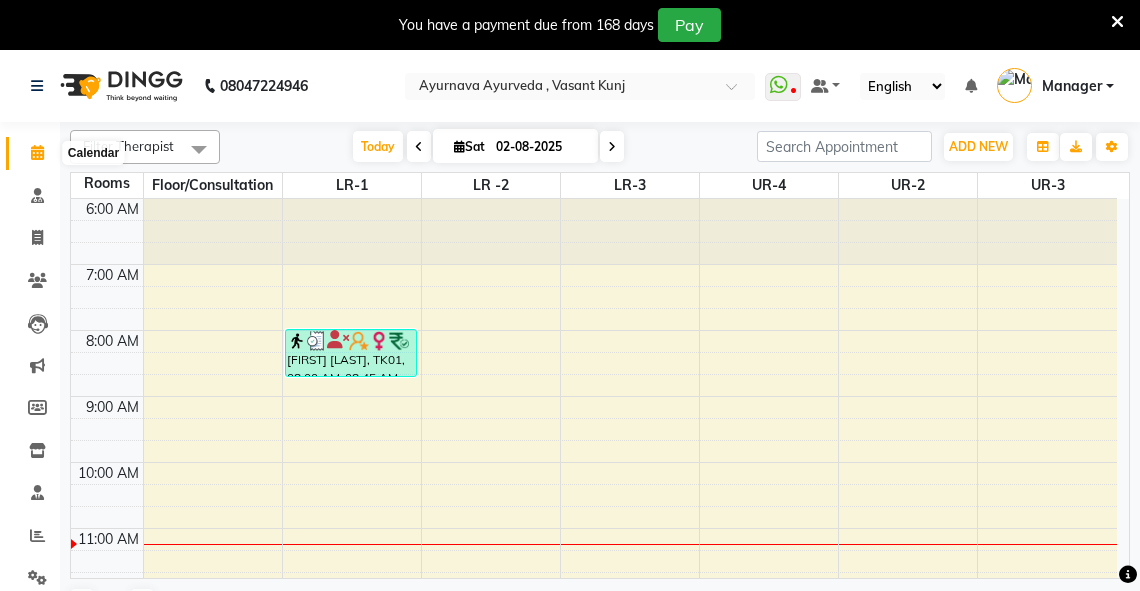 click 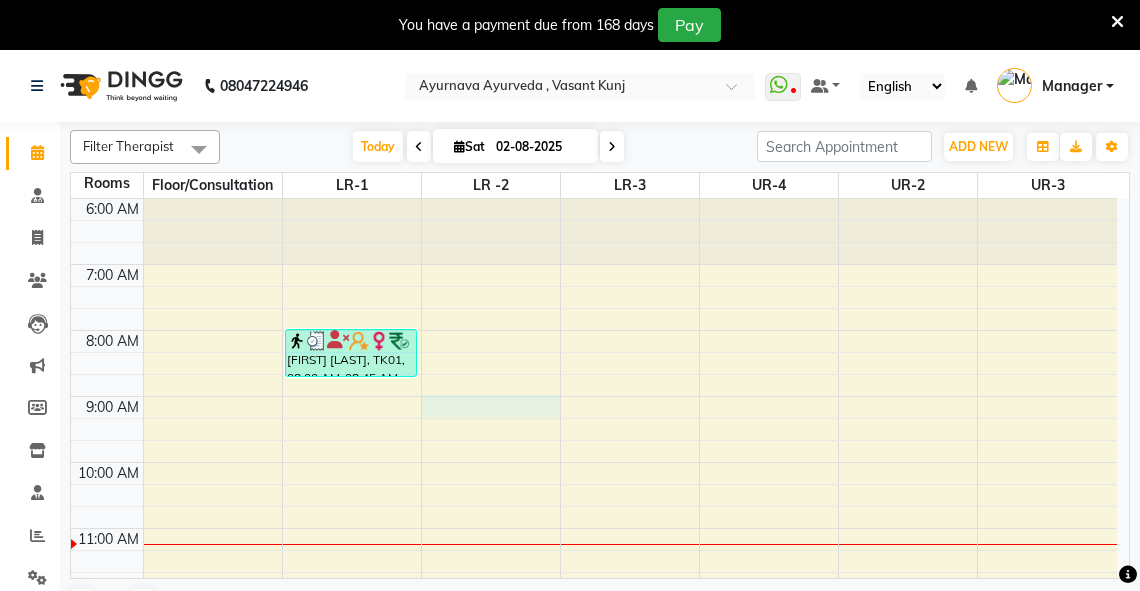 click on "6:00 AM 7:00 AM 8:00 AM 9:00 AM 10:00 AM 11:00 AM 12:00 PM 1:00 PM 2:00 PM 3:00 PM 4:00 PM 5:00 PM 6:00 PM 7:00 PM 8:00 PM     [FIRST] [LAST], TK01, 08:00 AM-08:45 AM, Abhyangam" at bounding box center [594, 693] 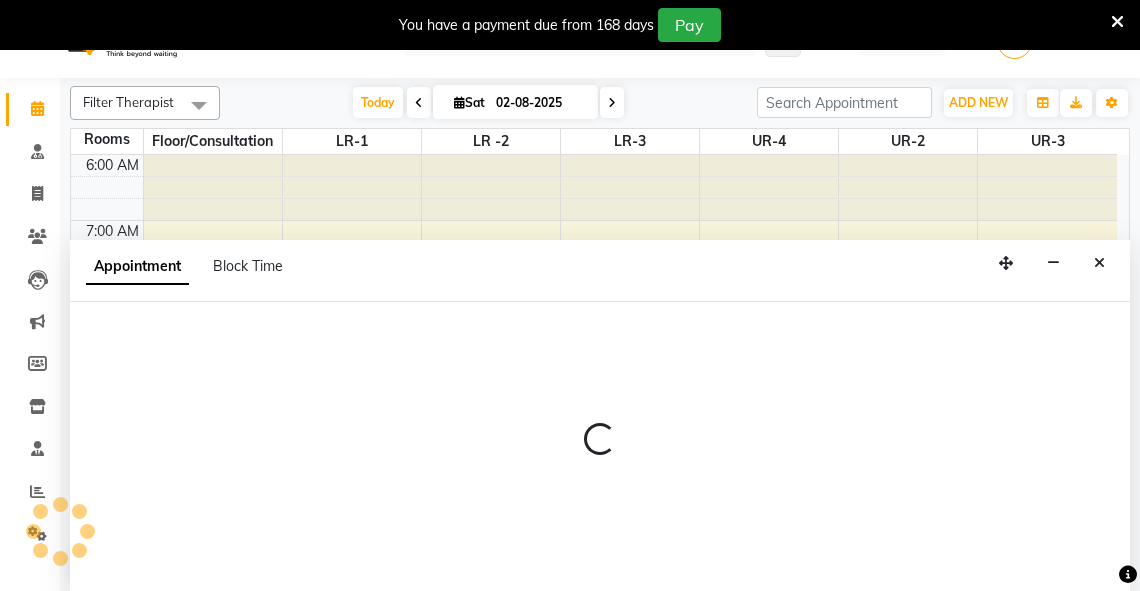 scroll, scrollTop: 50, scrollLeft: 0, axis: vertical 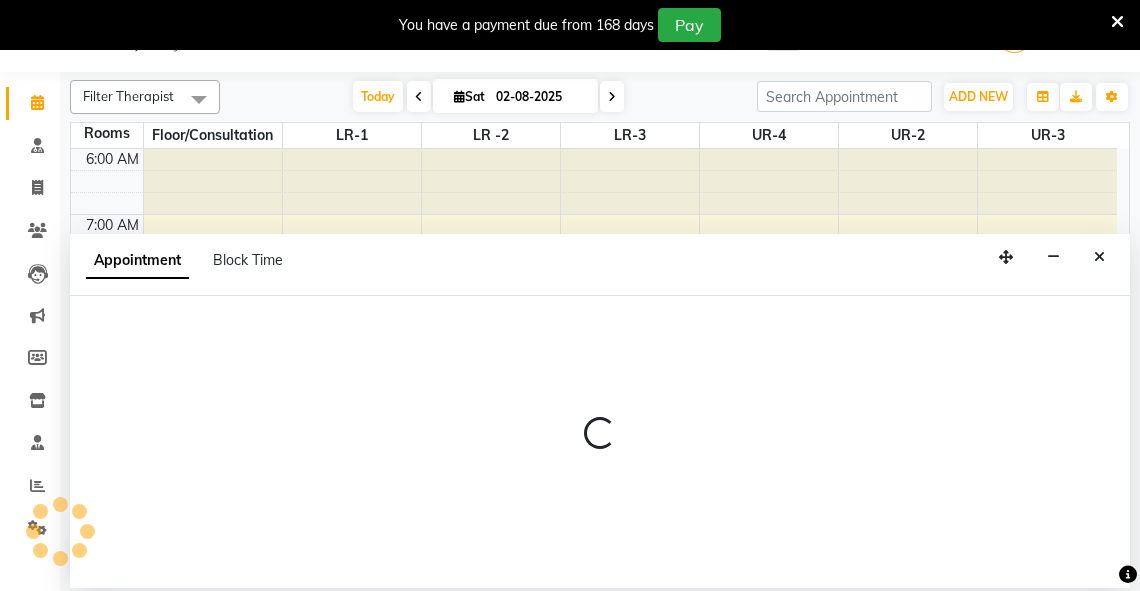 select on "tentative" 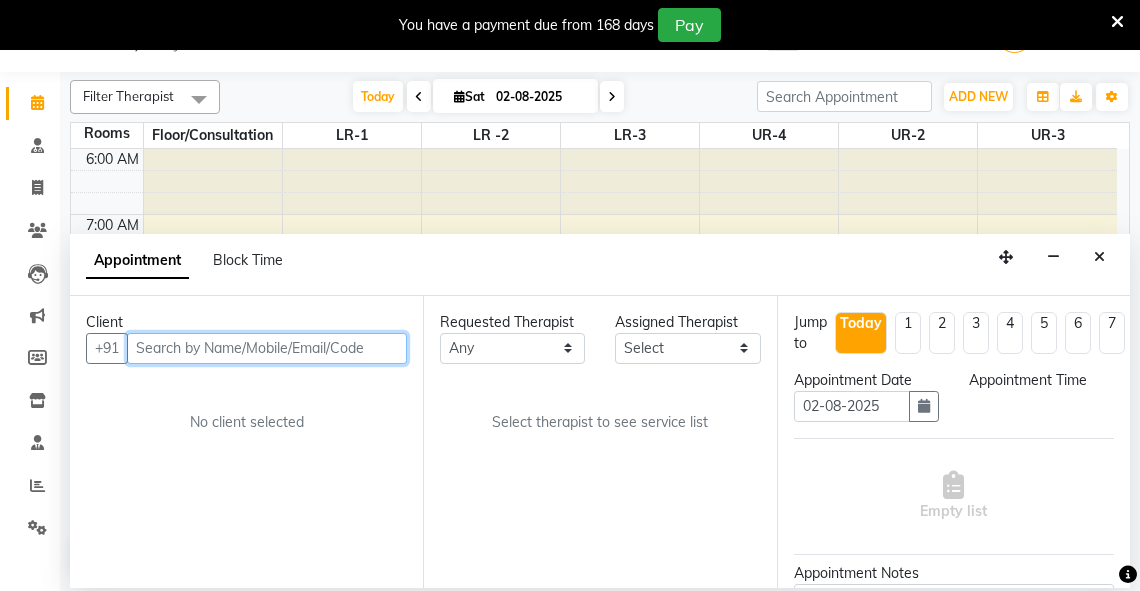 select on "540" 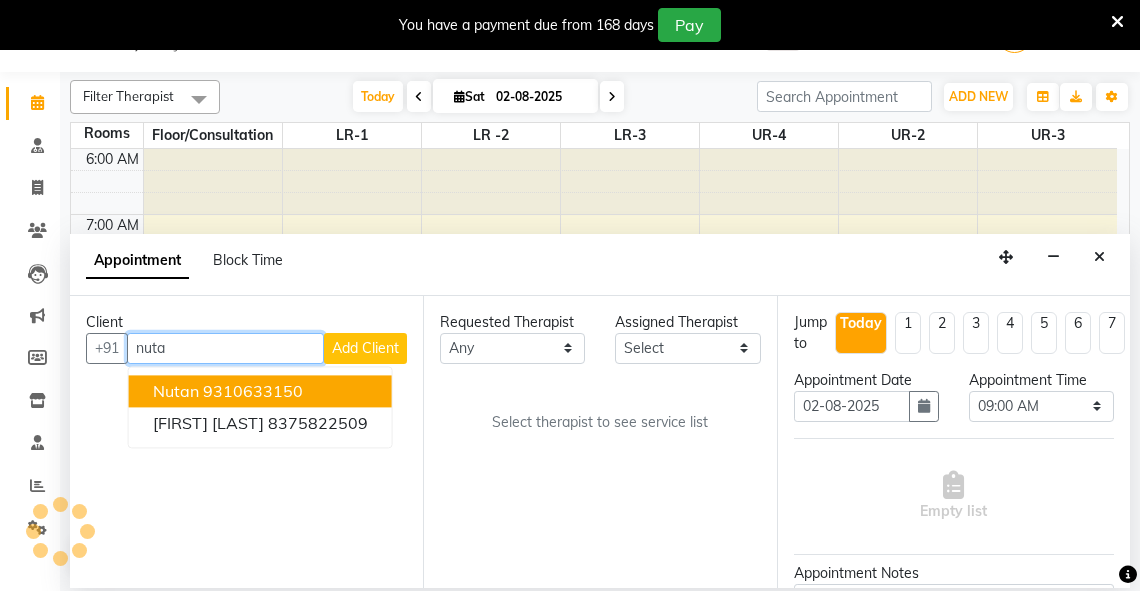 click on "9310633150" at bounding box center (253, 391) 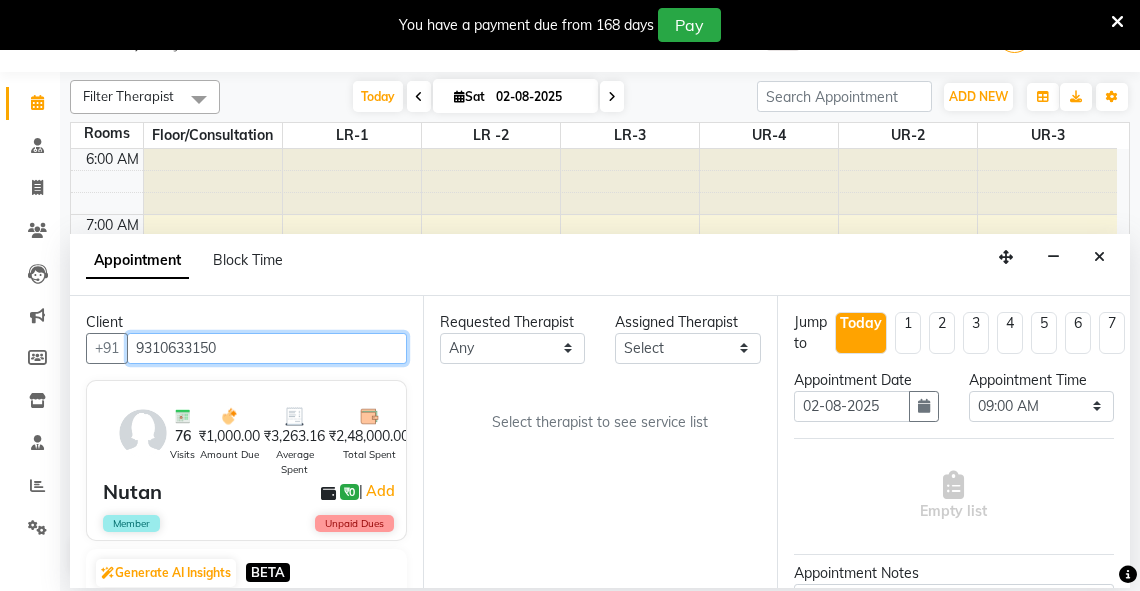 type on "9310633150" 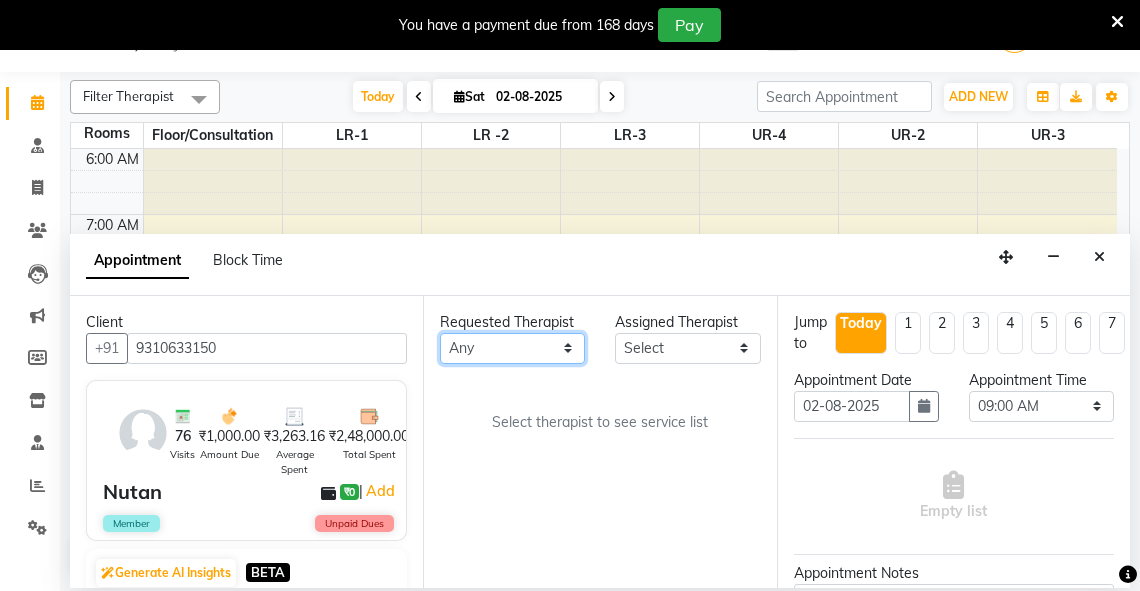 click on "Any Adarsh Akshaya V Aleena Thankachan Anakha A K Anaswara N anusha  Dhaneesha Dr JIJI K P elizabeth gopika Guddu Maurya JISHNU maneesha a Manoj K M OTHER BRANCH Sardinia Shyamjith Vineeth Vijayan vishnu priya yadhu" at bounding box center [512, 348] 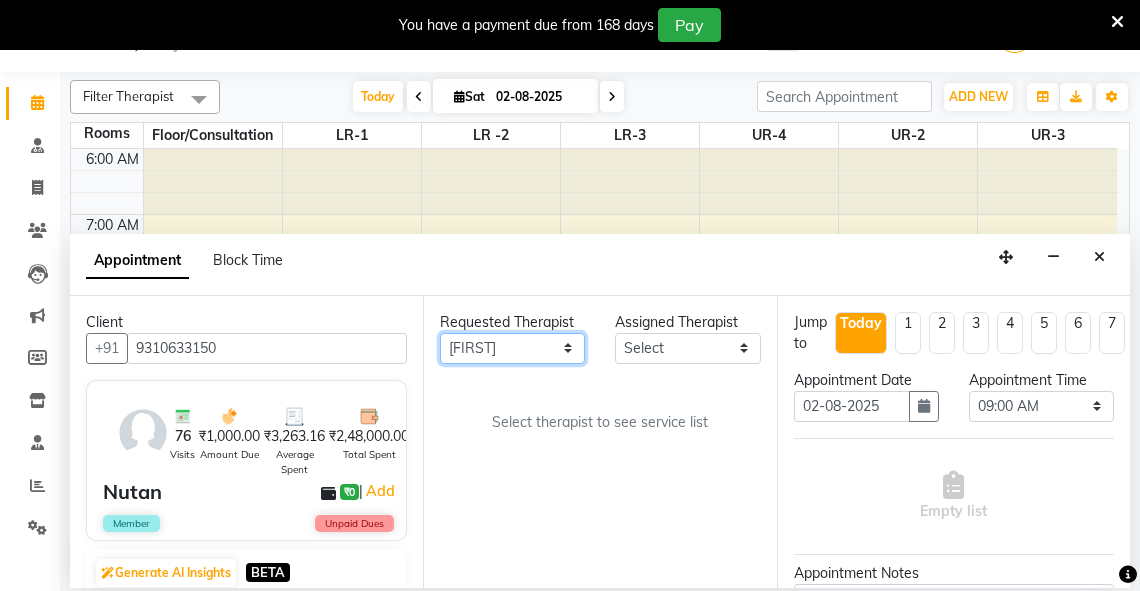 click on "Any Adarsh Akshaya V Aleena Thankachan Anakha A K Anaswara N anusha  Dhaneesha Dr JIJI K P elizabeth gopika Guddu Maurya JISHNU maneesha a Manoj K M OTHER BRANCH Sardinia Shyamjith Vineeth Vijayan vishnu priya yadhu" at bounding box center [512, 348] 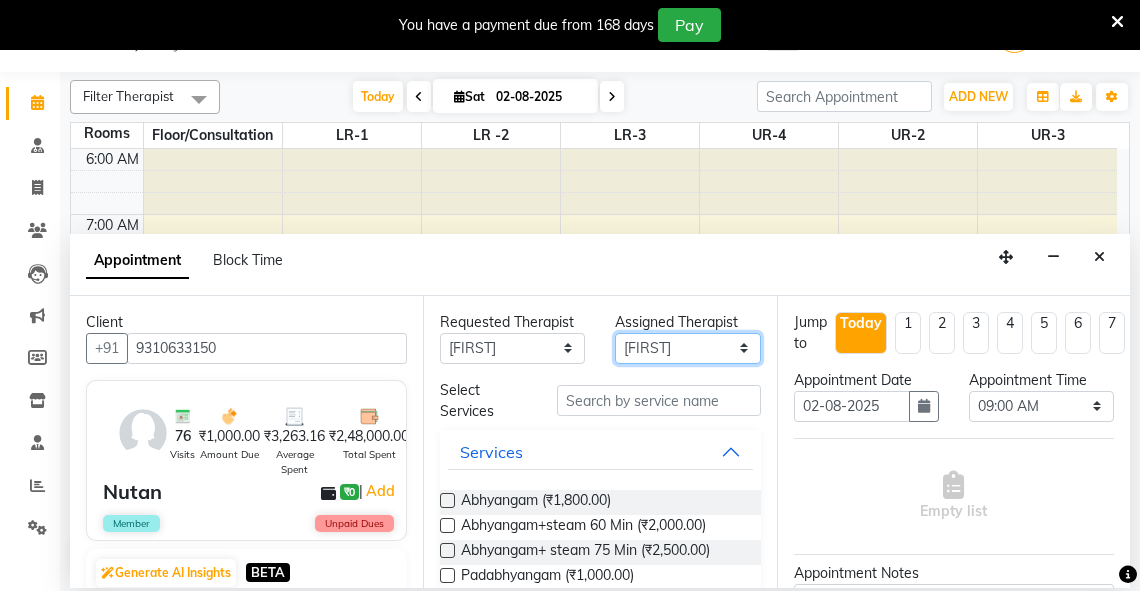 drag, startPoint x: 714, startPoint y: 348, endPoint x: 716, endPoint y: 335, distance: 13.152946 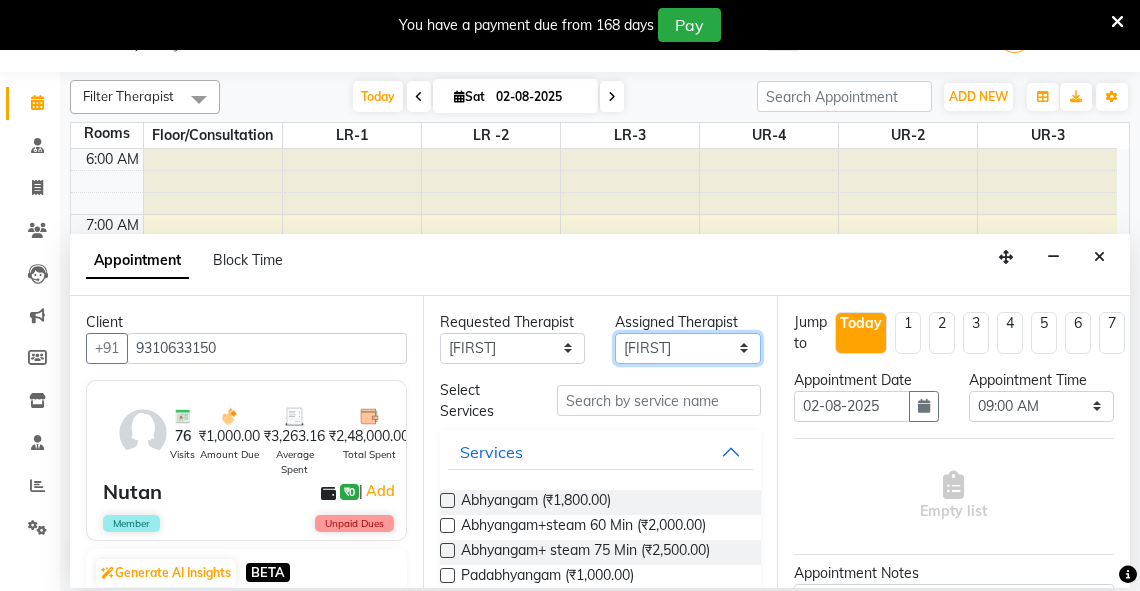 select on "79242" 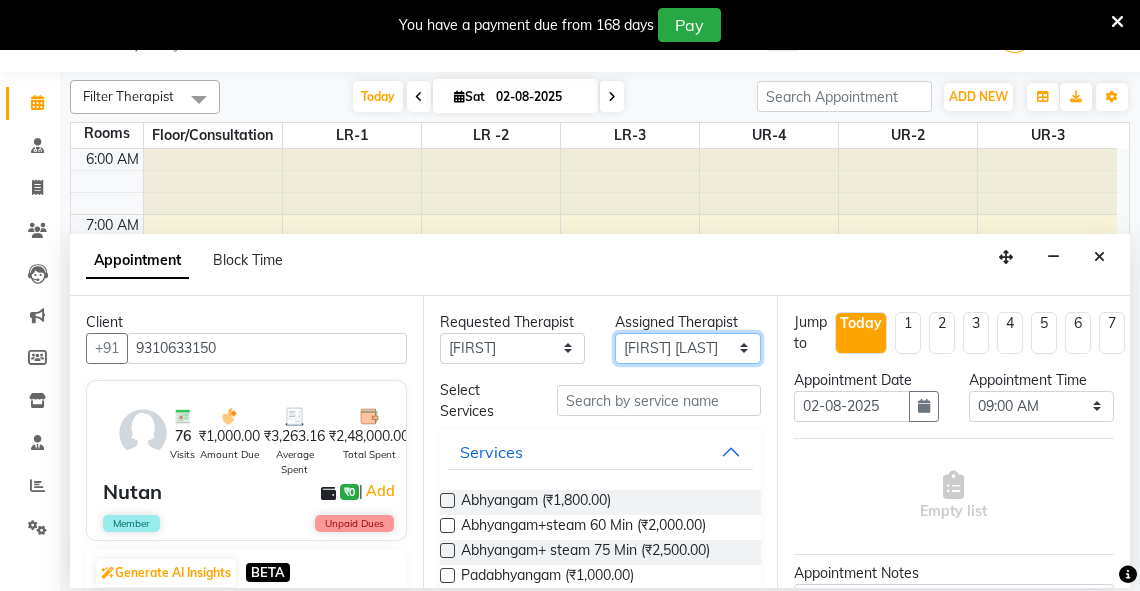click on "Select Adarsh Akshaya V Aleena Thankachan Anakha A K Anaswara N anusha  Dhaneesha Dr JIJI K P elizabeth gopika Guddu Maurya JISHNU maneesha a Manoj K M OTHER BRANCH Sardinia Shyamjith Vineeth Vijayan vishnu priya yadhu" at bounding box center [687, 348] 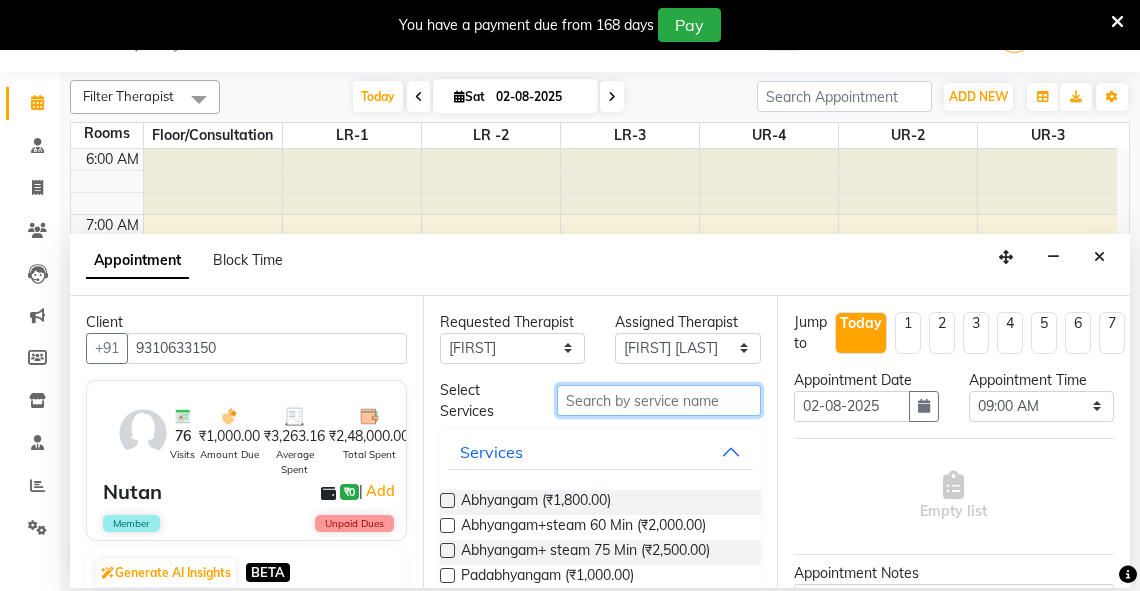 click at bounding box center (659, 400) 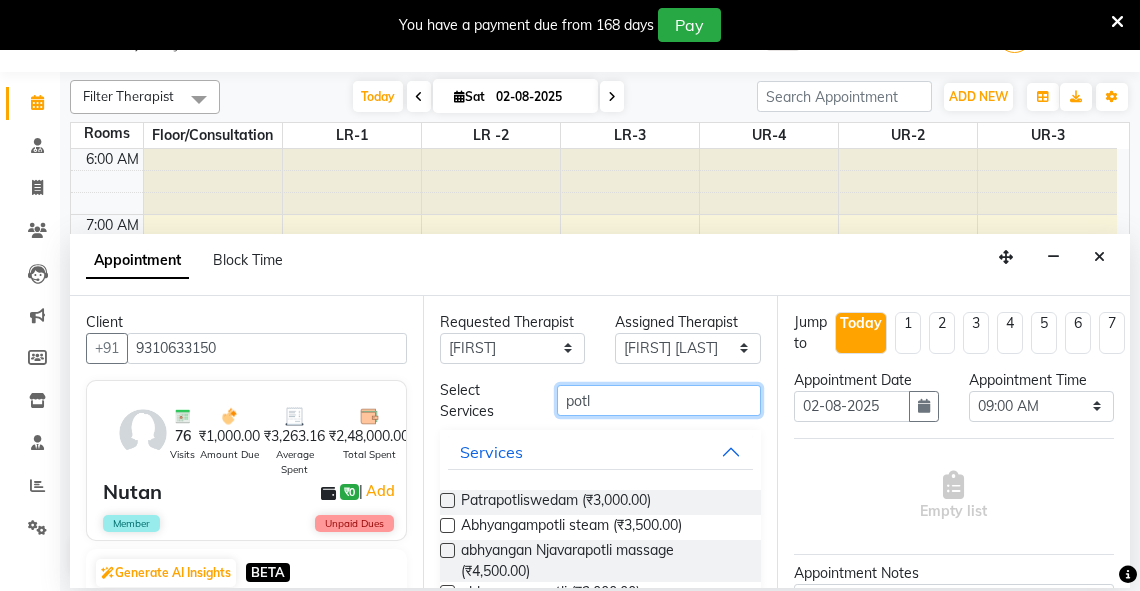type on "potl" 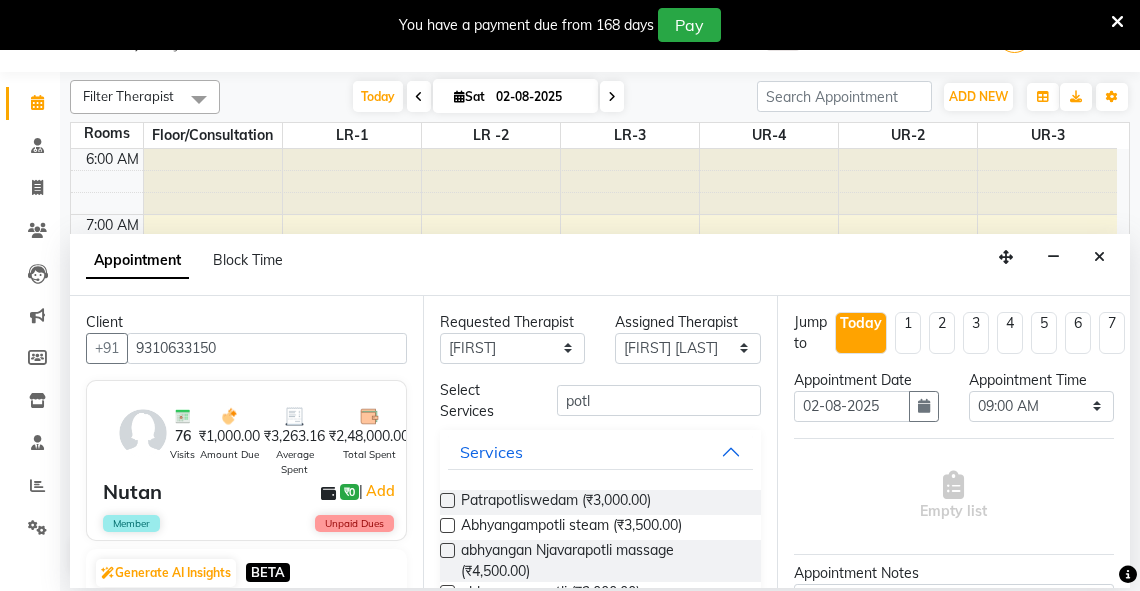 click at bounding box center [447, 500] 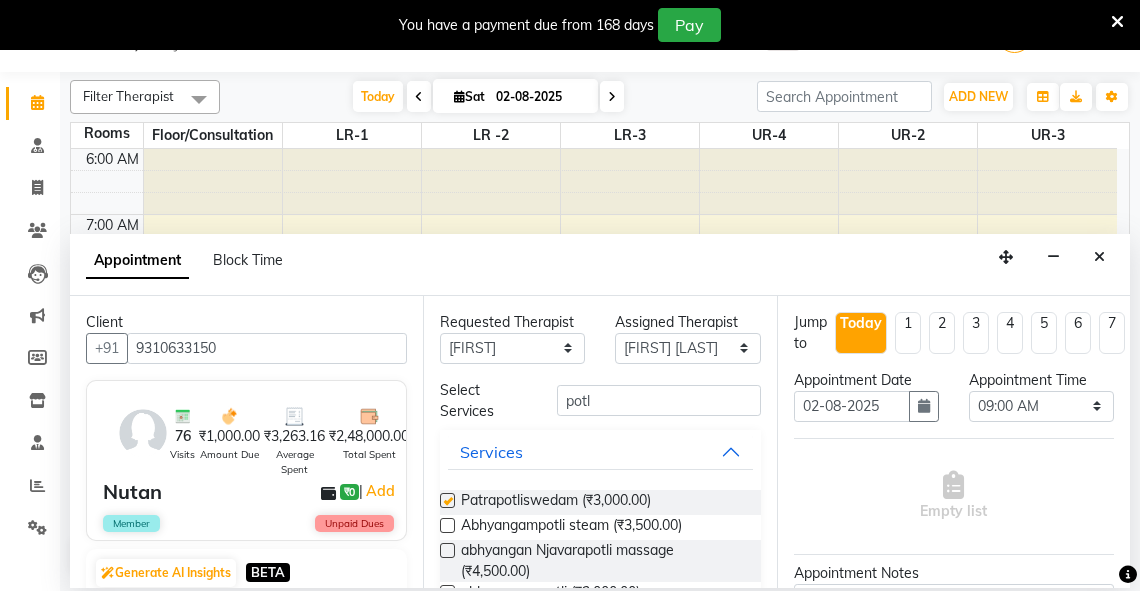 select on "2648" 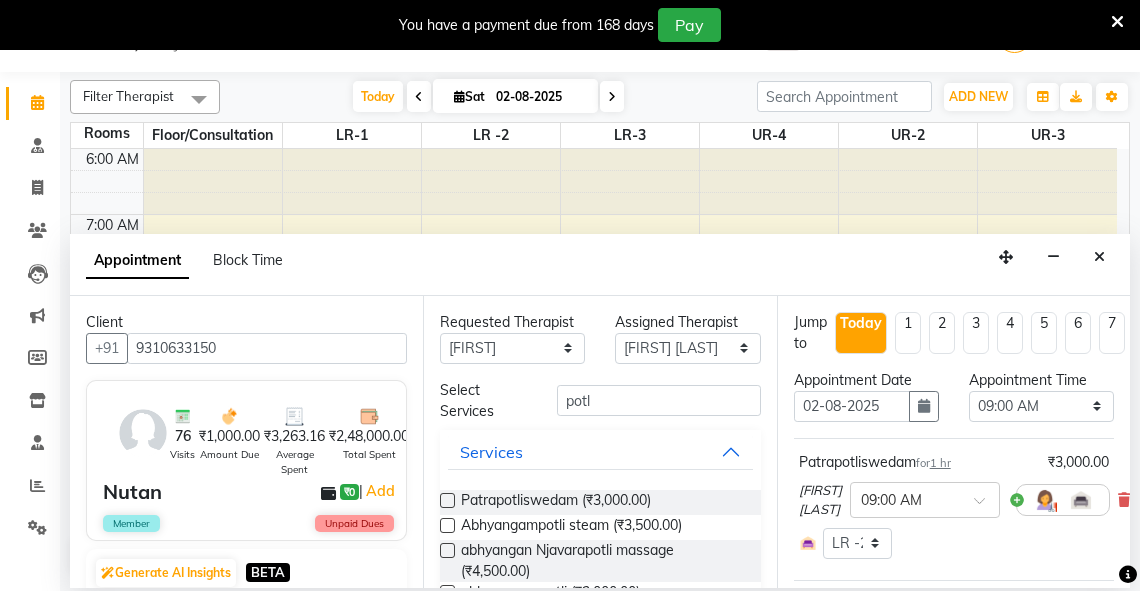 checkbox on "false" 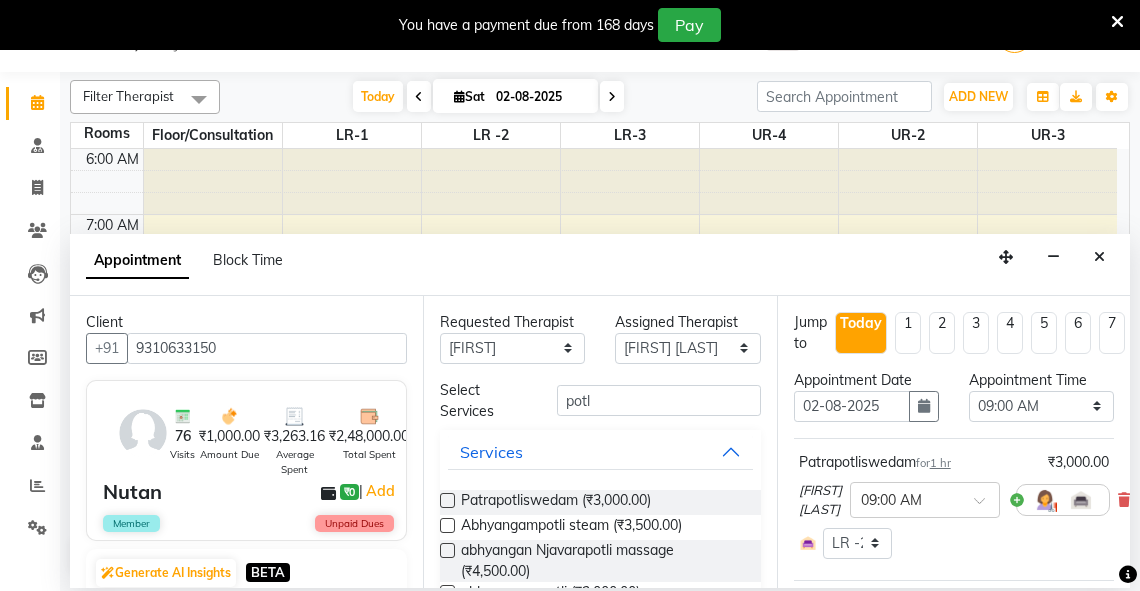 scroll, scrollTop: 316, scrollLeft: 0, axis: vertical 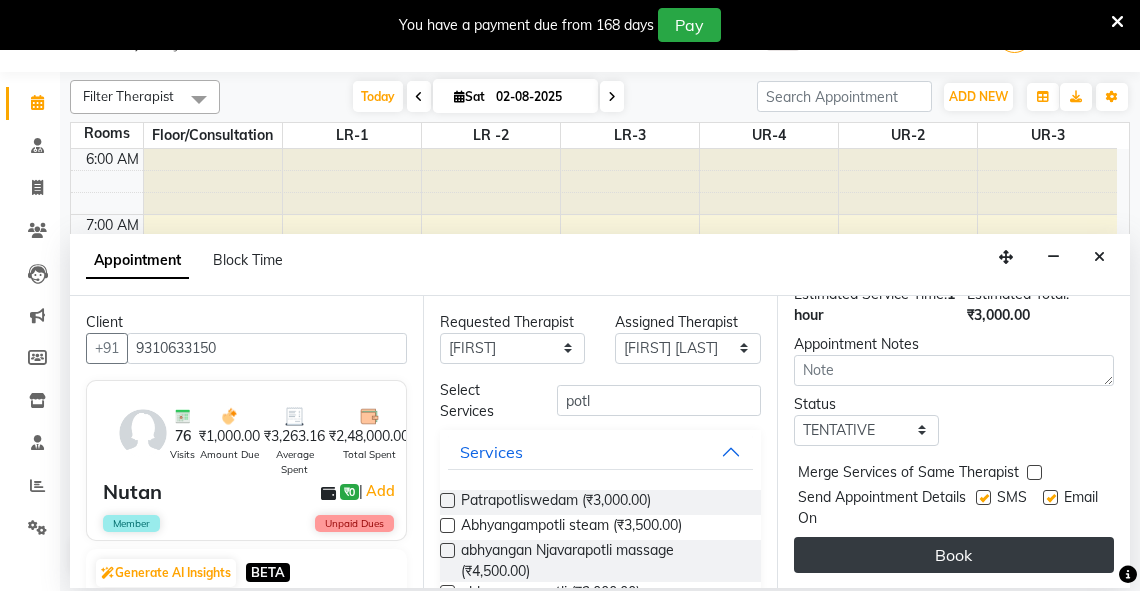 click on "Book" at bounding box center (954, 555) 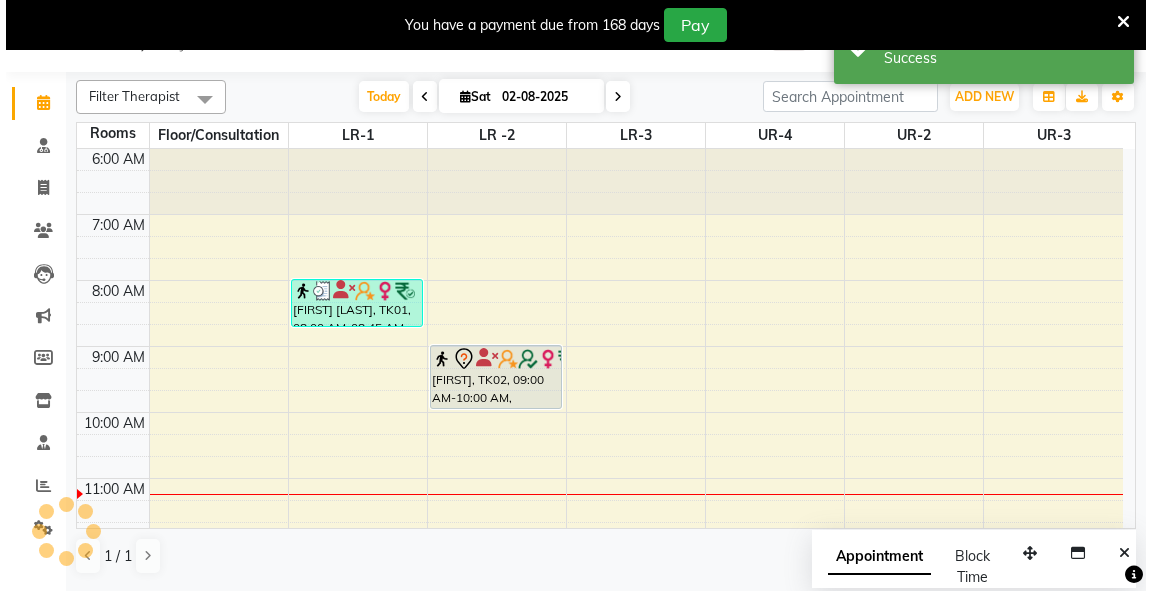 scroll, scrollTop: 0, scrollLeft: 0, axis: both 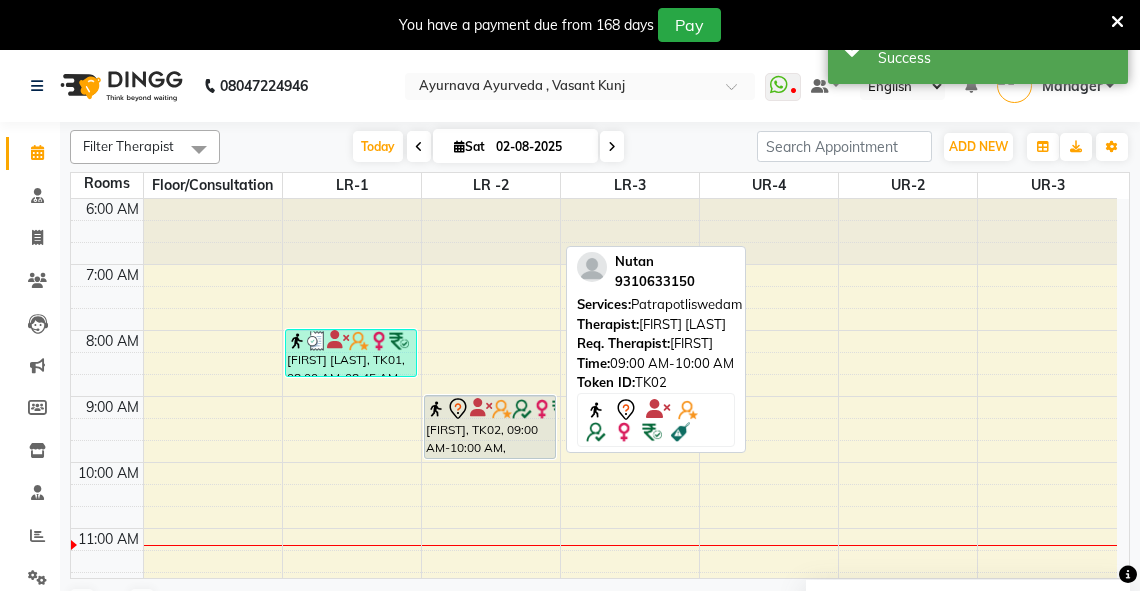 click on "[FIRST], TK02, 09:00 AM-10:00 AM, Patrapotliswedam" at bounding box center [490, 427] 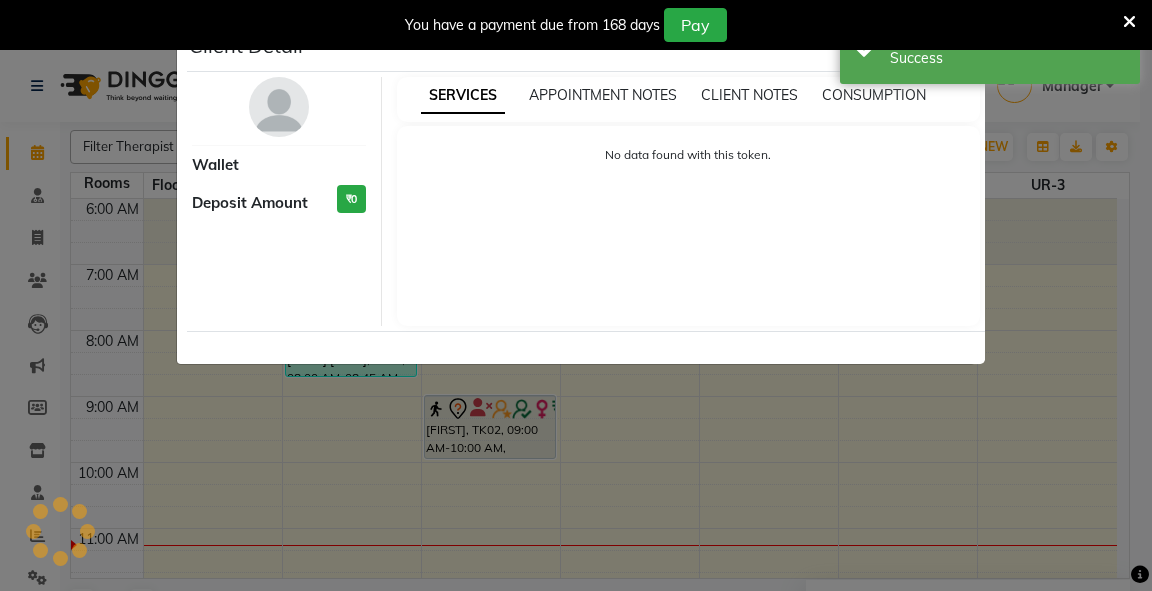 select on "7" 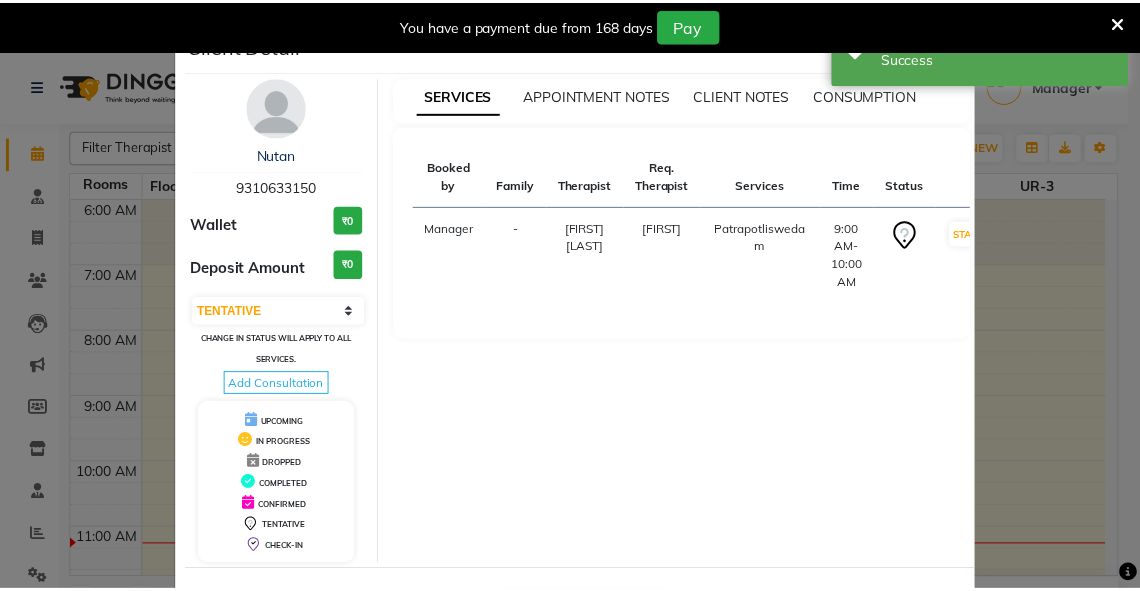 scroll, scrollTop: 78, scrollLeft: 0, axis: vertical 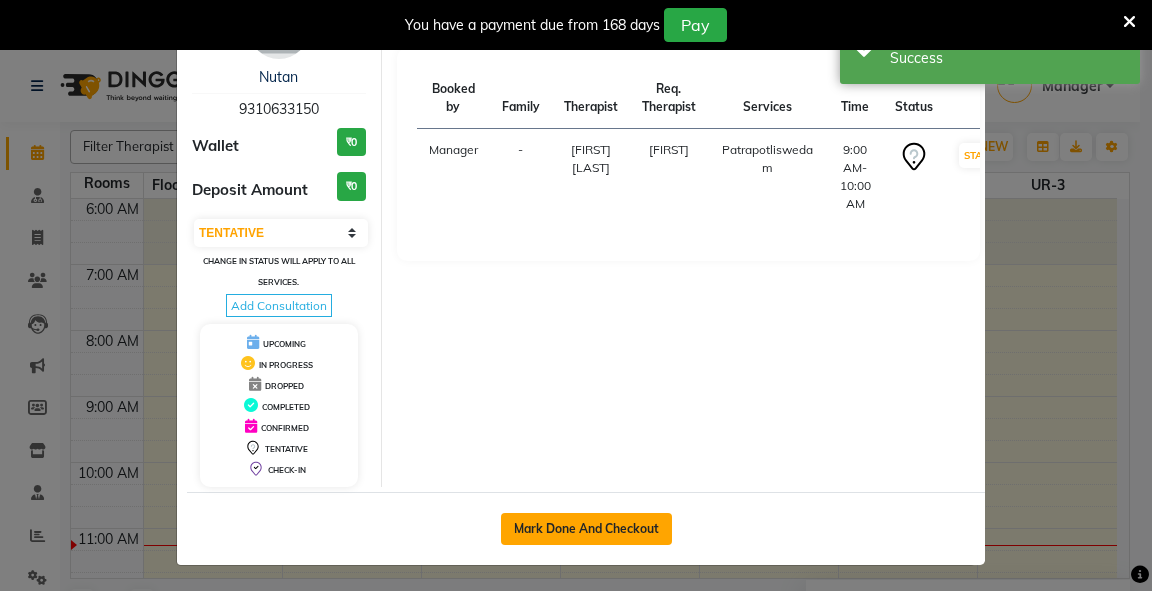 click on "Mark Done And Checkout" 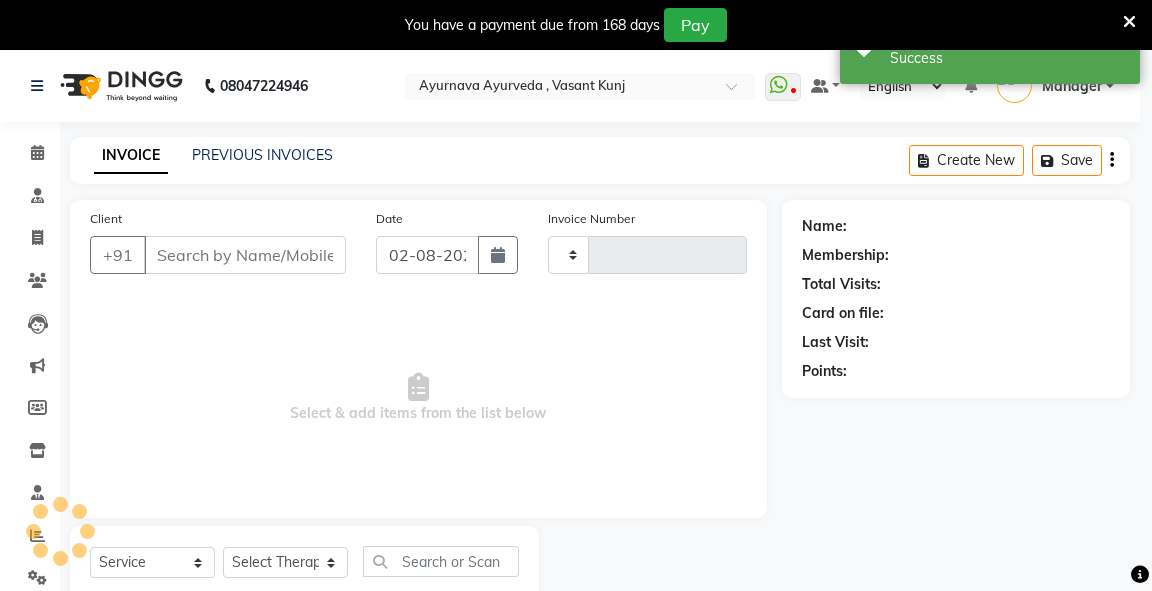 type on "2262" 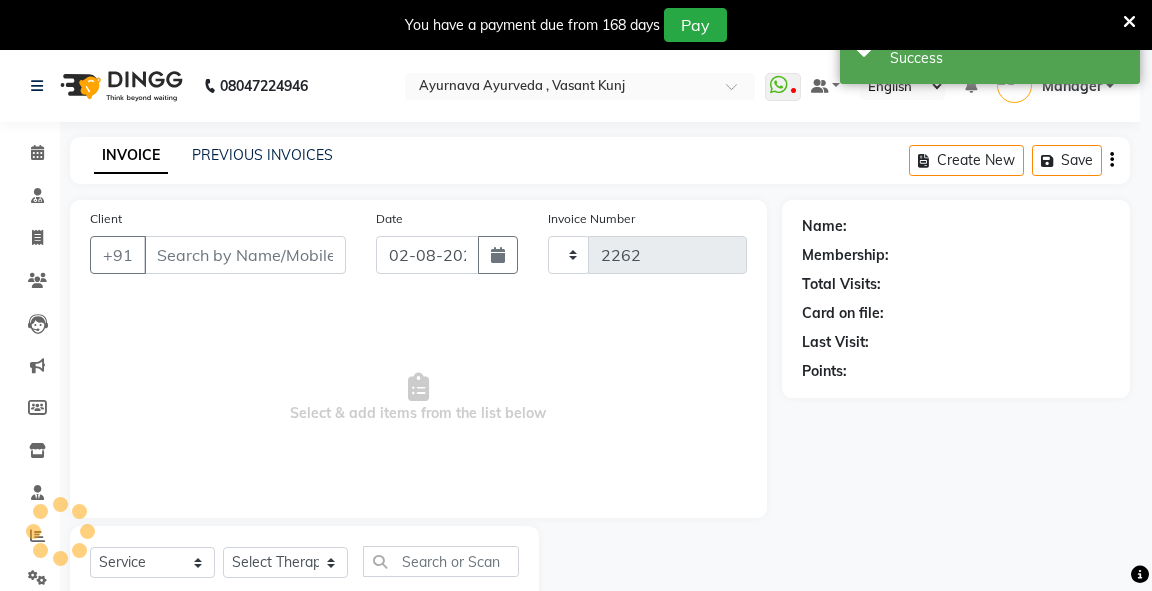 select on "5571" 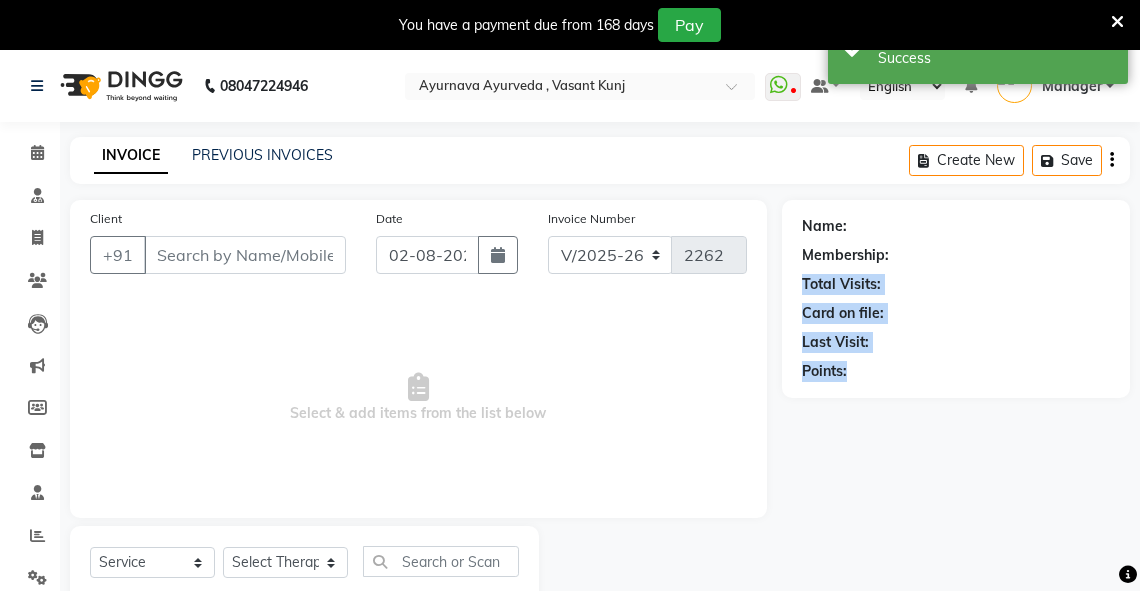 drag, startPoint x: 1140, startPoint y: 260, endPoint x: 1151, endPoint y: 416, distance: 156.38734 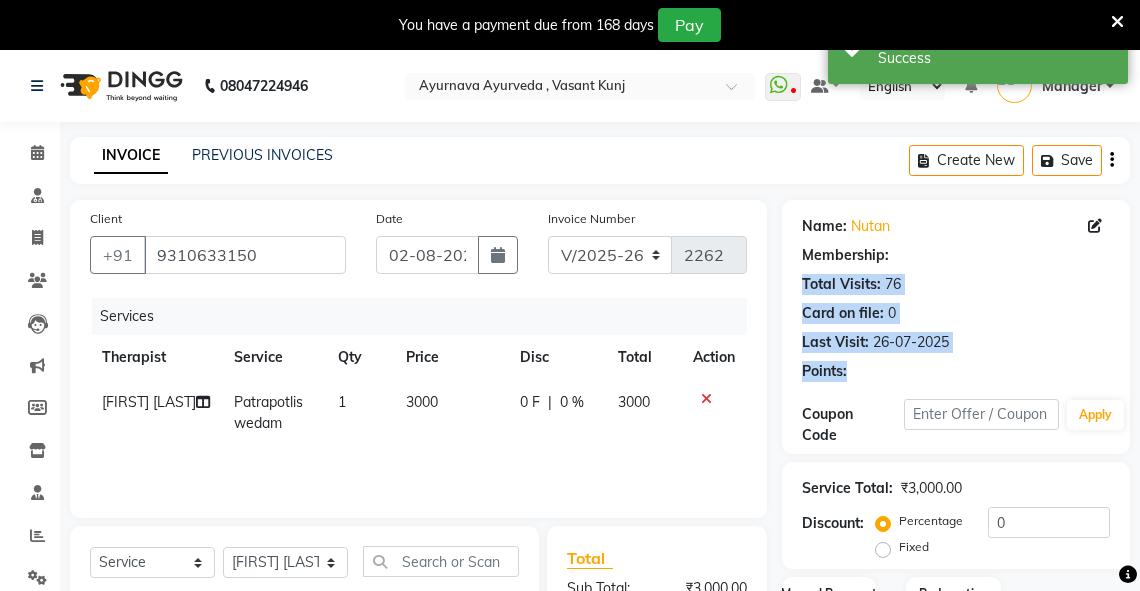 select on "1: Object" 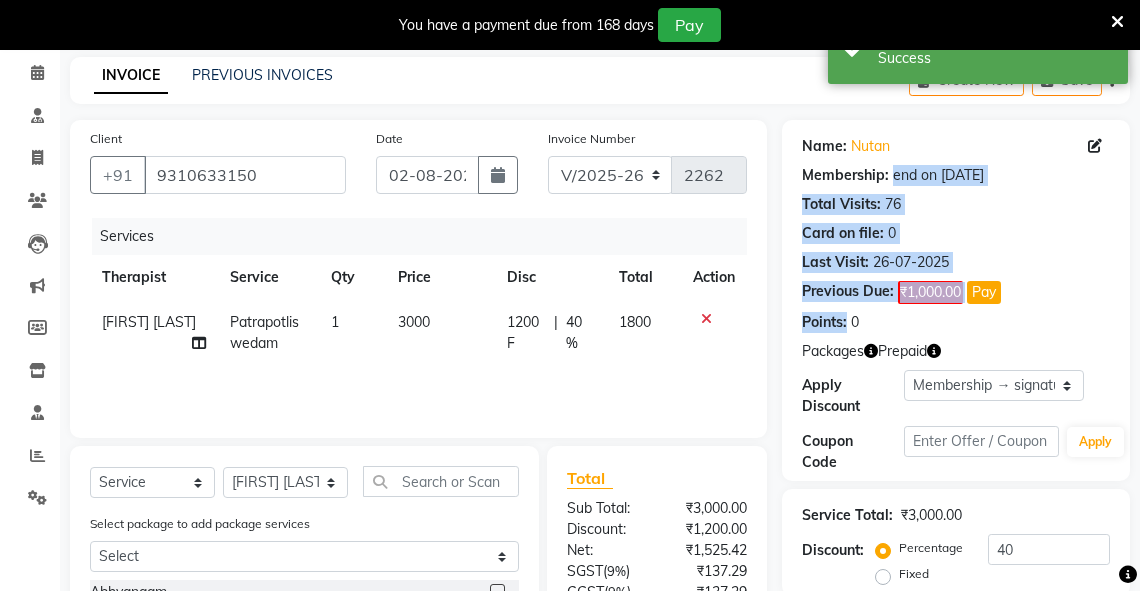 scroll, scrollTop: 328, scrollLeft: 0, axis: vertical 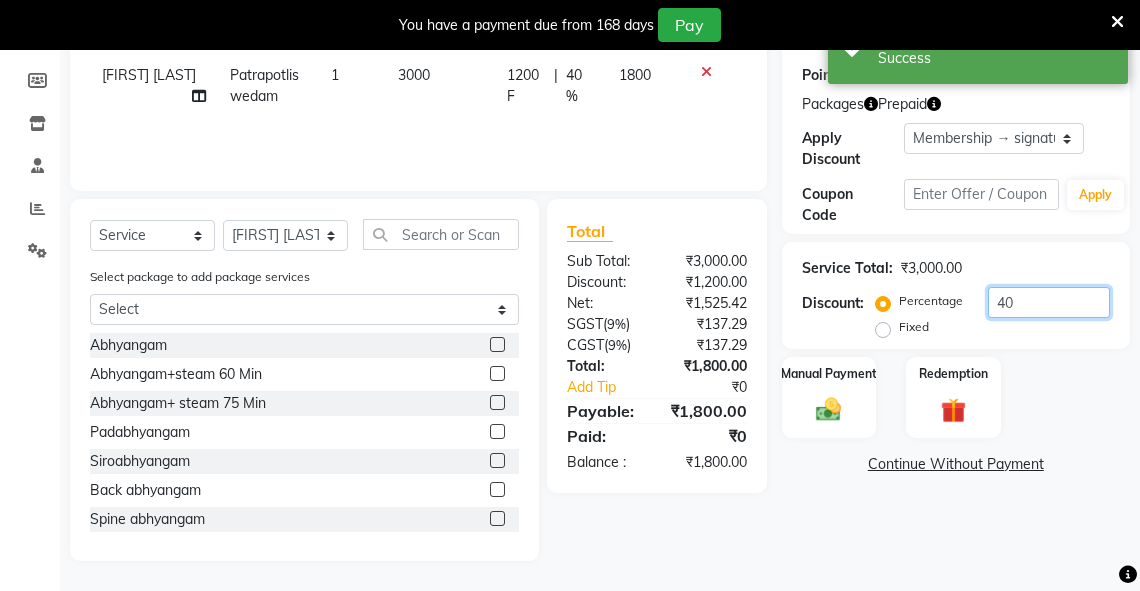 drag, startPoint x: 1008, startPoint y: 300, endPoint x: 982, endPoint y: 294, distance: 26.683329 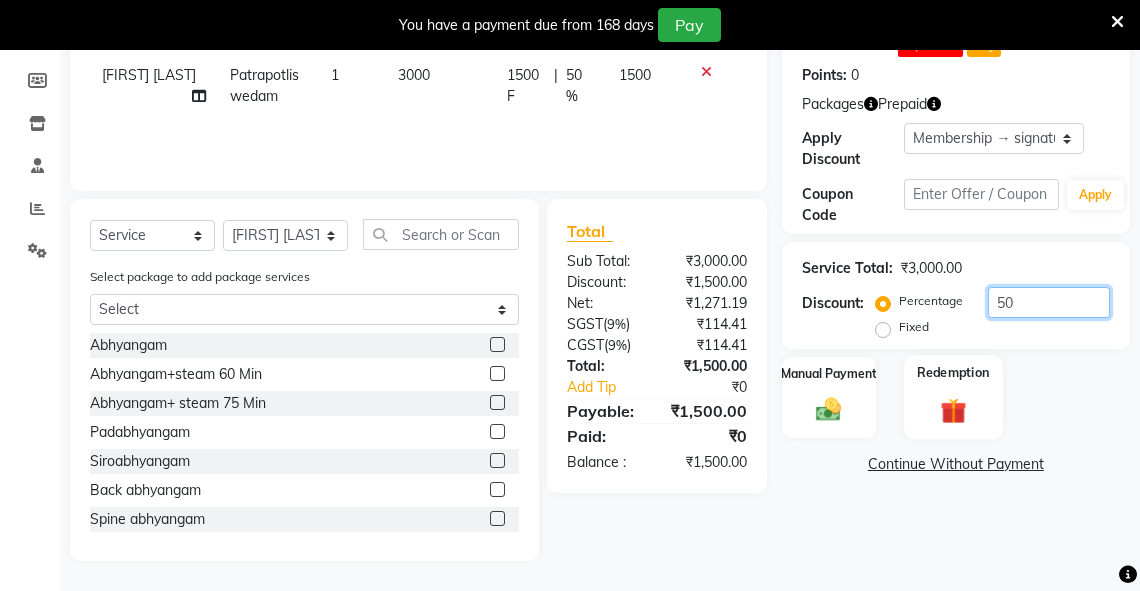 type on "50" 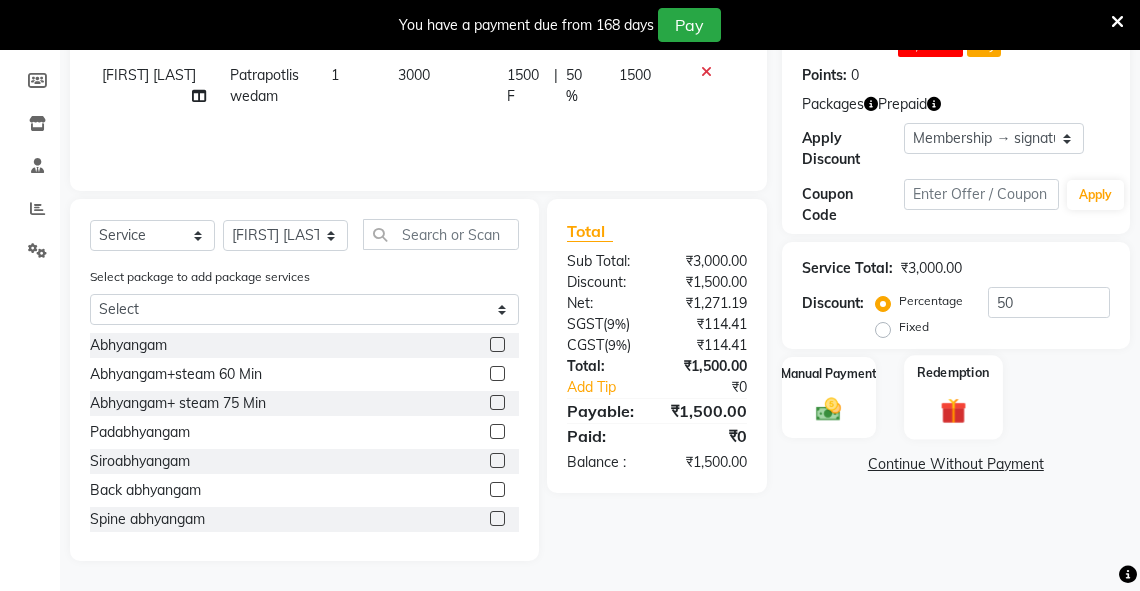 click on "Redemption" 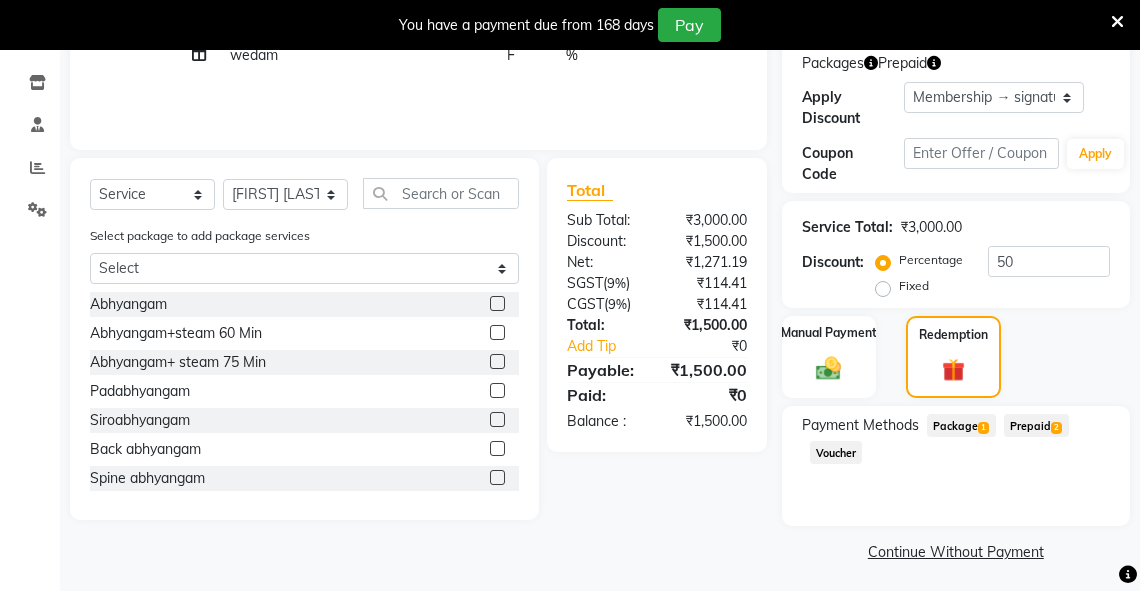 scroll, scrollTop: 373, scrollLeft: 0, axis: vertical 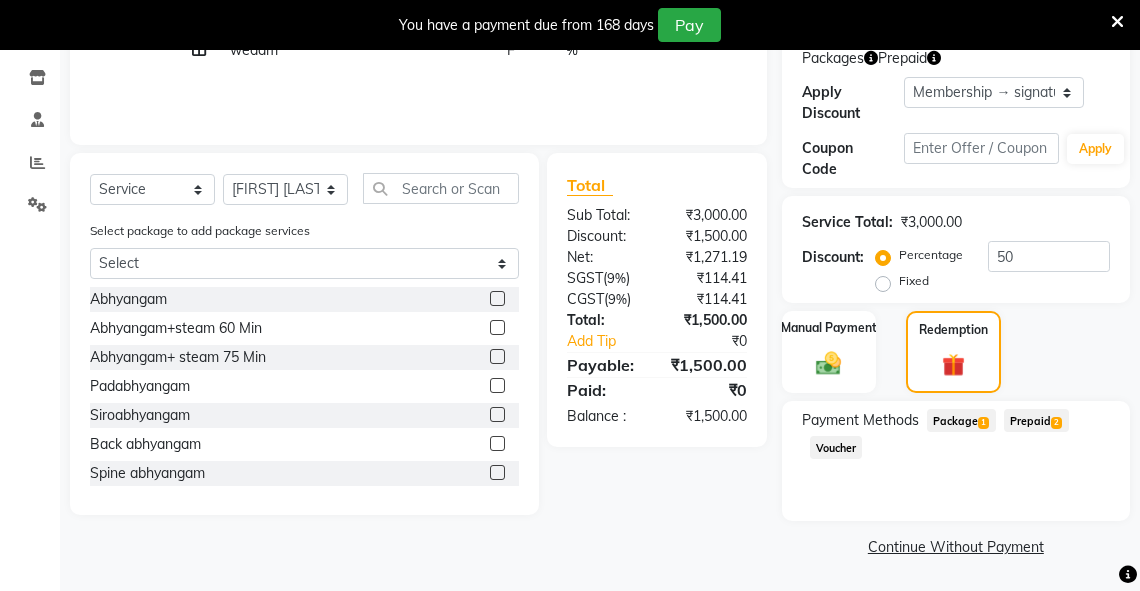 click on "Prepaid  2" 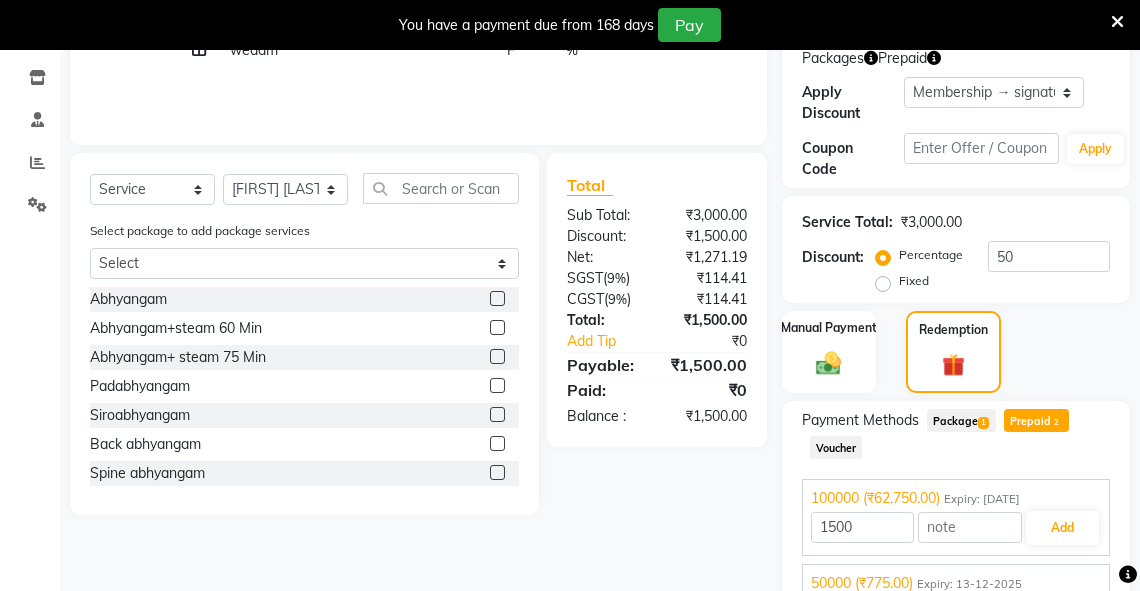 scroll, scrollTop: 464, scrollLeft: 0, axis: vertical 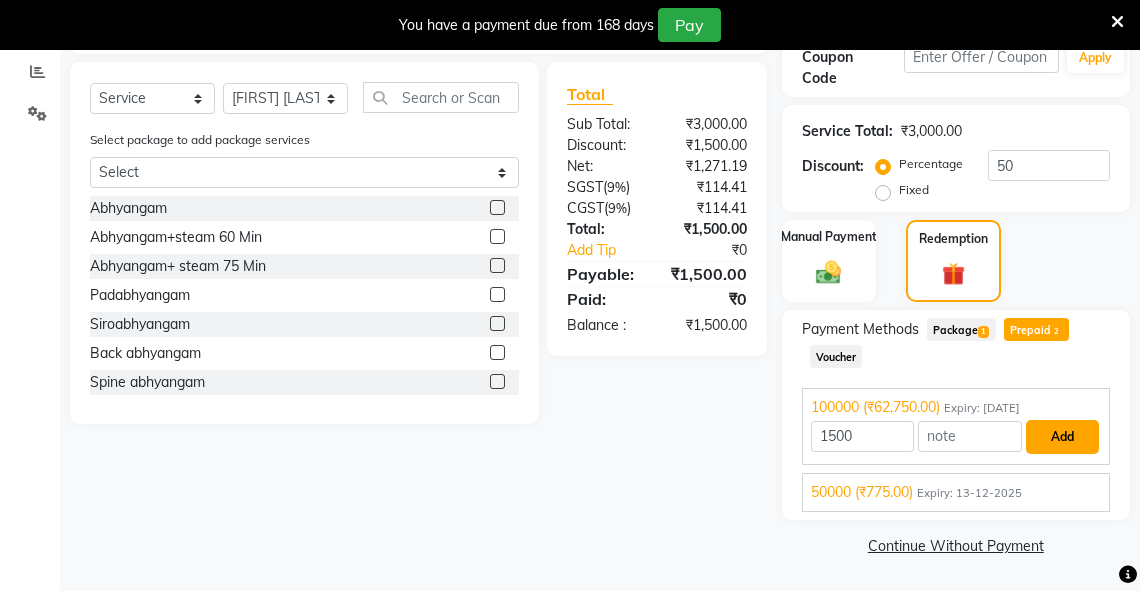 click on "Add" at bounding box center [1062, 437] 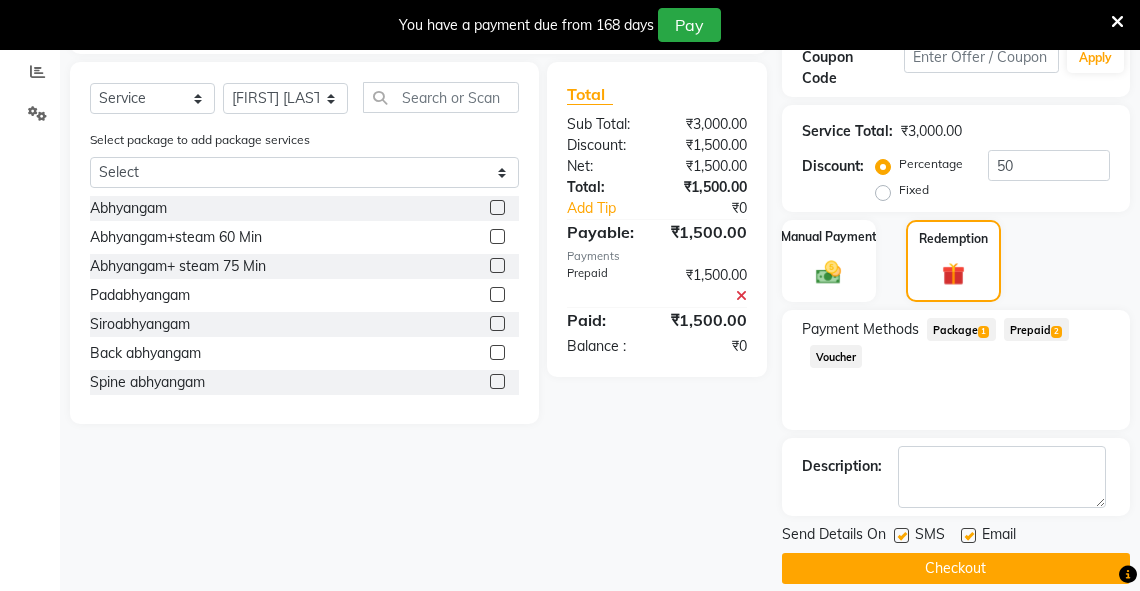 scroll, scrollTop: 485, scrollLeft: 0, axis: vertical 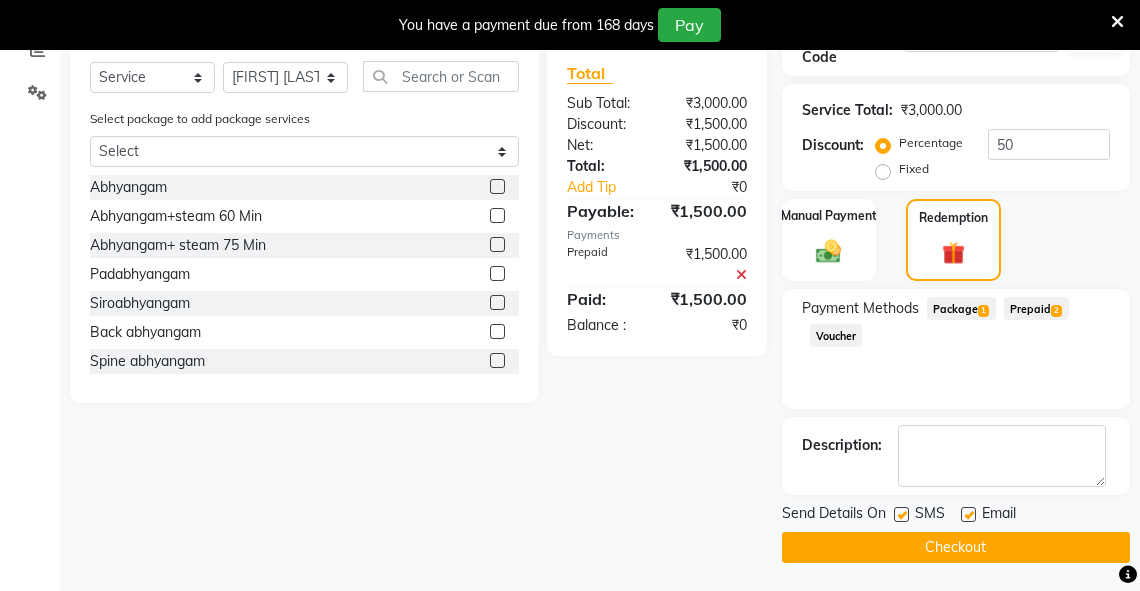 click on "Checkout" 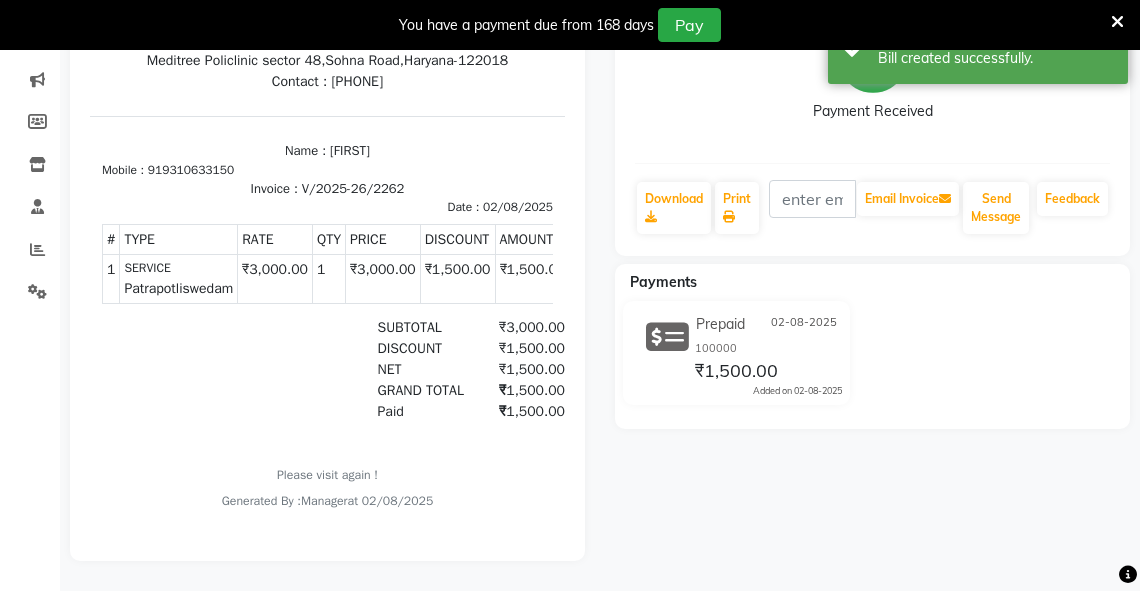 scroll, scrollTop: 0, scrollLeft: 0, axis: both 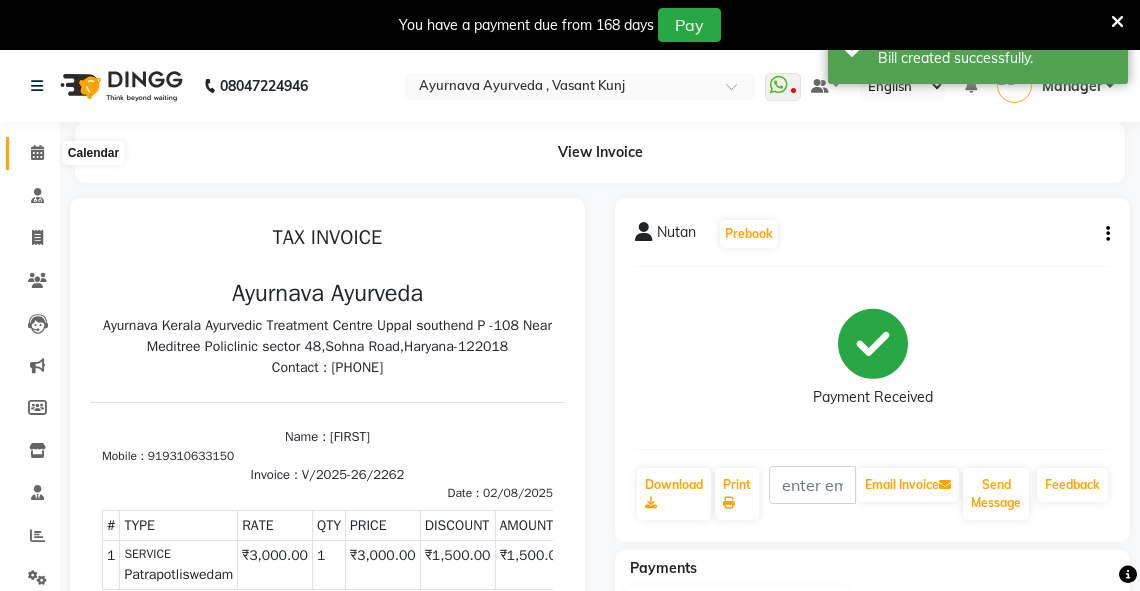 click 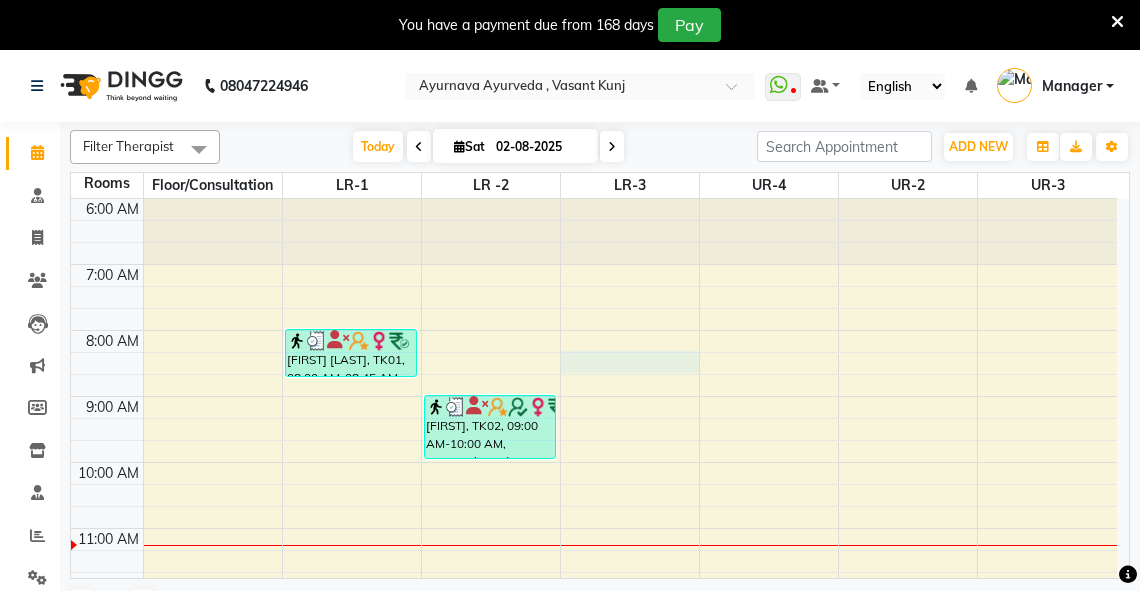click on "6:00 AM 7:00 AM 8:00 AM 9:00 AM 10:00 AM 11:00 AM 12:00 PM 1:00 PM 2:00 PM 3:00 PM 4:00 PM 5:00 PM 6:00 PM 7:00 PM 8:00 PM     [FIRST] [LAST], TK01, 08:00 AM-08:45 AM, Abhyangam     [FIRST], TK02, 09:00 AM-10:00 AM, Patrapotliswedam" at bounding box center (594, 693) 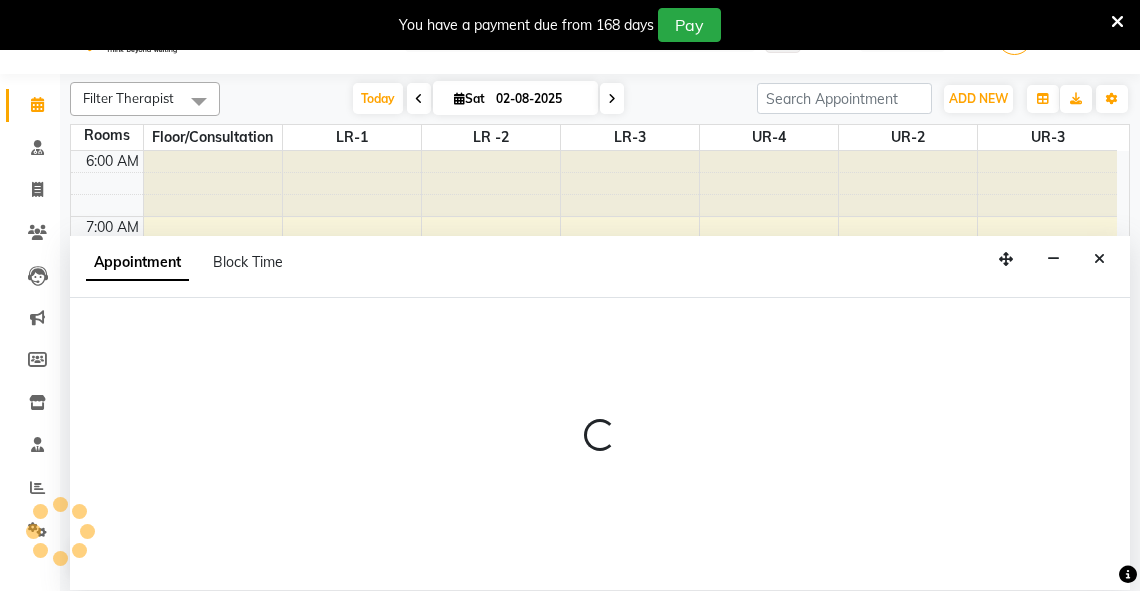 scroll, scrollTop: 50, scrollLeft: 0, axis: vertical 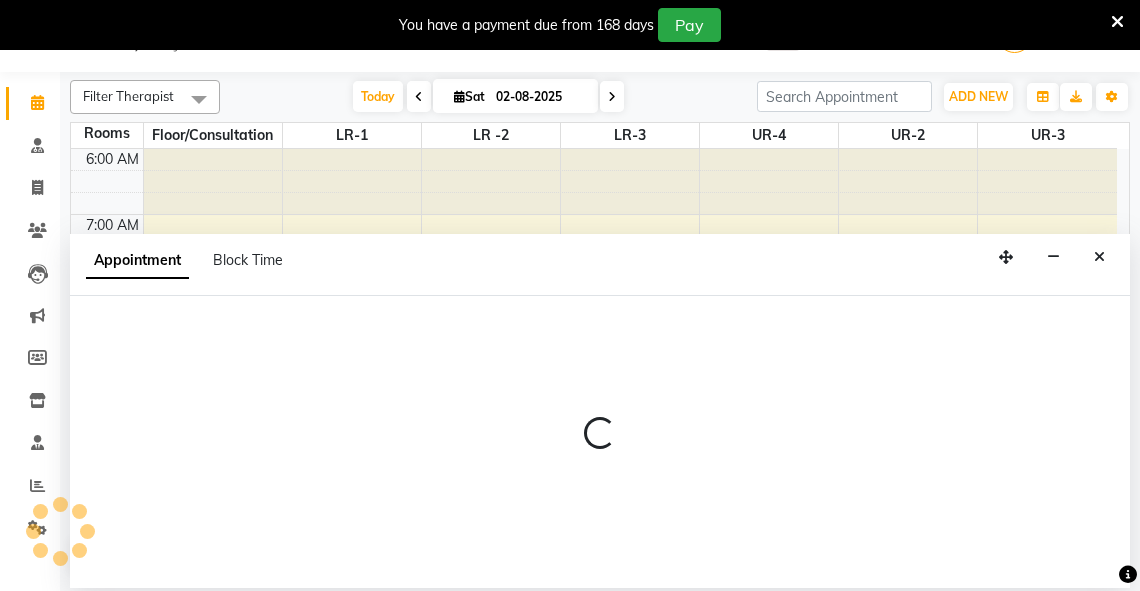 select on "495" 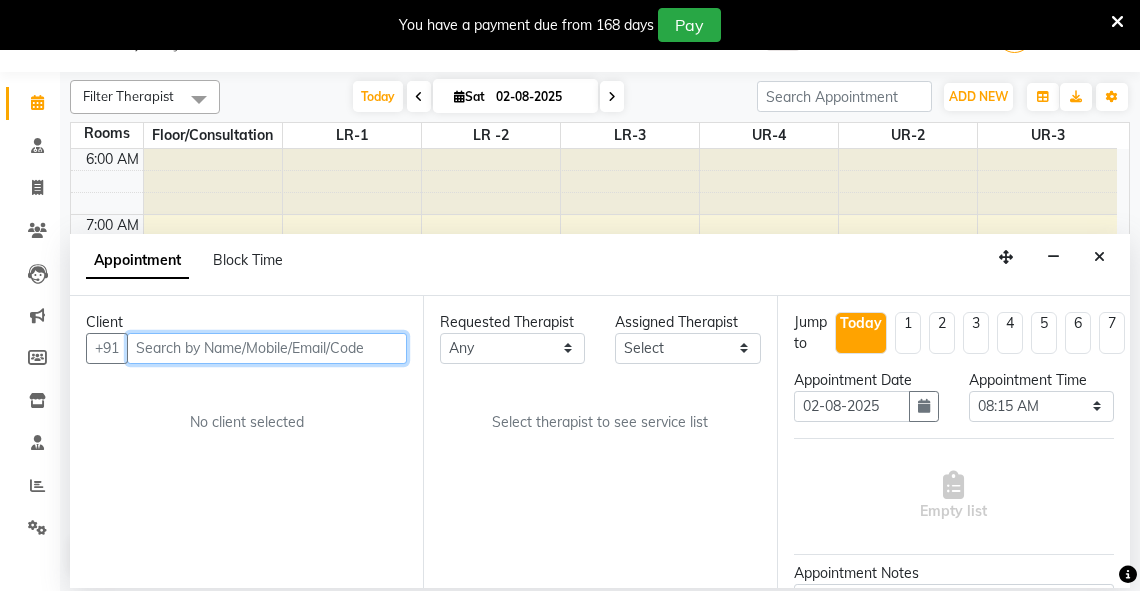 click at bounding box center [267, 348] 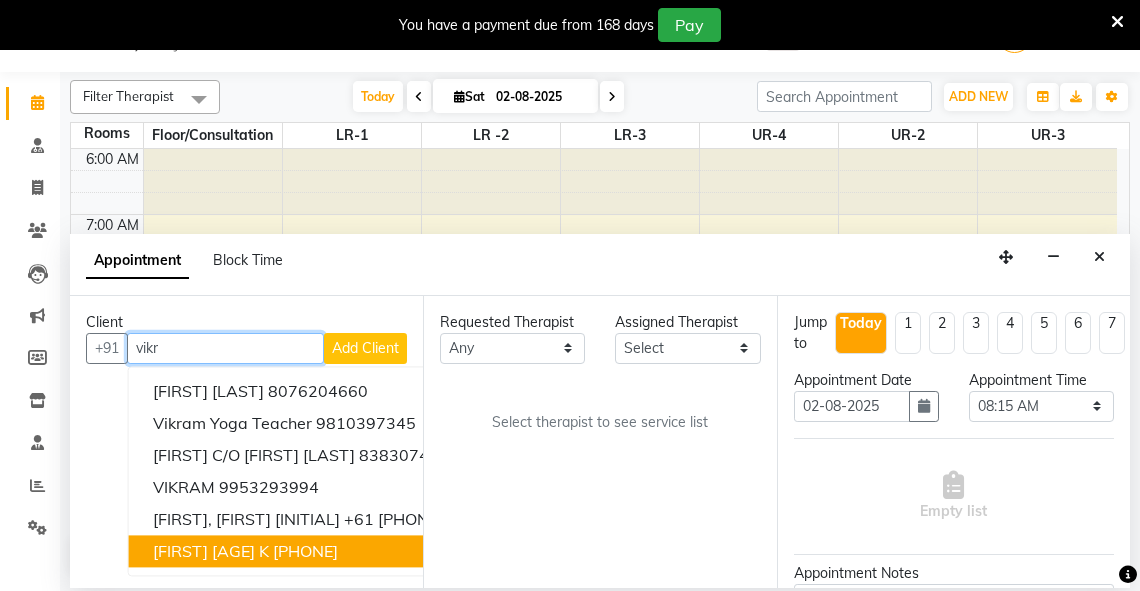 click on "[FIRST] [AGE] k" at bounding box center [211, 551] 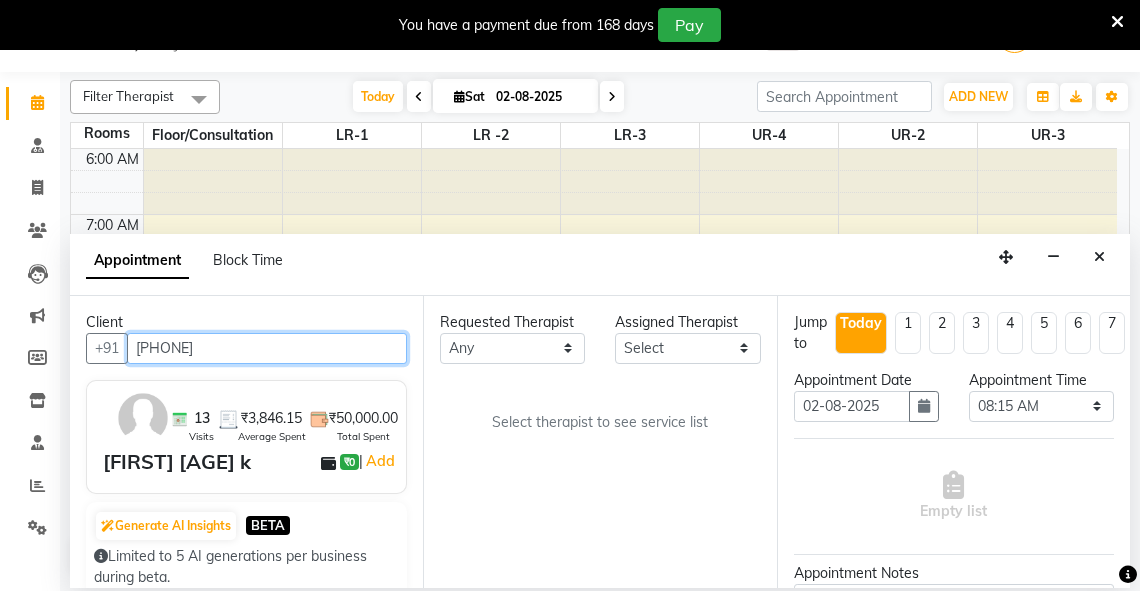 type on "[PHONE]" 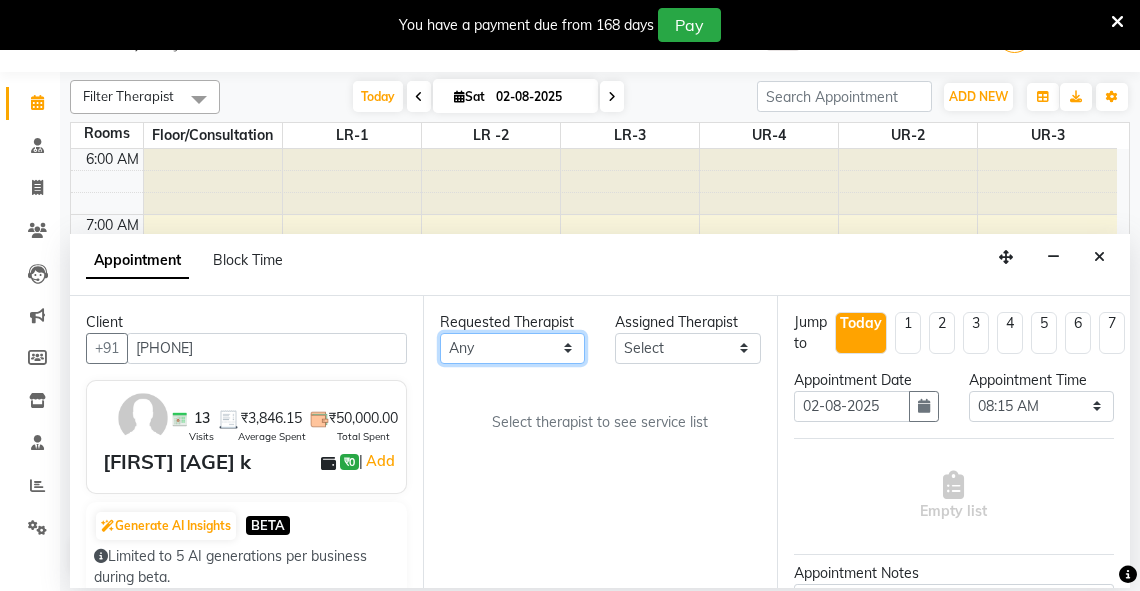 click on "Any Adarsh Akshaya V Aleena Thankachan Anakha A K Anaswara N anusha  Dhaneesha Dr JIJI K P elizabeth gopika Guddu Maurya JISHNU maneesha a Manoj K M OTHER BRANCH Sardinia Shyamjith Vineeth Vijayan vishnu priya yadhu" at bounding box center (512, 348) 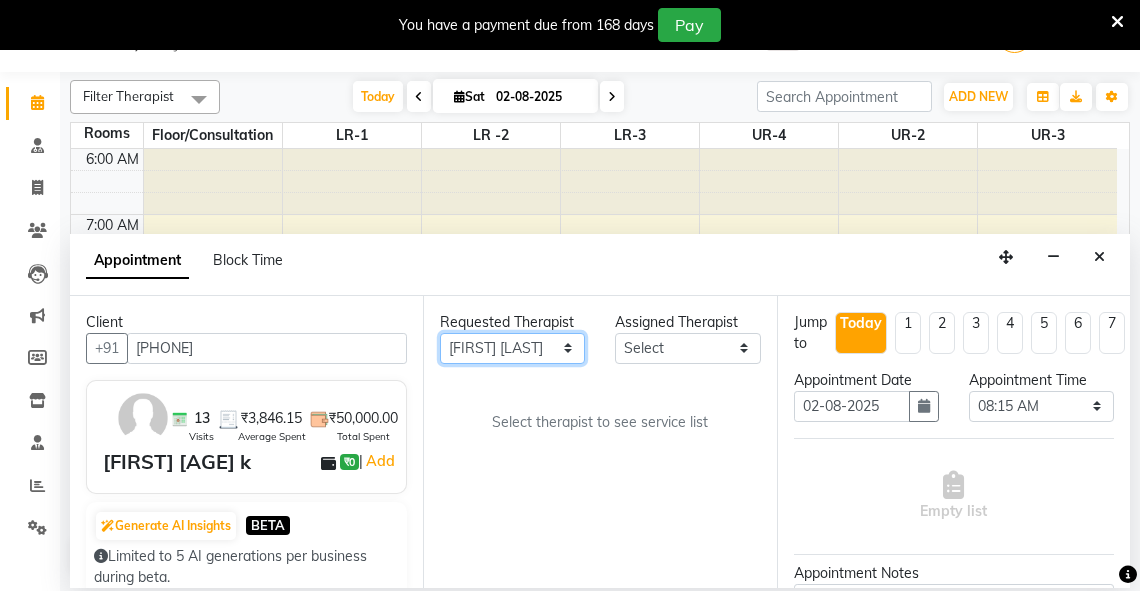 click on "Any Adarsh Akshaya V Aleena Thankachan Anakha A K Anaswara N anusha  Dhaneesha Dr JIJI K P elizabeth gopika Guddu Maurya JISHNU maneesha a Manoj K M OTHER BRANCH Sardinia Shyamjith Vineeth Vijayan vishnu priya yadhu" at bounding box center [512, 348] 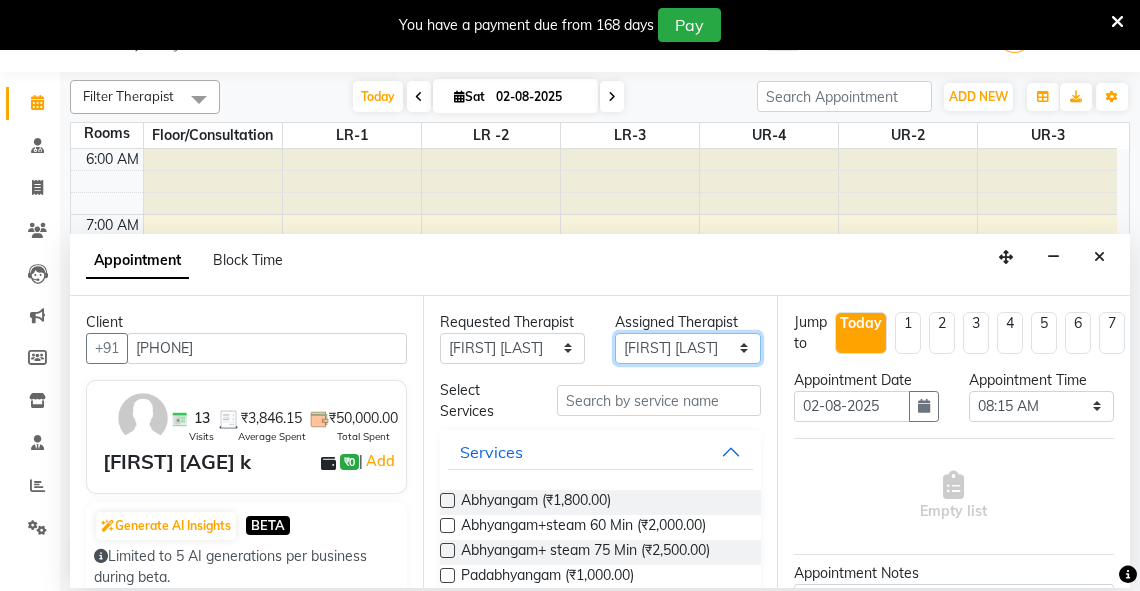 click on "Select Adarsh Akshaya V Aleena Thankachan Anakha A K Anaswara N anusha  Dhaneesha Dr JIJI K P elizabeth gopika Guddu Maurya JISHNU maneesha a Manoj K M OTHER BRANCH Sardinia Shyamjith Vineeth Vijayan vishnu priya yadhu" at bounding box center [687, 348] 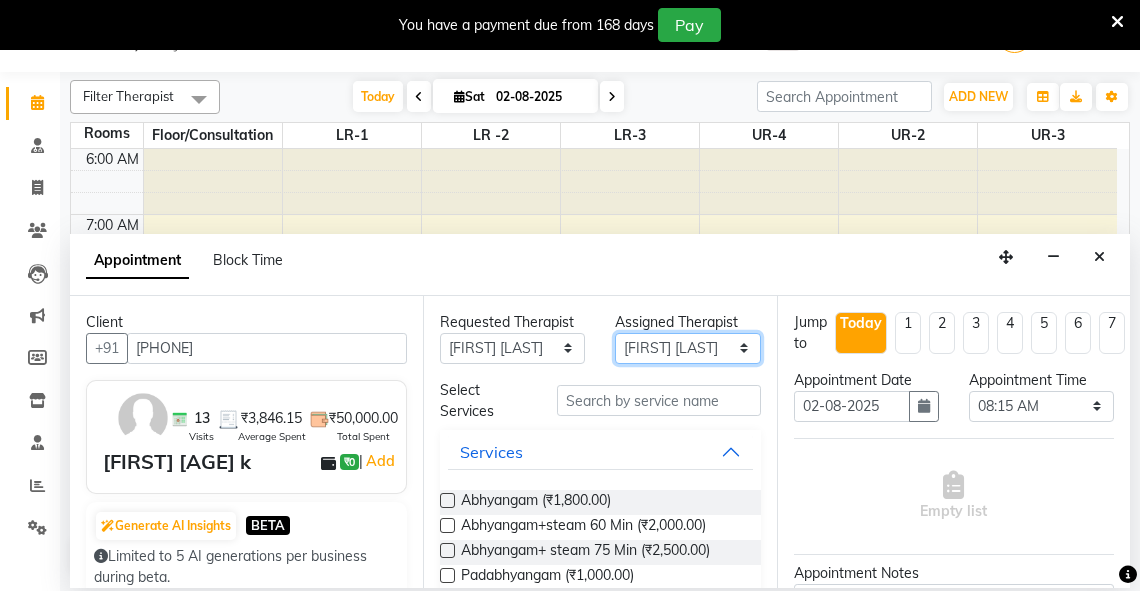 select on "72191" 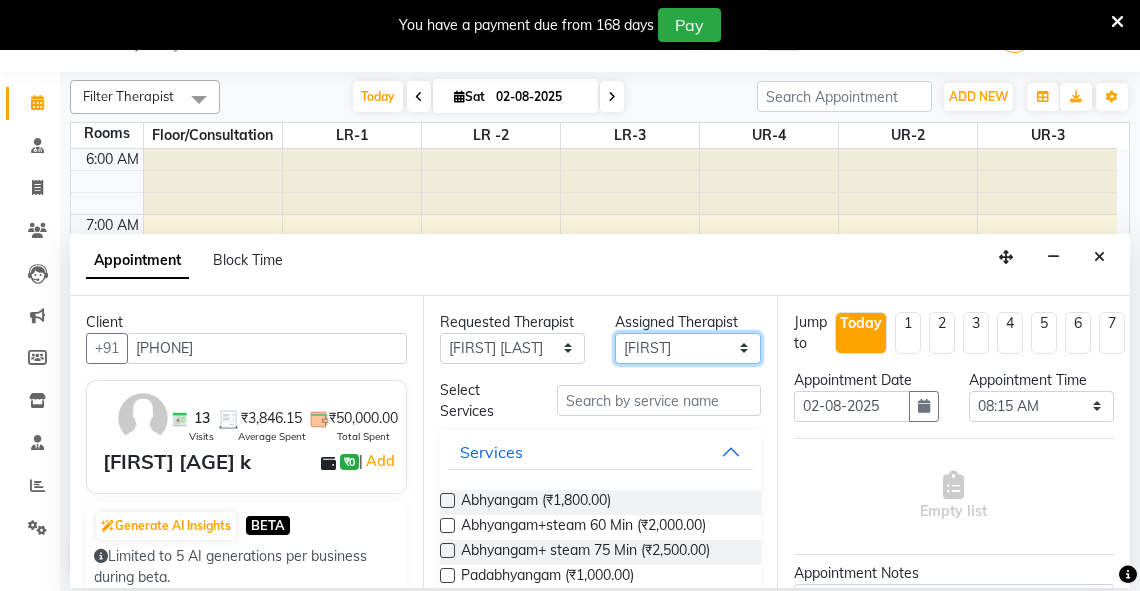 click on "Select Adarsh Akshaya V Aleena Thankachan Anakha A K Anaswara N anusha  Dhaneesha Dr JIJI K P elizabeth gopika Guddu Maurya JISHNU maneesha a Manoj K M OTHER BRANCH Sardinia Shyamjith Vineeth Vijayan vishnu priya yadhu" at bounding box center [687, 348] 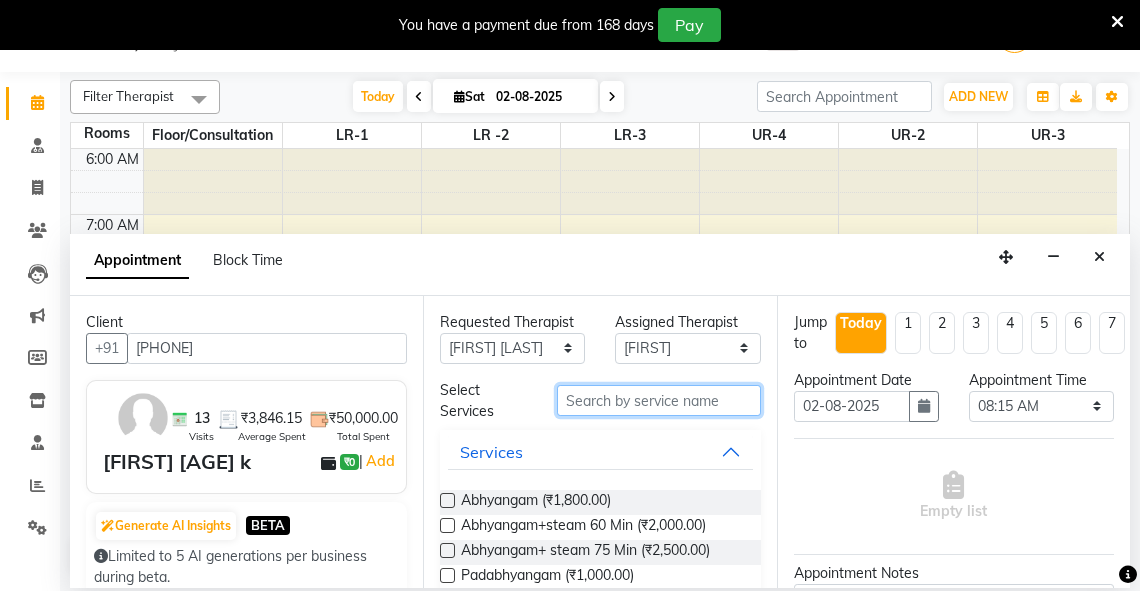 click at bounding box center (659, 400) 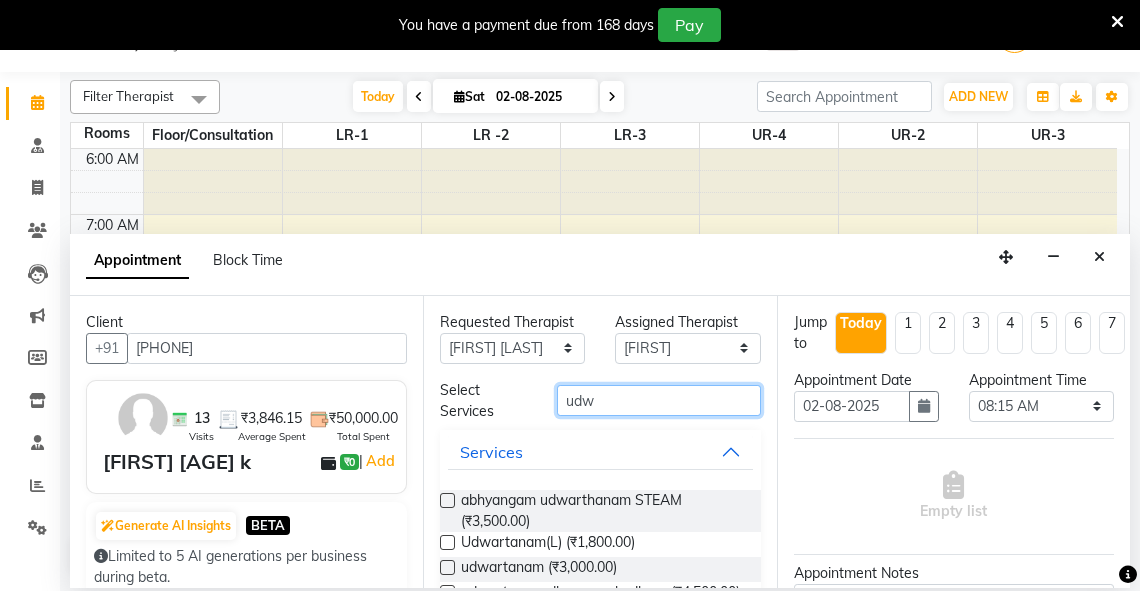 type on "udw" 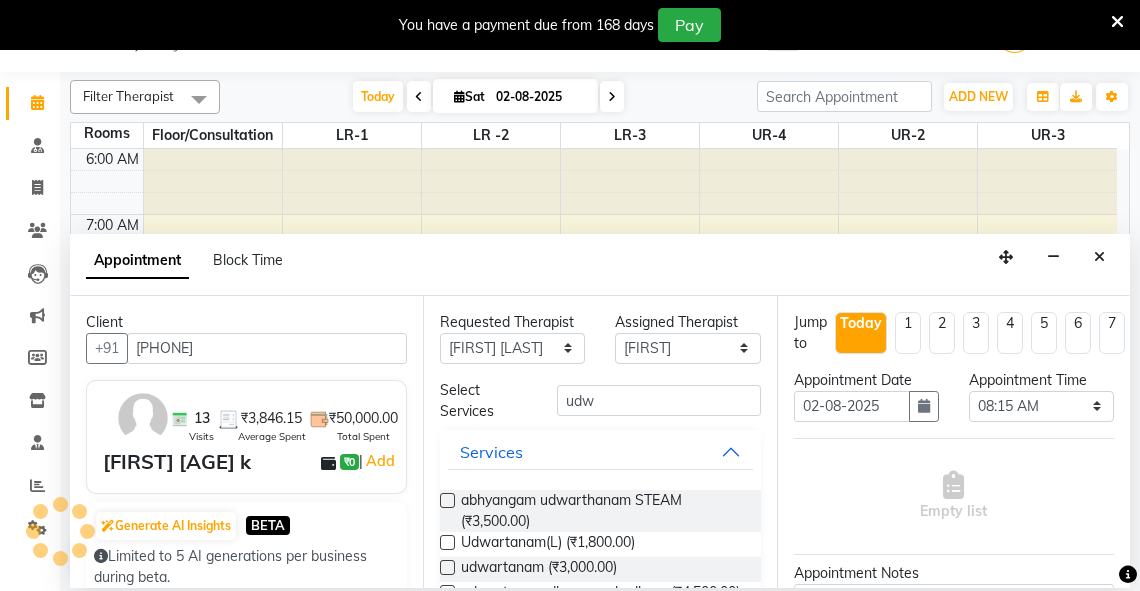 click at bounding box center [447, 500] 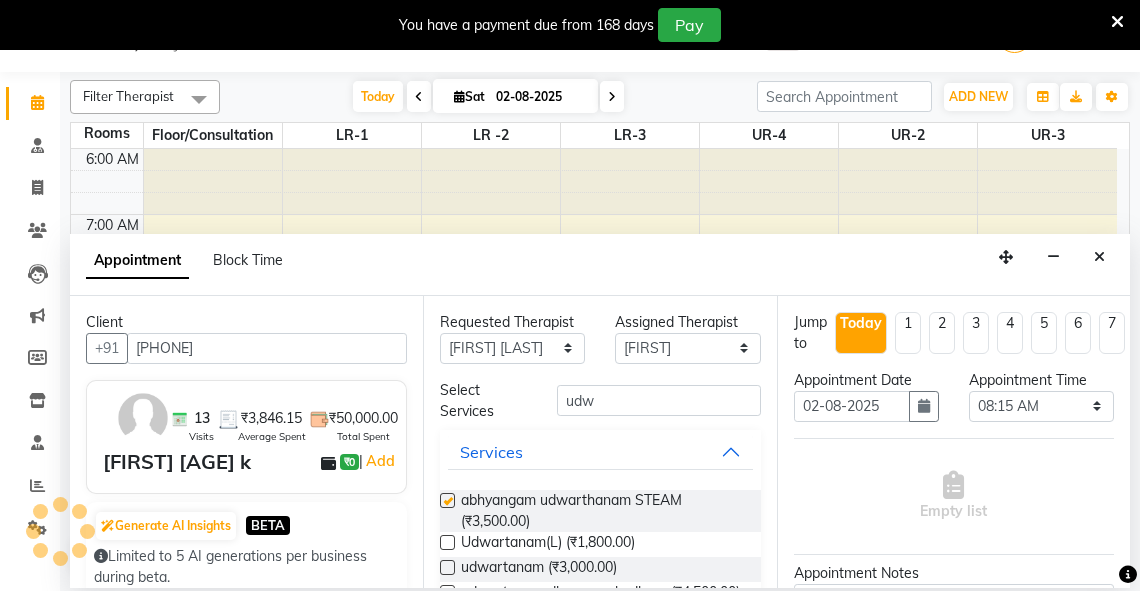 select on "2649" 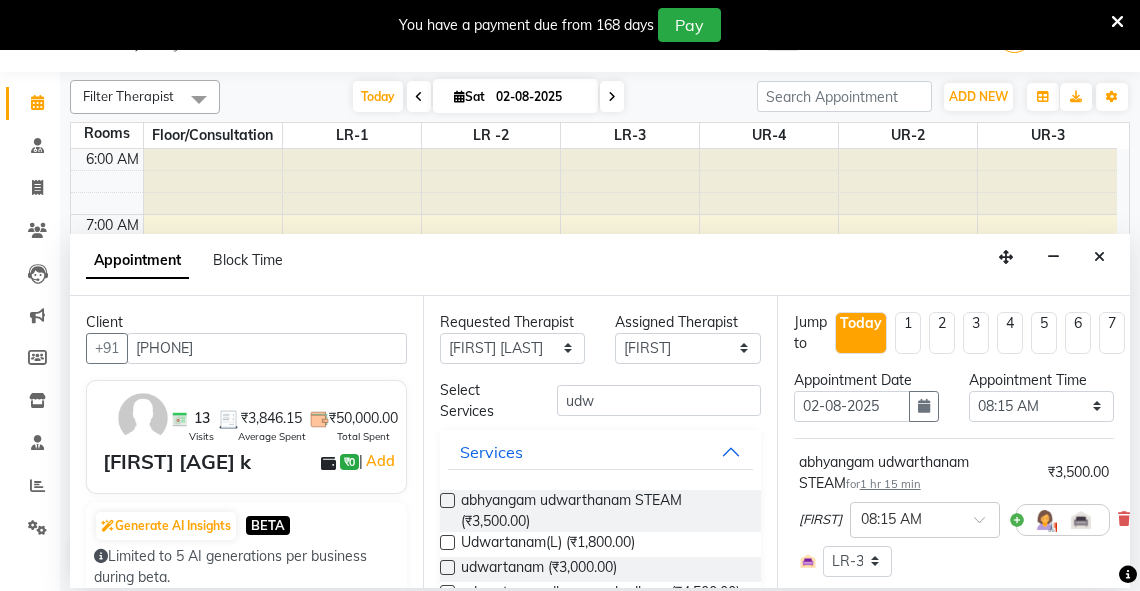 checkbox on "false" 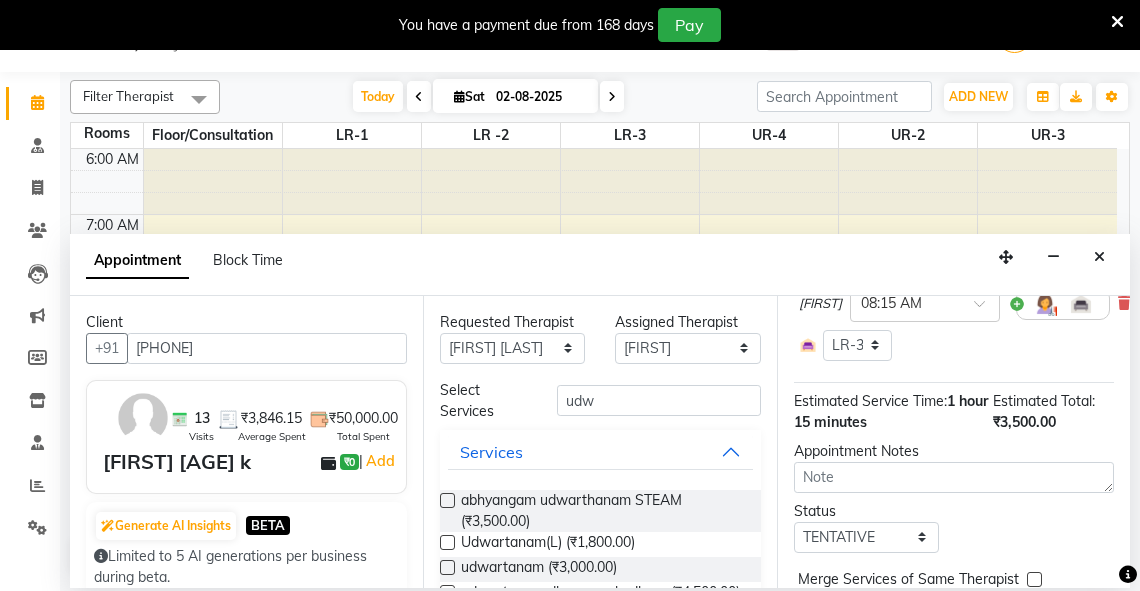 scroll, scrollTop: 334, scrollLeft: 0, axis: vertical 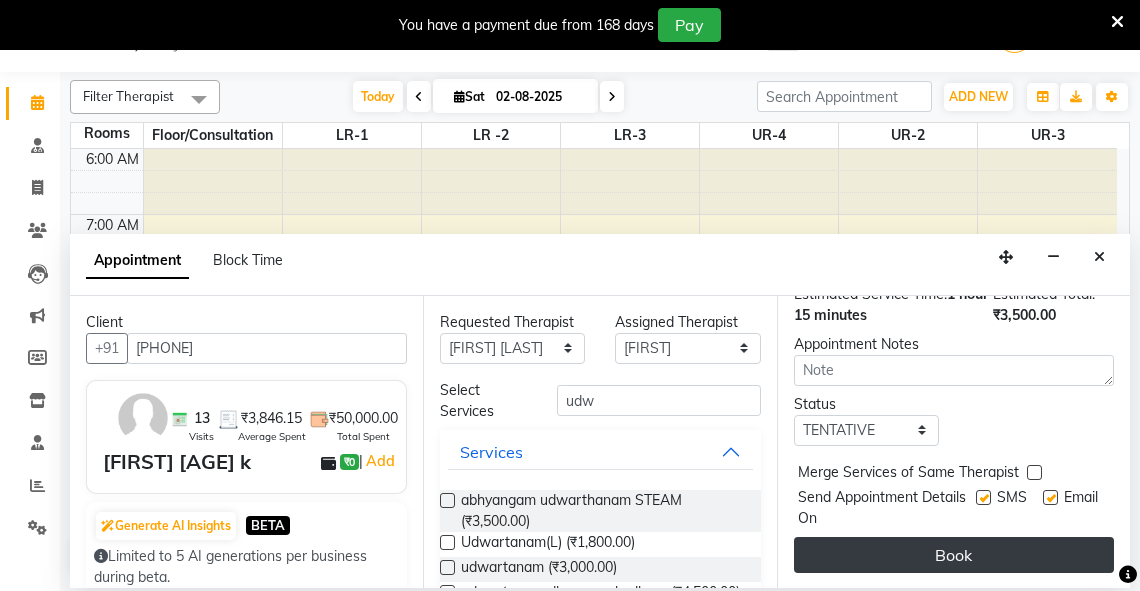 click on "Book" at bounding box center (954, 555) 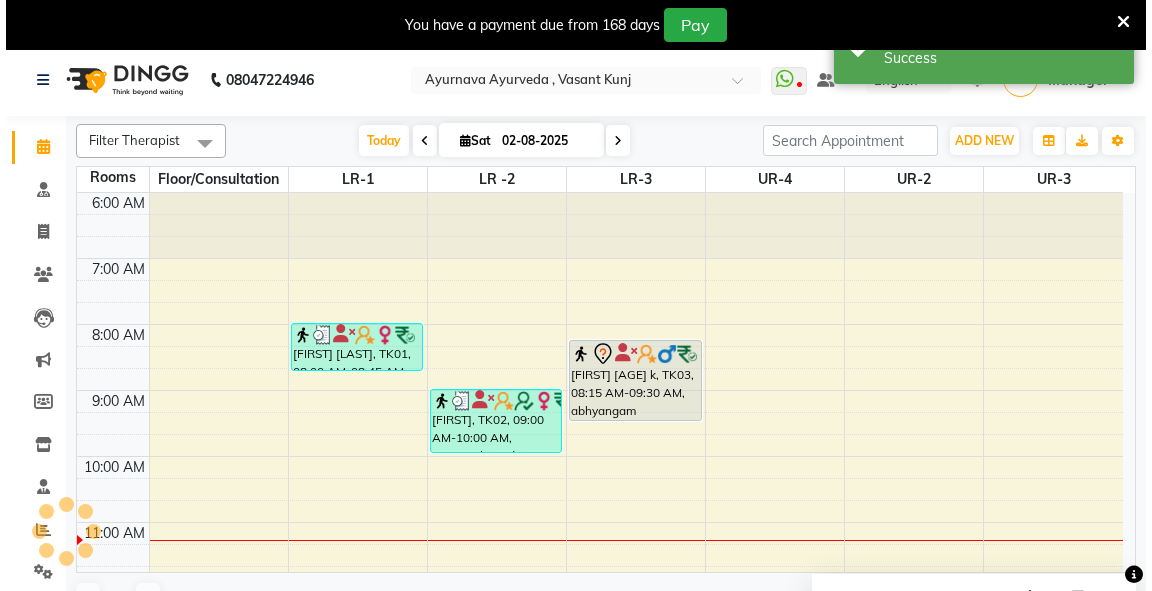 scroll, scrollTop: 0, scrollLeft: 0, axis: both 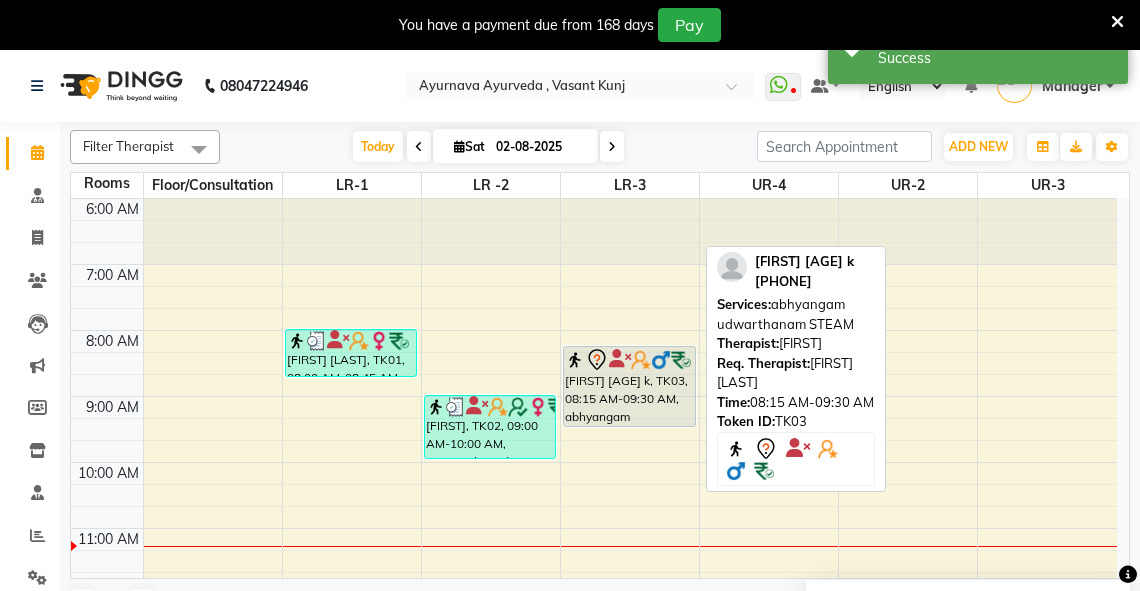 click on "[FIRST] [AGE] k, TK03, 08:15 AM-09:30 AM, abhyangam udwarthanam STEAM" at bounding box center [629, 386] 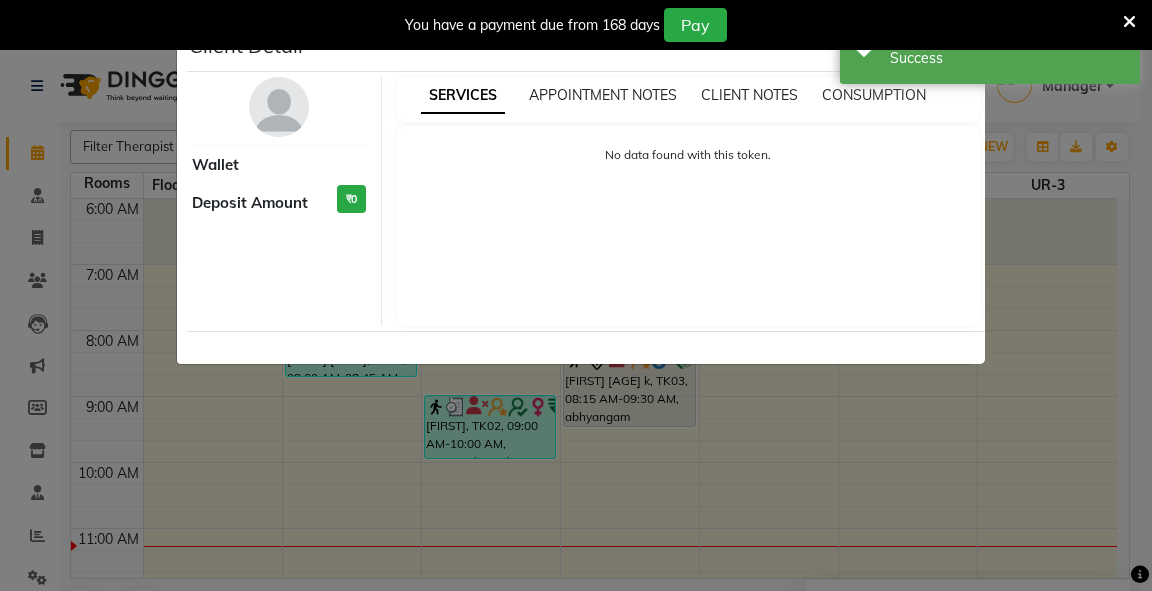 select on "7" 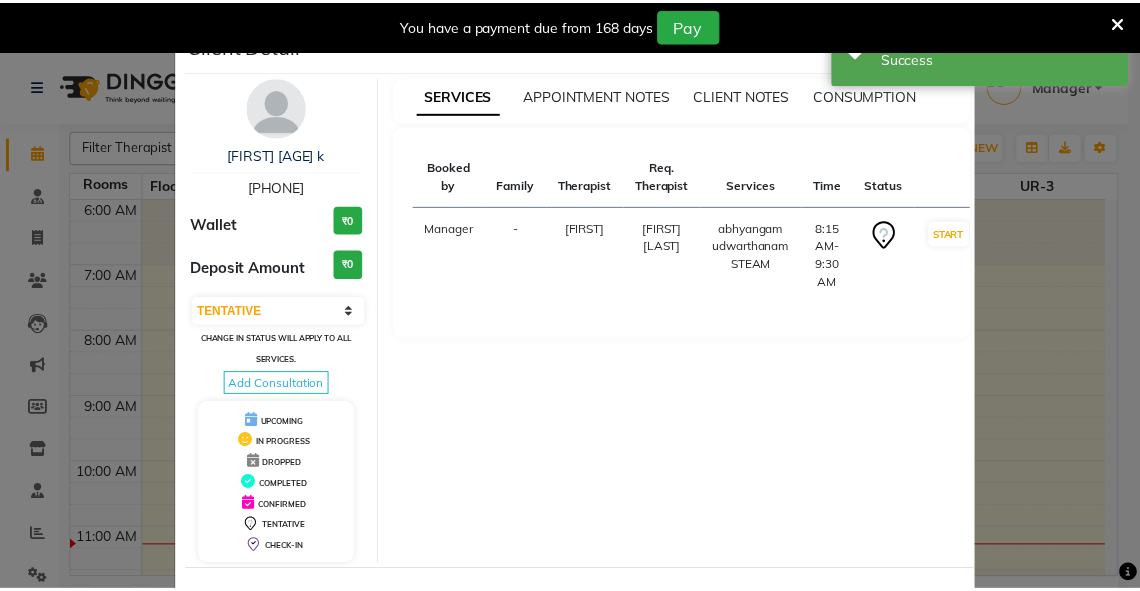 scroll, scrollTop: 78, scrollLeft: 0, axis: vertical 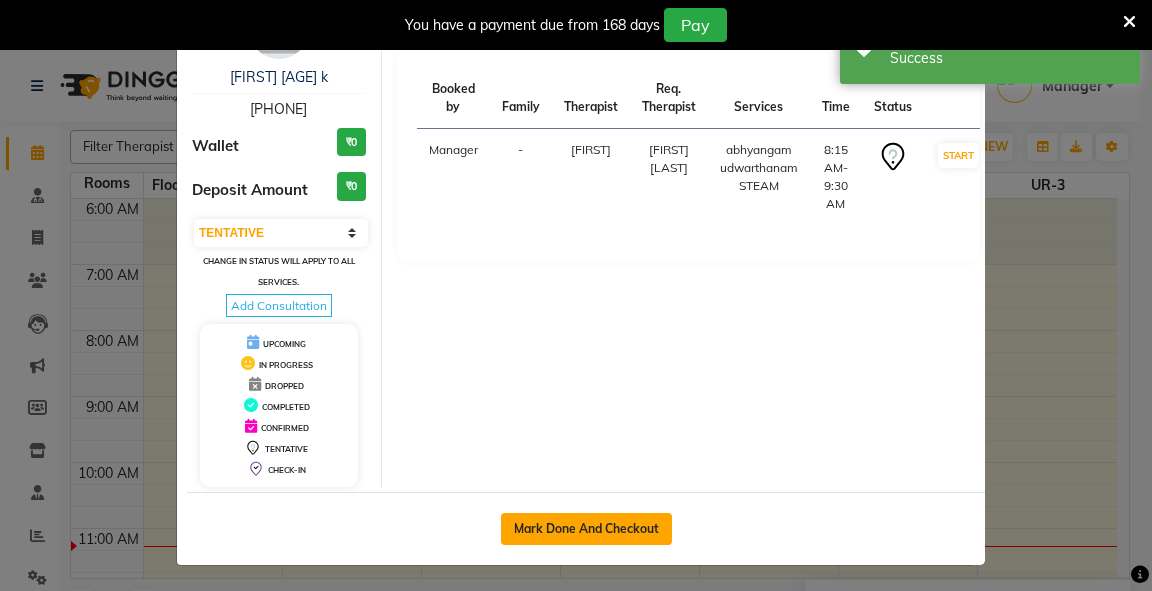click on "Mark Done And Checkout" 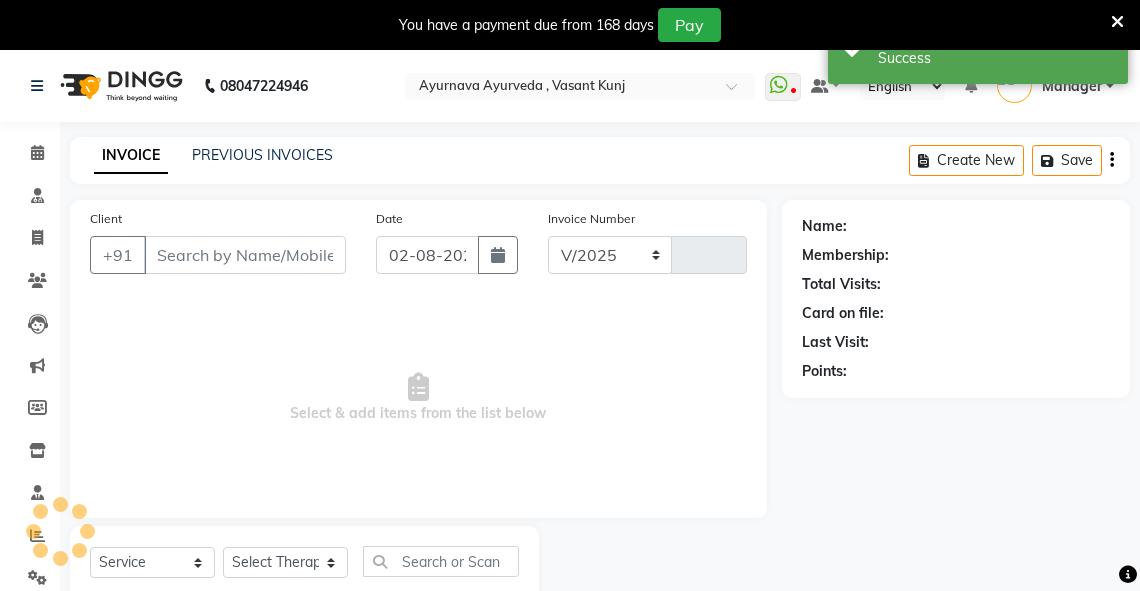 select on "5571" 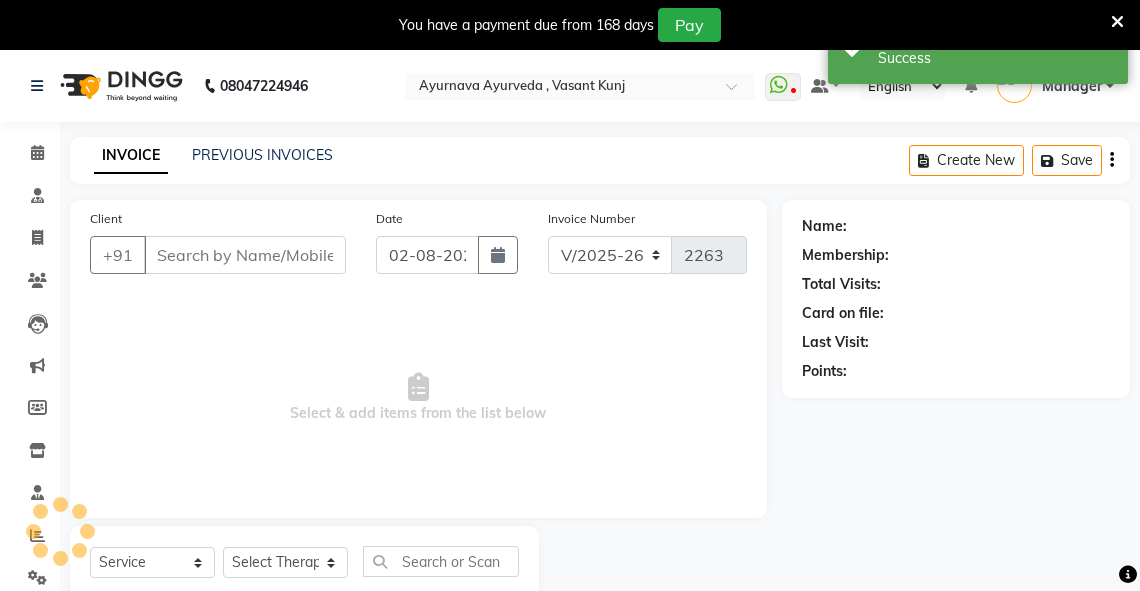 type on "[PHONE]" 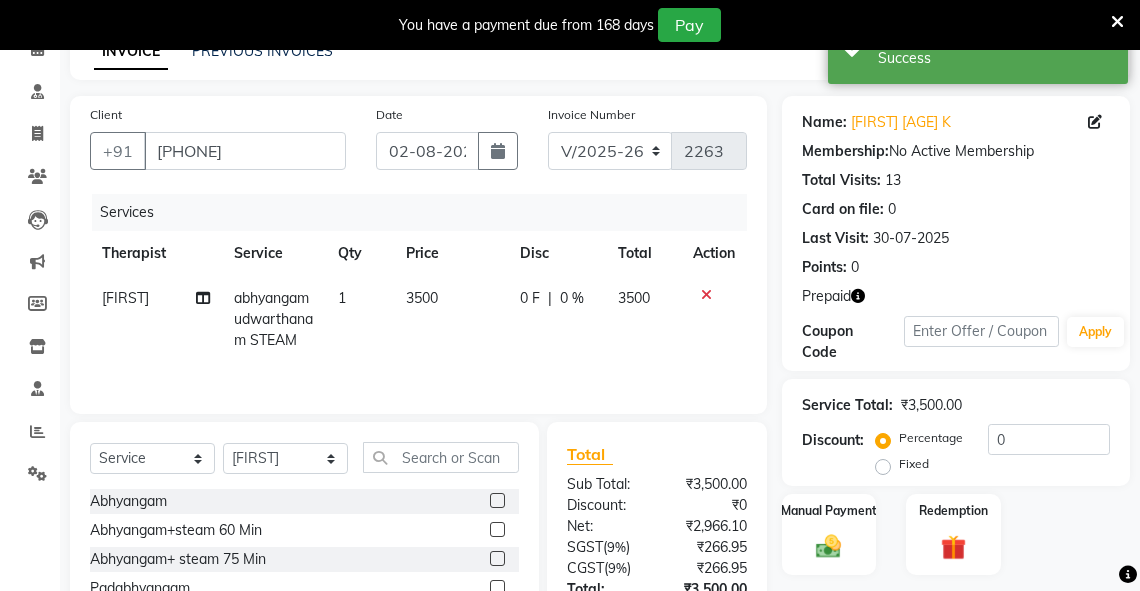 scroll, scrollTop: 117, scrollLeft: 0, axis: vertical 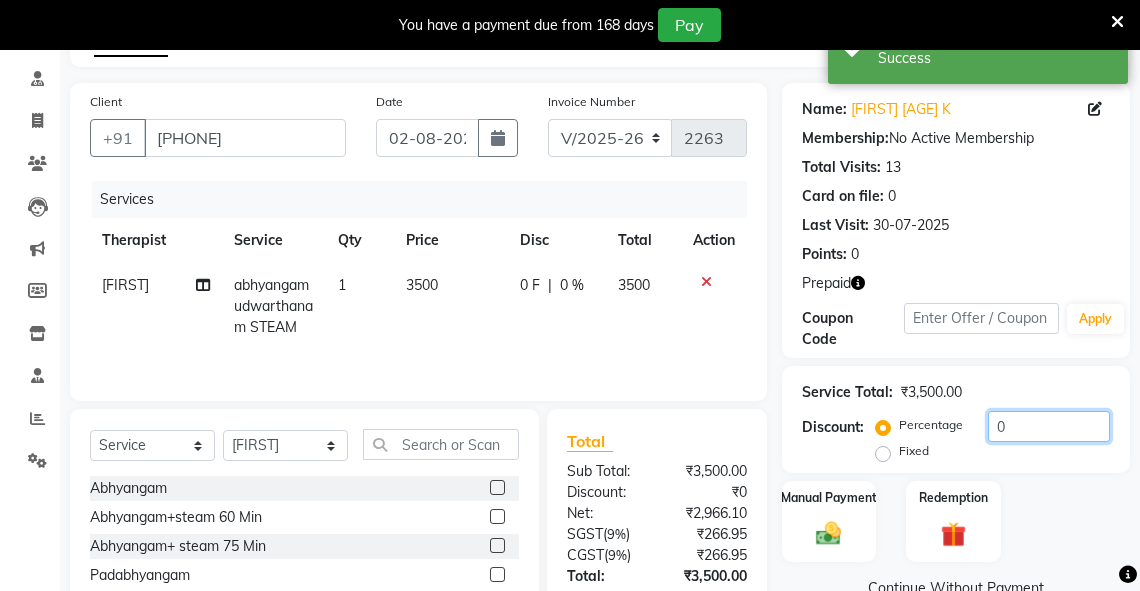 drag, startPoint x: 1012, startPoint y: 424, endPoint x: 886, endPoint y: 426, distance: 126.01587 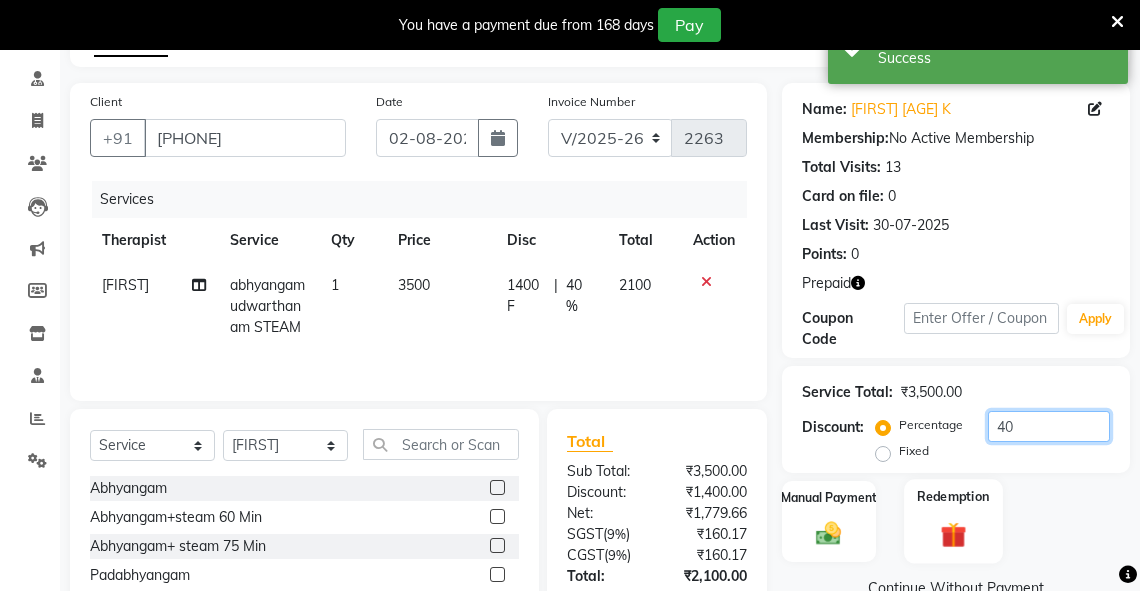 type on "40" 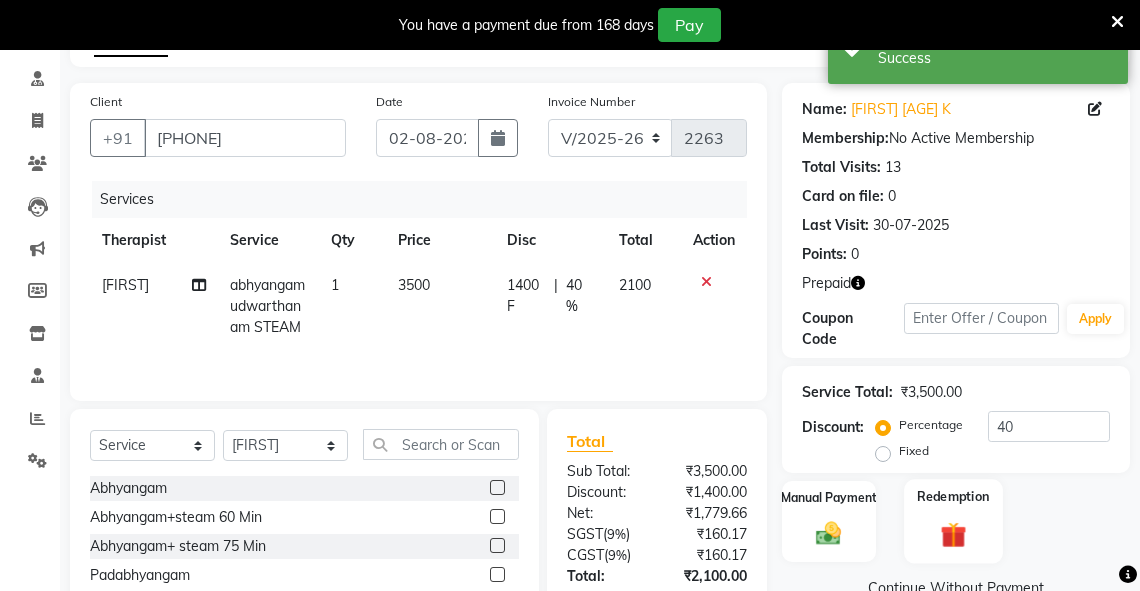 click on "Redemption" 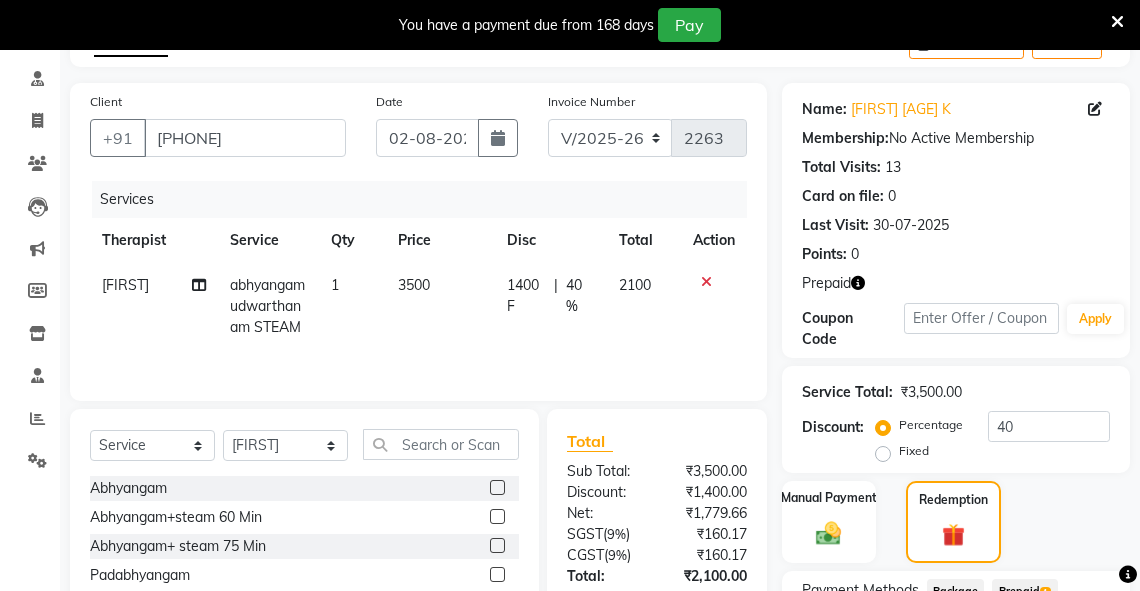 scroll, scrollTop: 287, scrollLeft: 0, axis: vertical 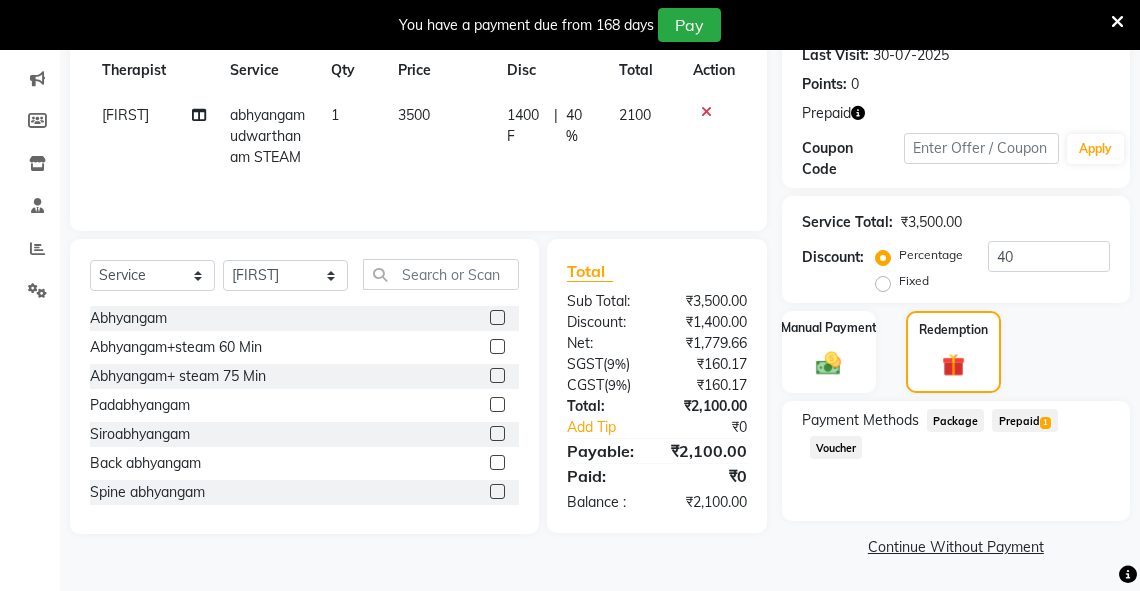 click on "Prepaid  1" 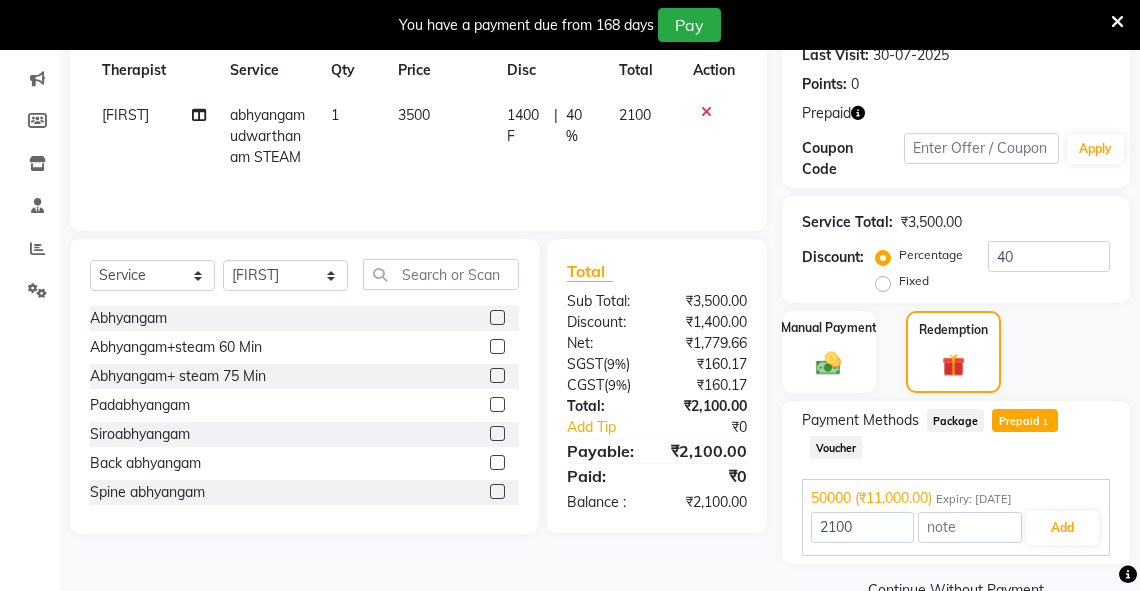 scroll, scrollTop: 331, scrollLeft: 0, axis: vertical 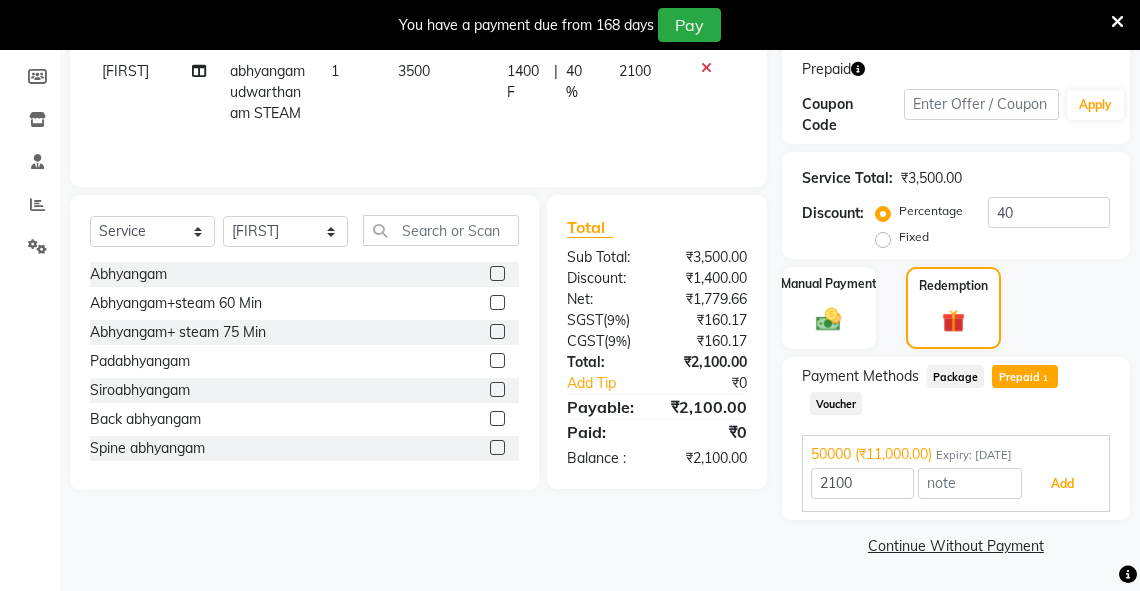 drag, startPoint x: 1038, startPoint y: 477, endPoint x: 1151, endPoint y: 470, distance: 113.216606 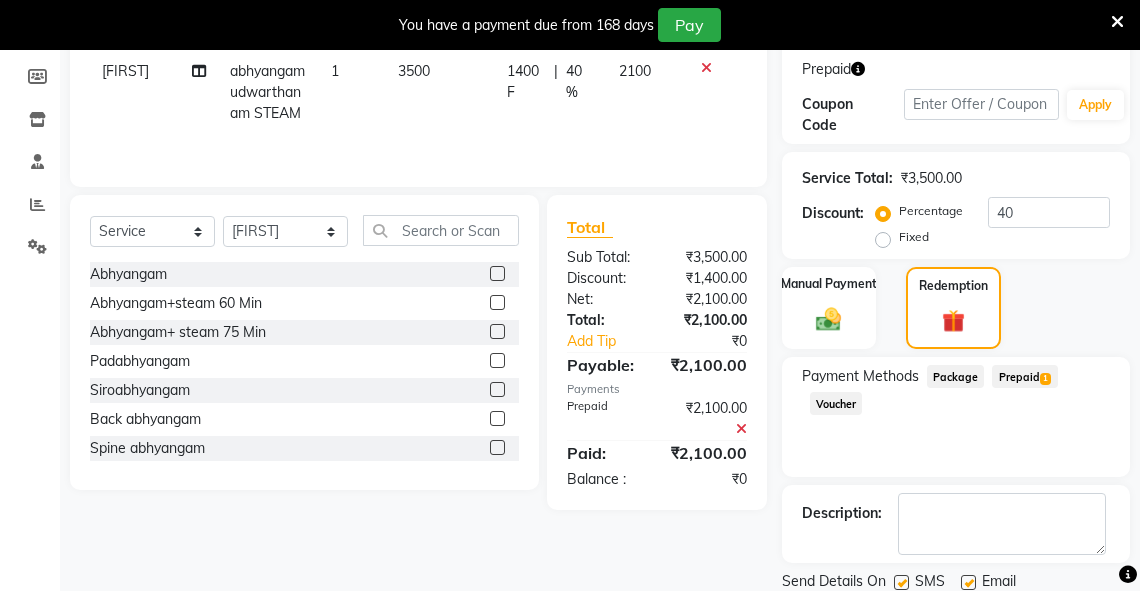 scroll, scrollTop: 399, scrollLeft: 0, axis: vertical 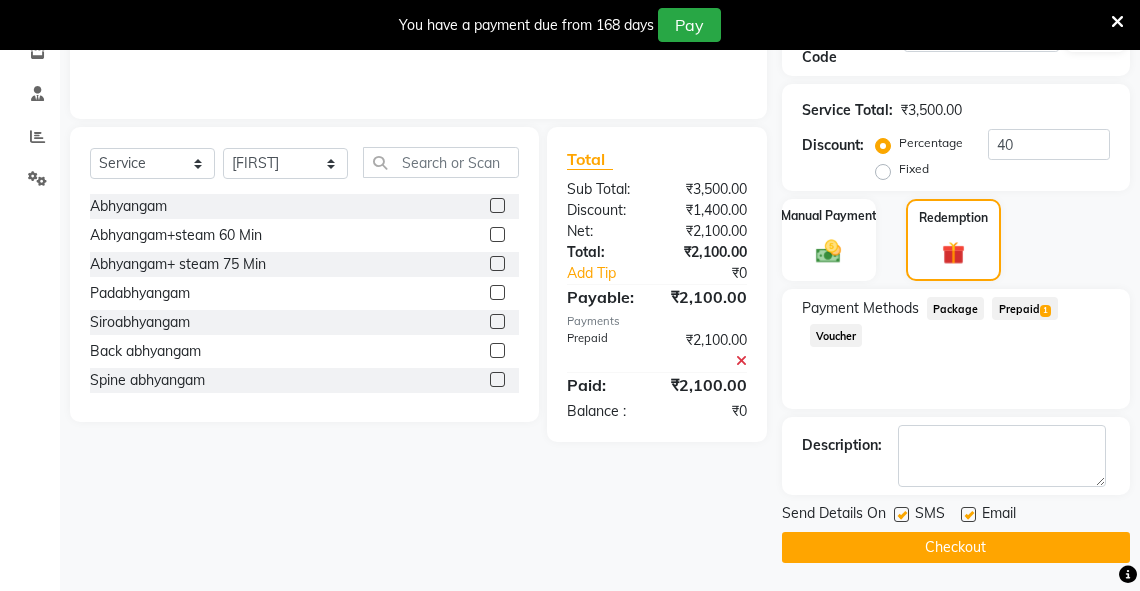 click on "Checkout" 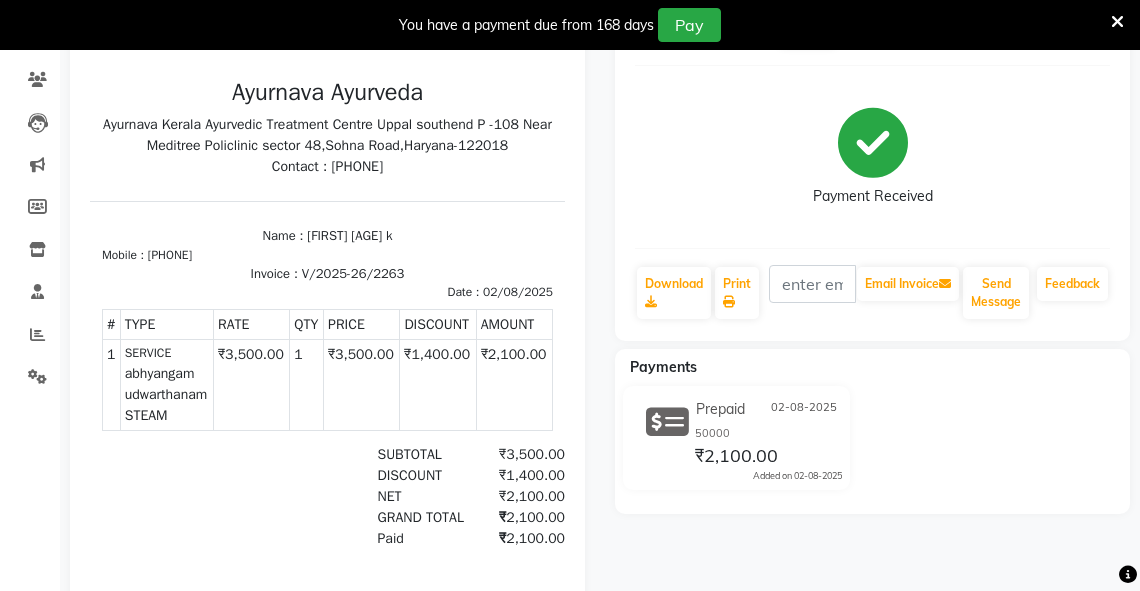 scroll, scrollTop: 0, scrollLeft: 0, axis: both 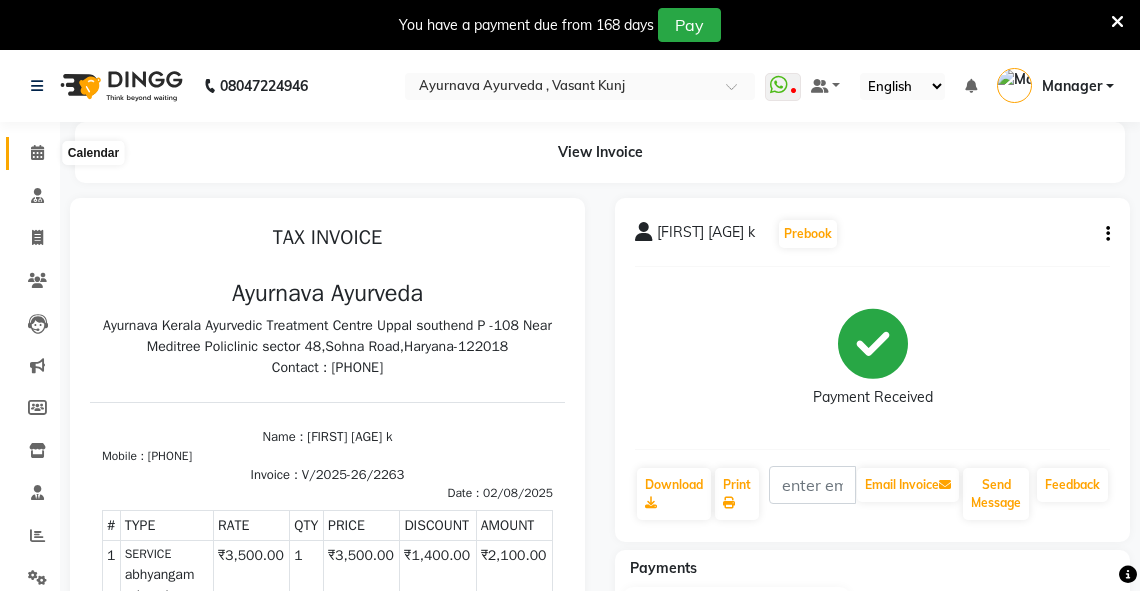 click 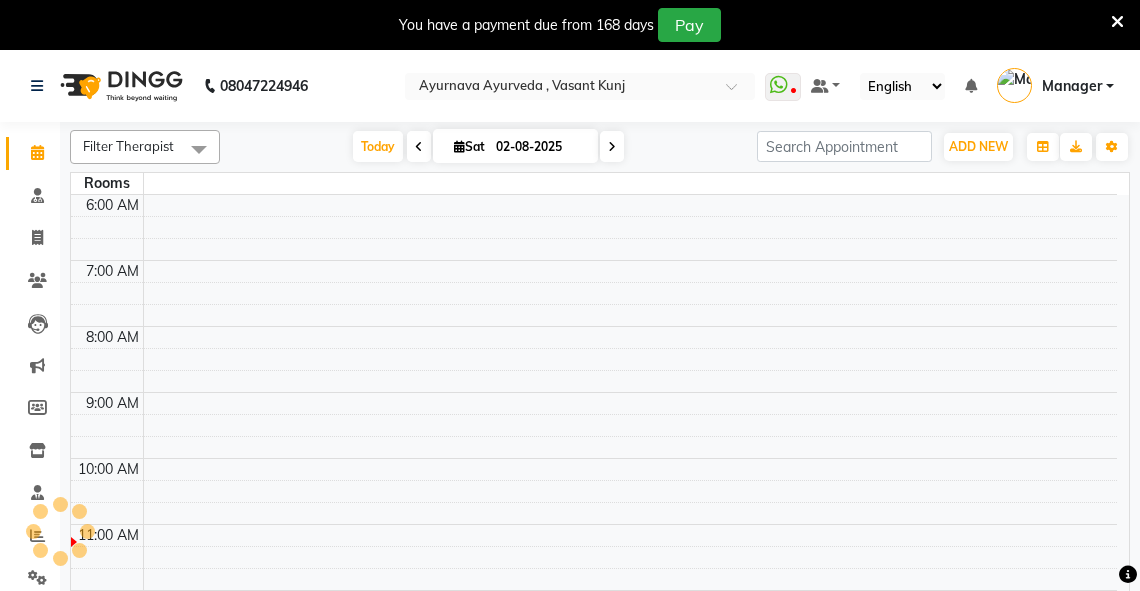 scroll, scrollTop: 0, scrollLeft: 0, axis: both 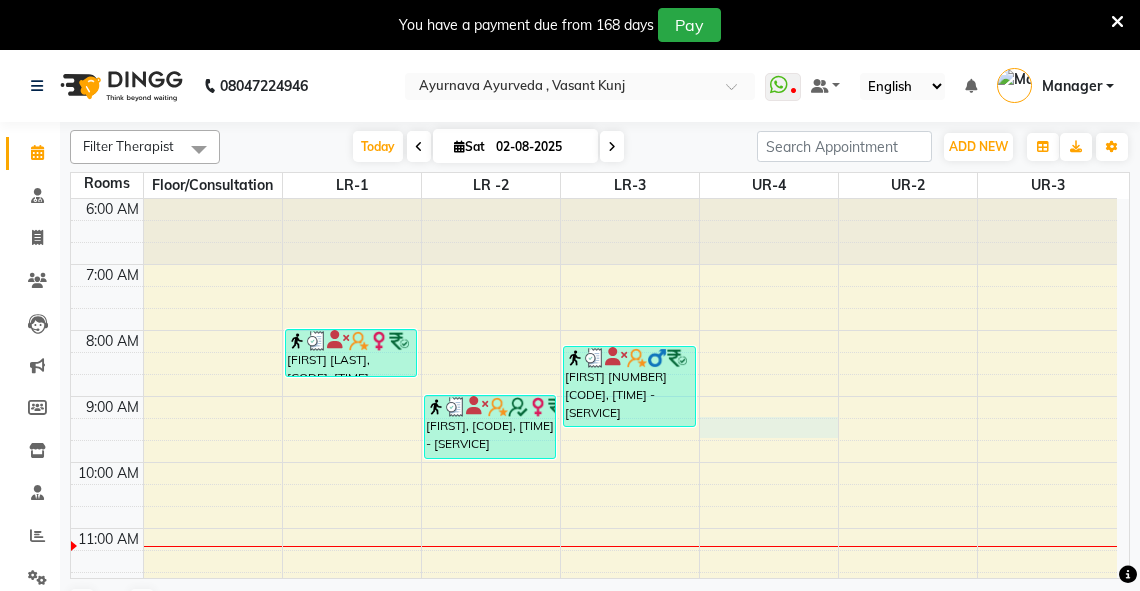 click on "[FIRST] [LAST], [CODE], [TIME] - [SERVICE]     [FIRST], [CODE], [TIME] - [SERVICE]     [FIRST] [NUMBER] [CODE], [TIME] - [SERVICE]" at bounding box center [594, 693] 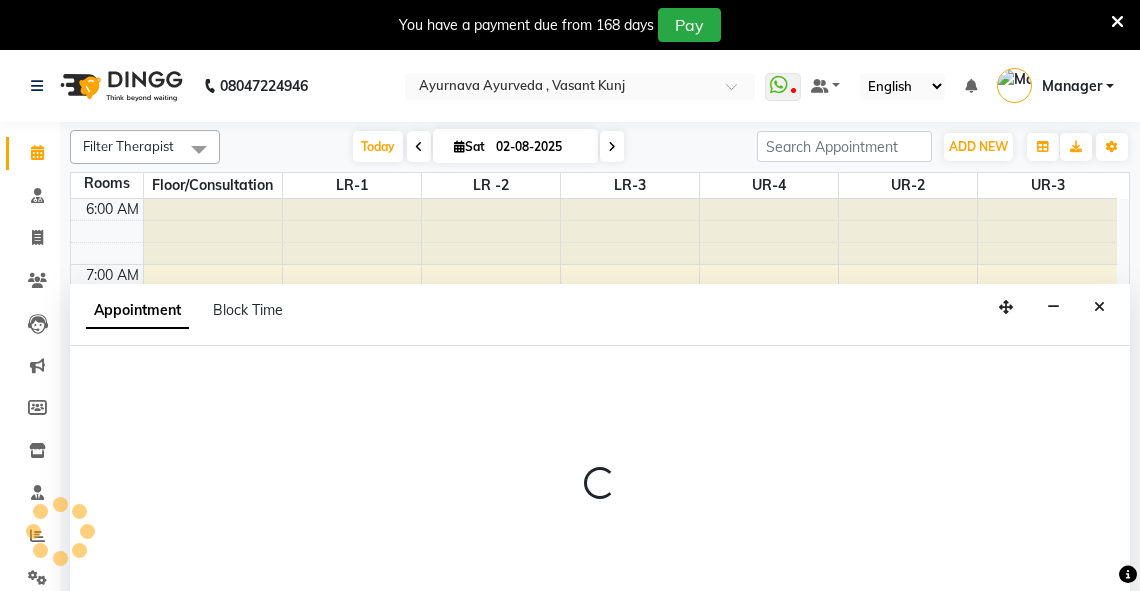 scroll, scrollTop: 50, scrollLeft: 0, axis: vertical 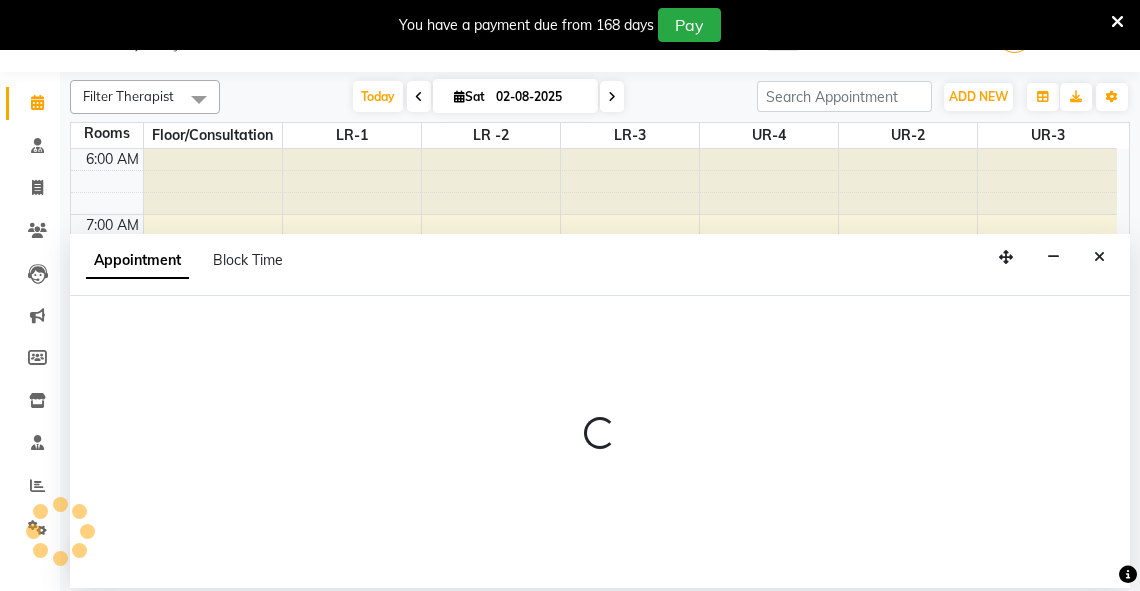 select on "555" 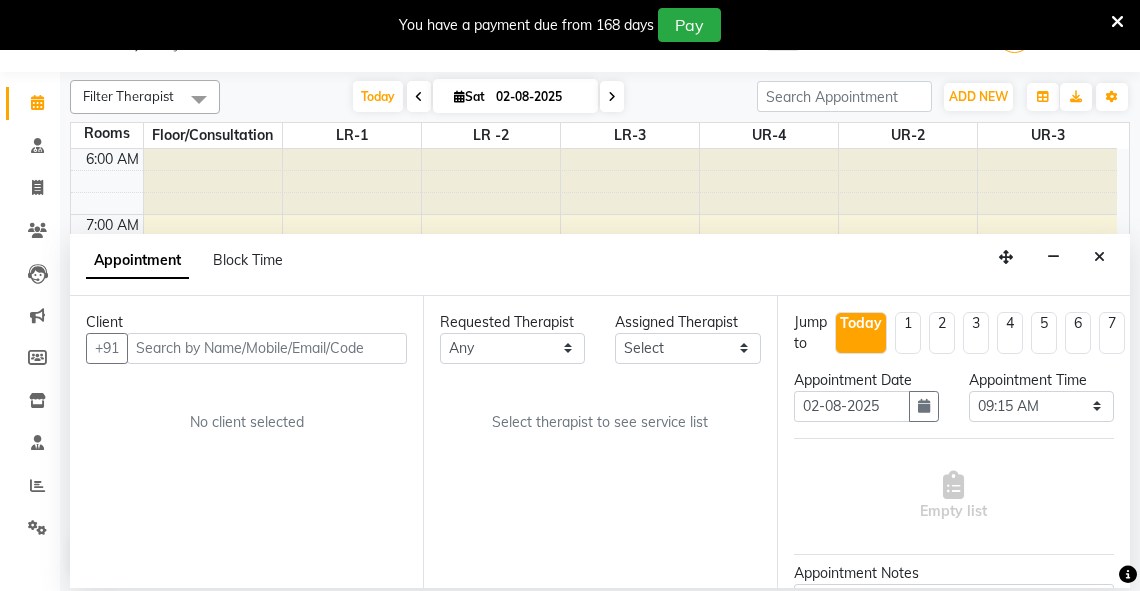 drag, startPoint x: 207, startPoint y: 354, endPoint x: 189, endPoint y: 360, distance: 18.973665 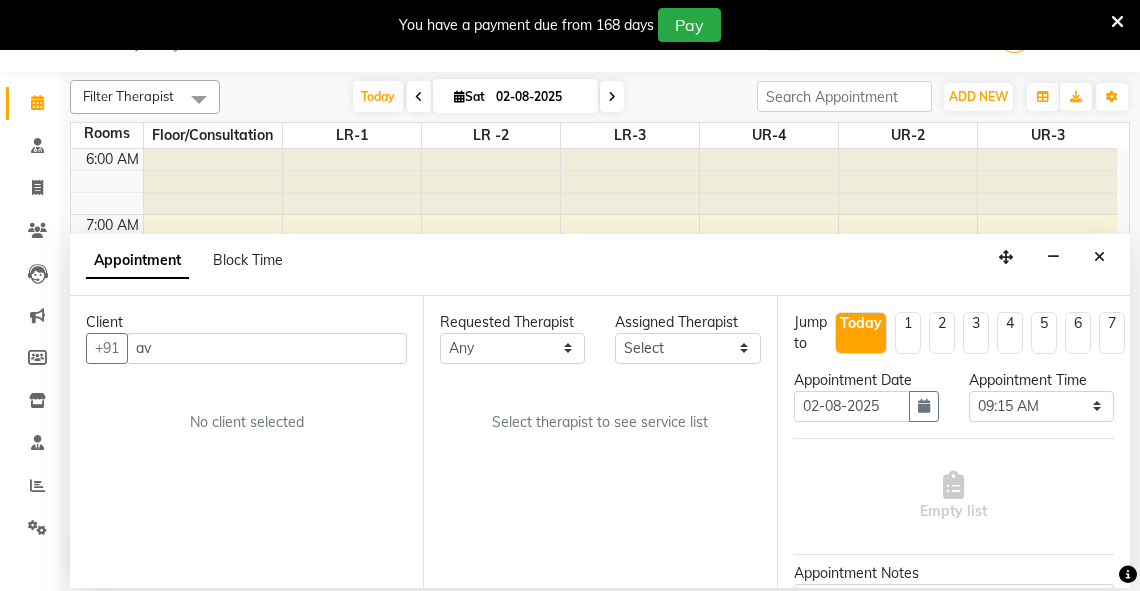 type on "a" 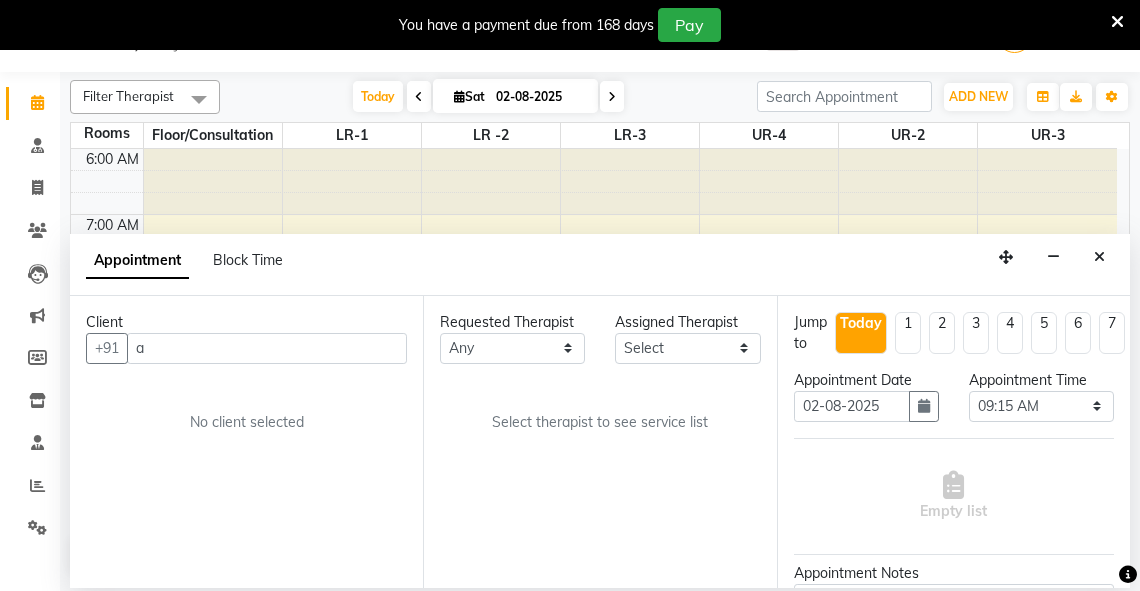 type 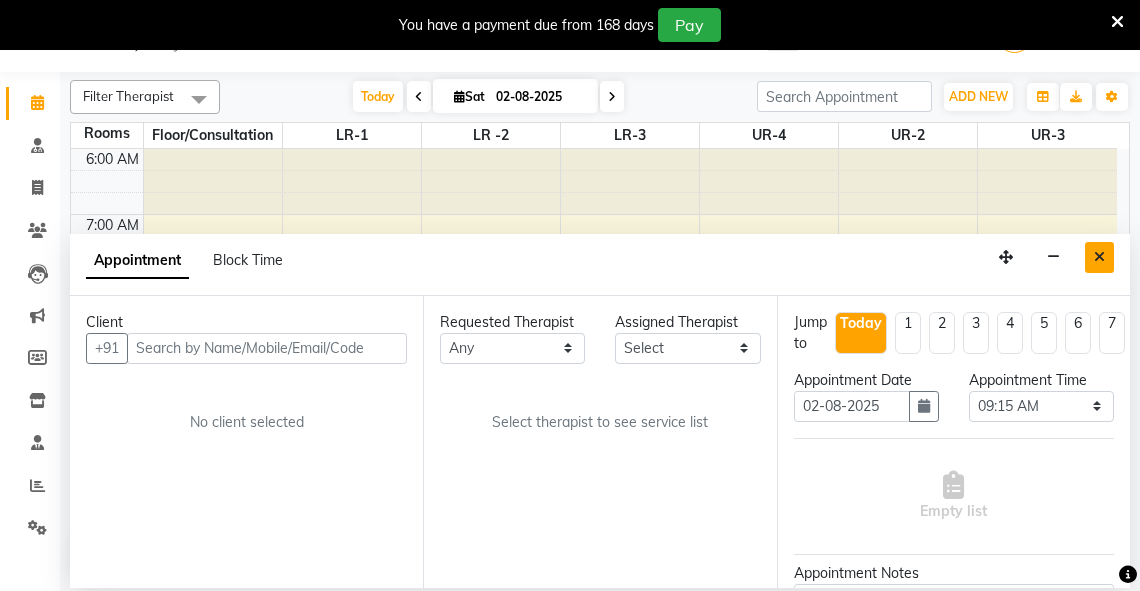 click at bounding box center [1099, 257] 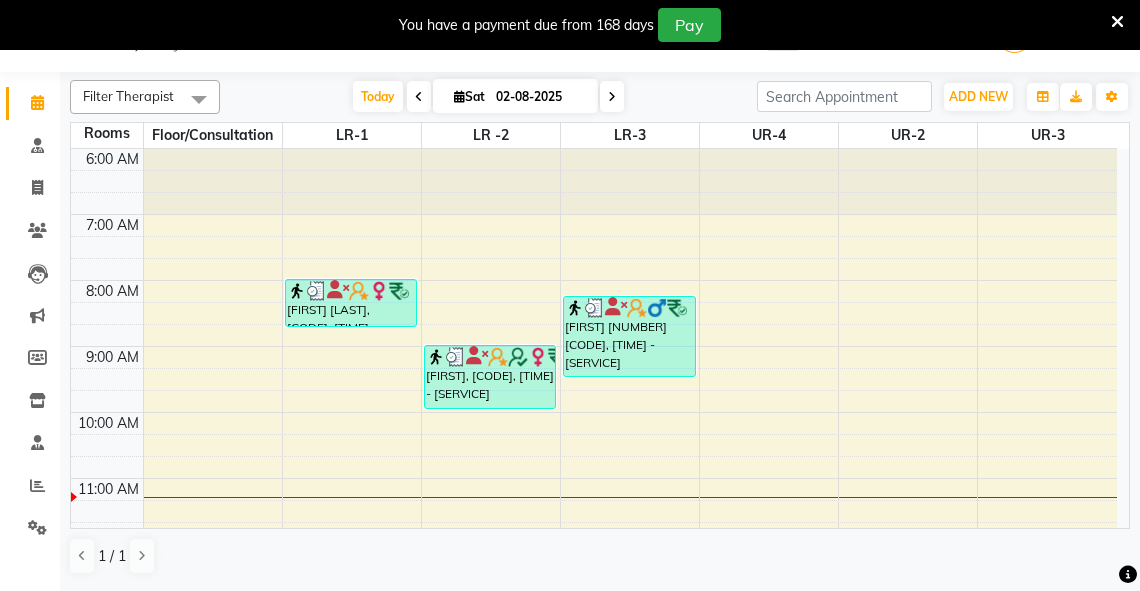 click on "[FIRST] [LAST], [CODE], [TIME] - [SERVICE]     [FIRST], [CODE], [TIME] - [SERVICE]     [FIRST] [NUMBER] [CODE], [TIME] - [SERVICE]" at bounding box center (594, 643) 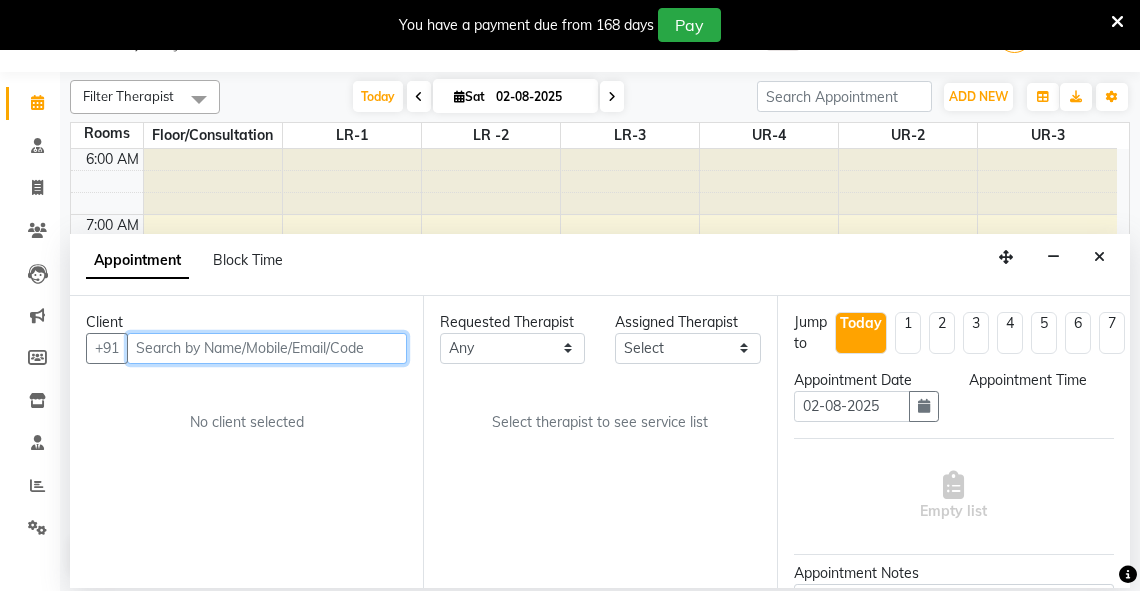 select on "540" 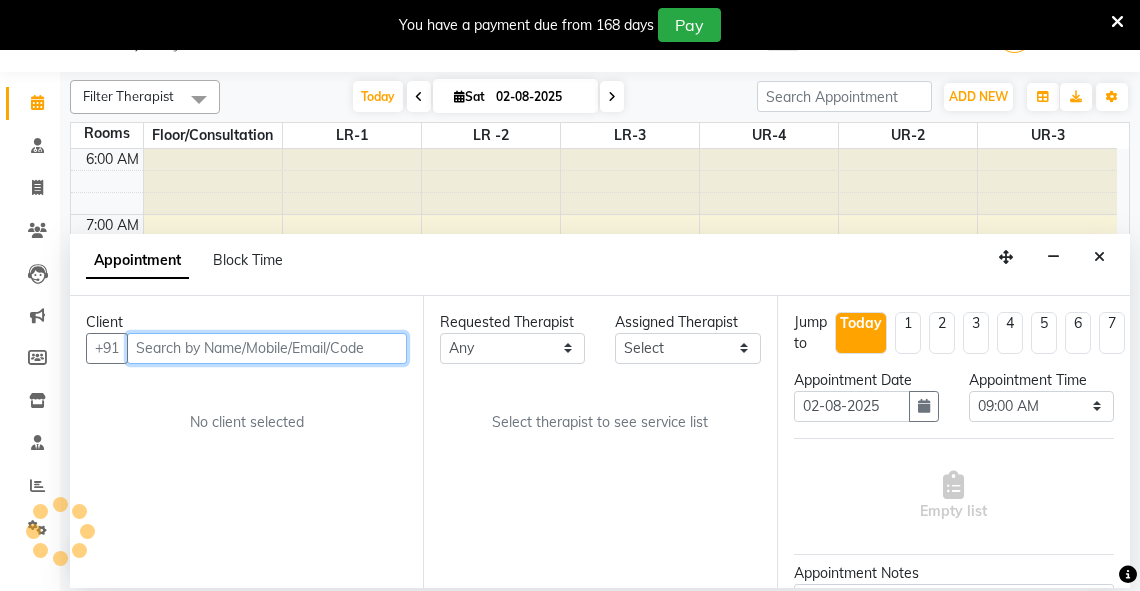 click at bounding box center (267, 348) 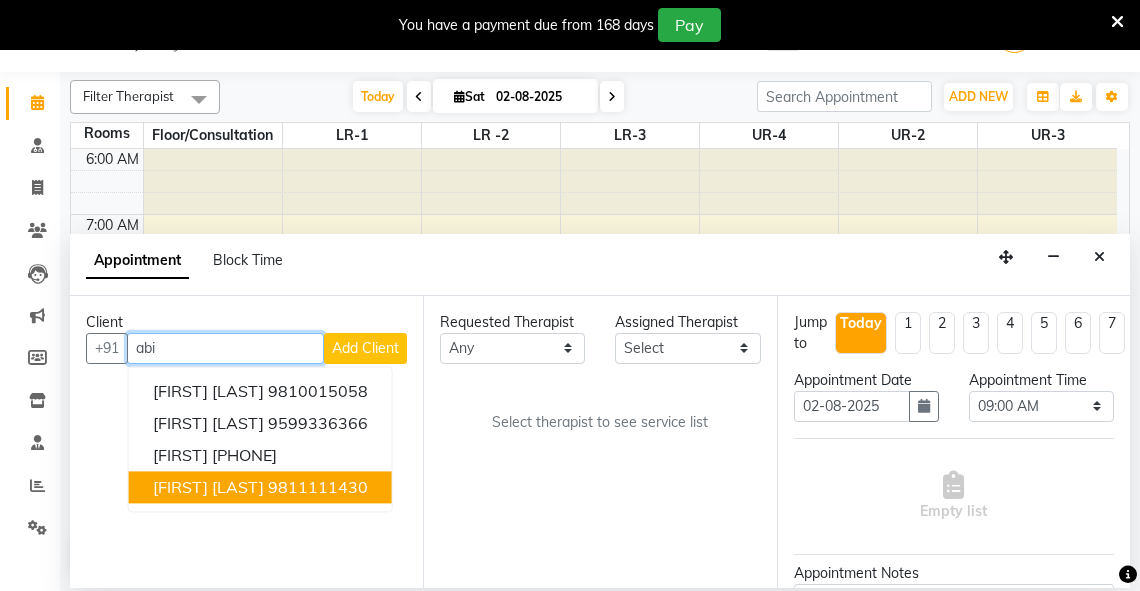 click on "9811111430" at bounding box center (318, 487) 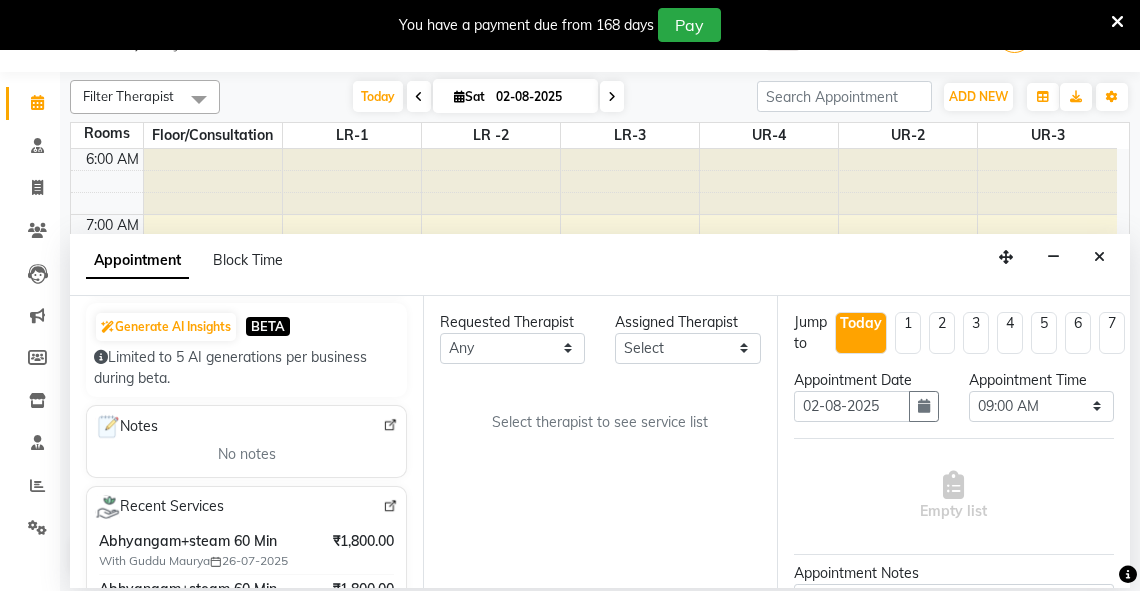 scroll, scrollTop: 111, scrollLeft: 0, axis: vertical 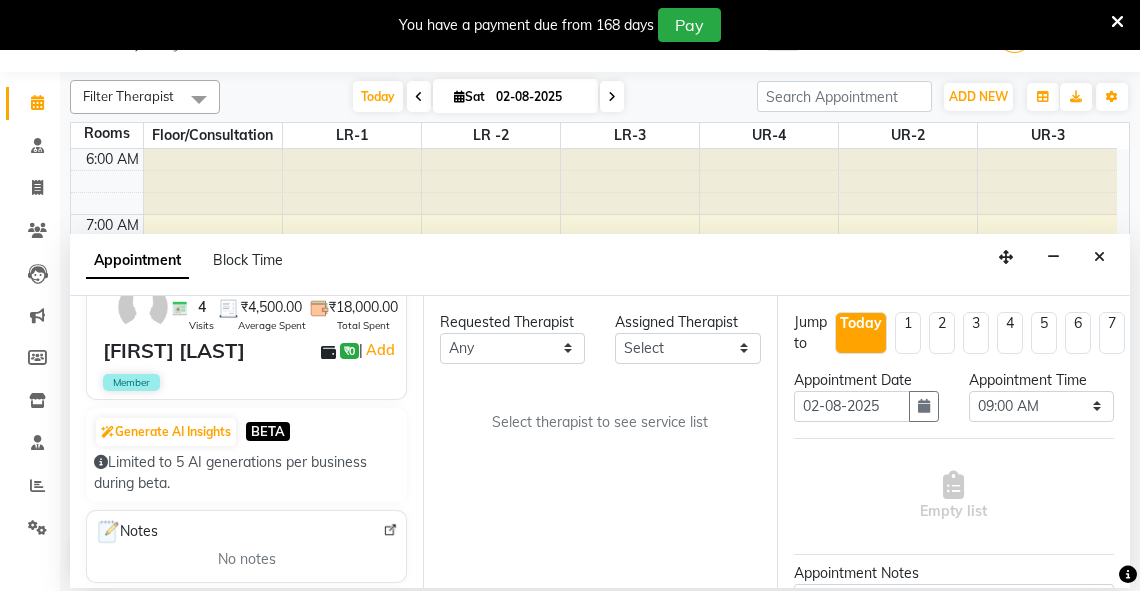 type on "9811111430" 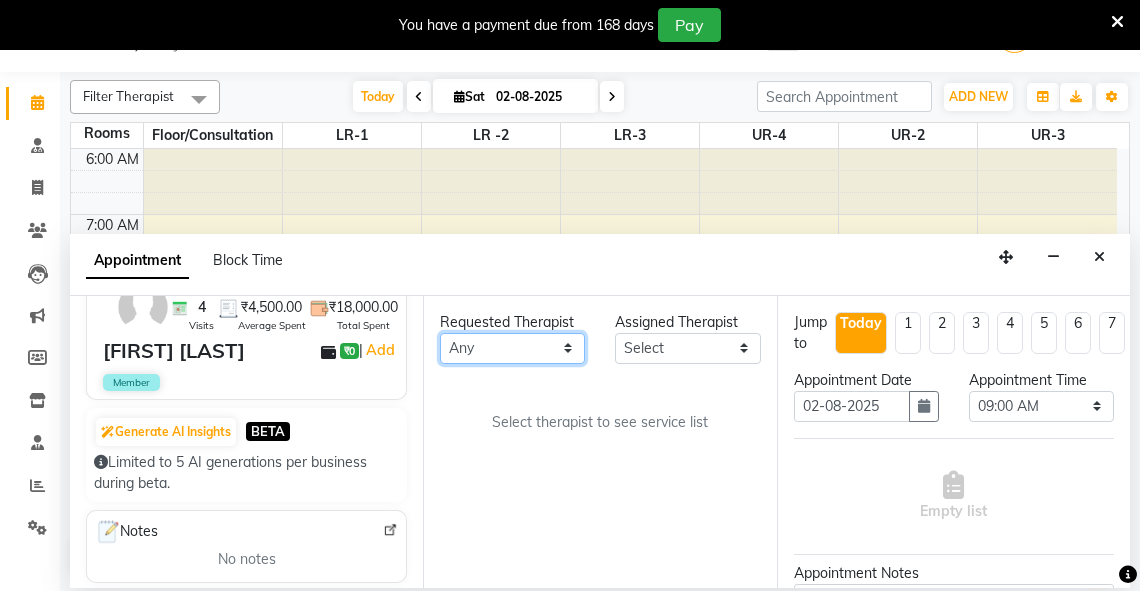 click on "Any Adarsh Akshaya V Aleena Thankachan Anakha A K Anaswara N anusha  Dhaneesha Dr JIJI K P elizabeth gopika Guddu Maurya JISHNU maneesha a Manoj K M OTHER BRANCH Sardinia Shyamjith Vineeth Vijayan vishnu priya yadhu" at bounding box center [512, 348] 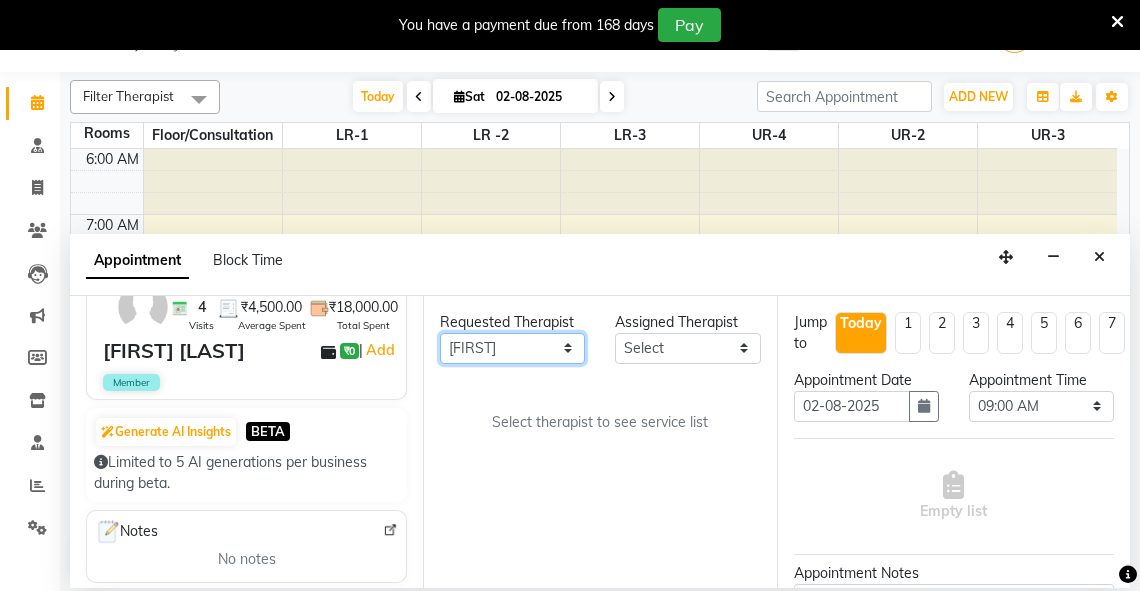 click on "Any Adarsh Akshaya V Aleena Thankachan Anakha A K Anaswara N anusha  Dhaneesha Dr JIJI K P elizabeth gopika Guddu Maurya JISHNU maneesha a Manoj K M OTHER BRANCH Sardinia Shyamjith Vineeth Vijayan vishnu priya yadhu" at bounding box center [512, 348] 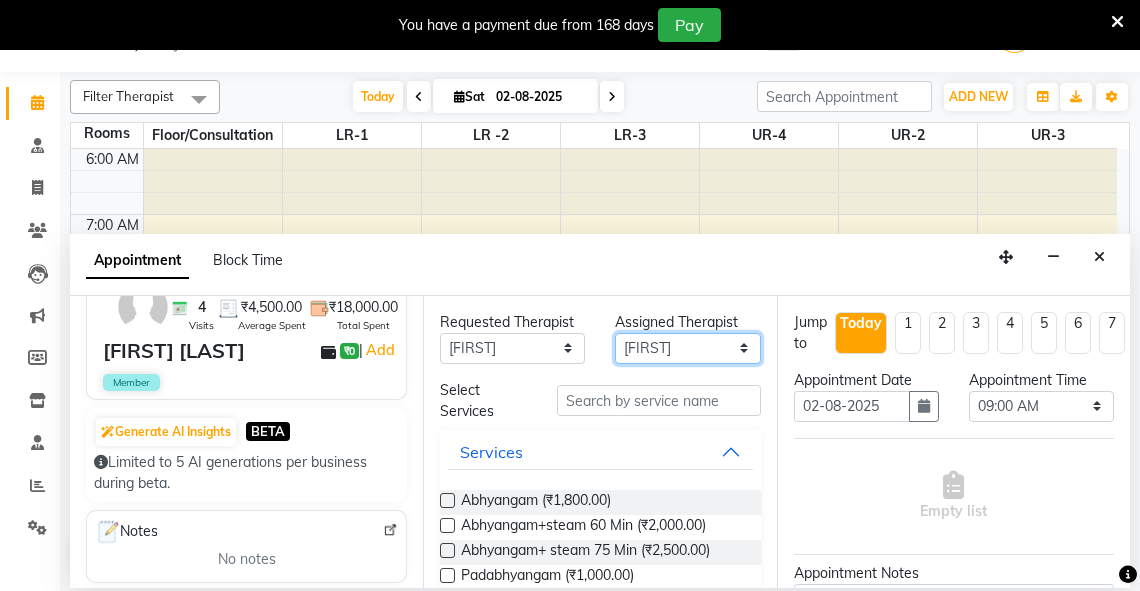 click on "Select Adarsh Akshaya V Aleena Thankachan Anakha A K Anaswara N anusha  Dhaneesha Dr JIJI K P elizabeth gopika Guddu Maurya JISHNU maneesha a Manoj K M OTHER BRANCH Sardinia Shyamjith Vineeth Vijayan vishnu priya yadhu" at bounding box center (687, 348) 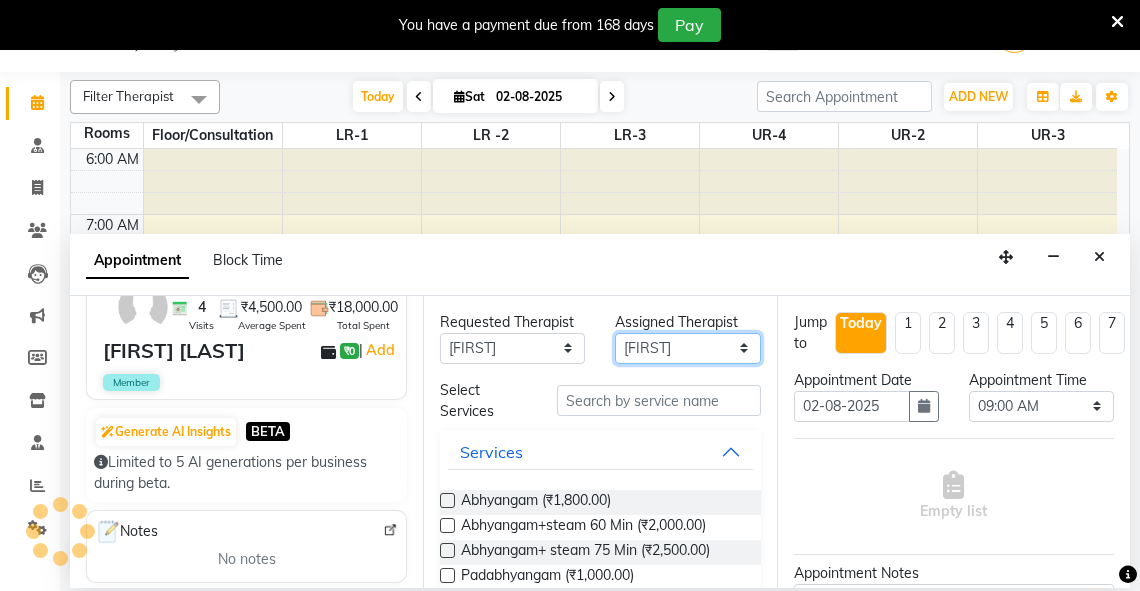 click on "Select Adarsh Akshaya V Aleena Thankachan Anakha A K Anaswara N anusha  Dhaneesha Dr JIJI K P elizabeth gopika Guddu Maurya JISHNU maneesha a Manoj K M OTHER BRANCH Sardinia Shyamjith Vineeth Vijayan vishnu priya yadhu" at bounding box center [687, 348] 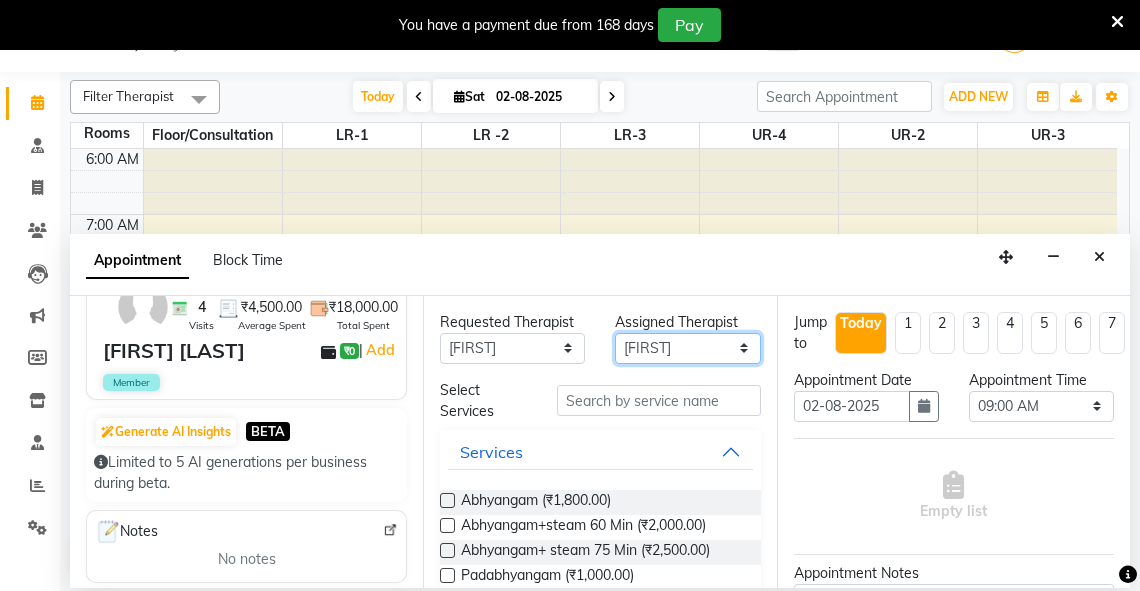 click on "Select Adarsh Akshaya V Aleena Thankachan Anakha A K Anaswara N anusha  Dhaneesha Dr JIJI K P elizabeth gopika Guddu Maurya JISHNU maneesha a Manoj K M OTHER BRANCH Sardinia Shyamjith Vineeth Vijayan vishnu priya yadhu" at bounding box center (687, 348) 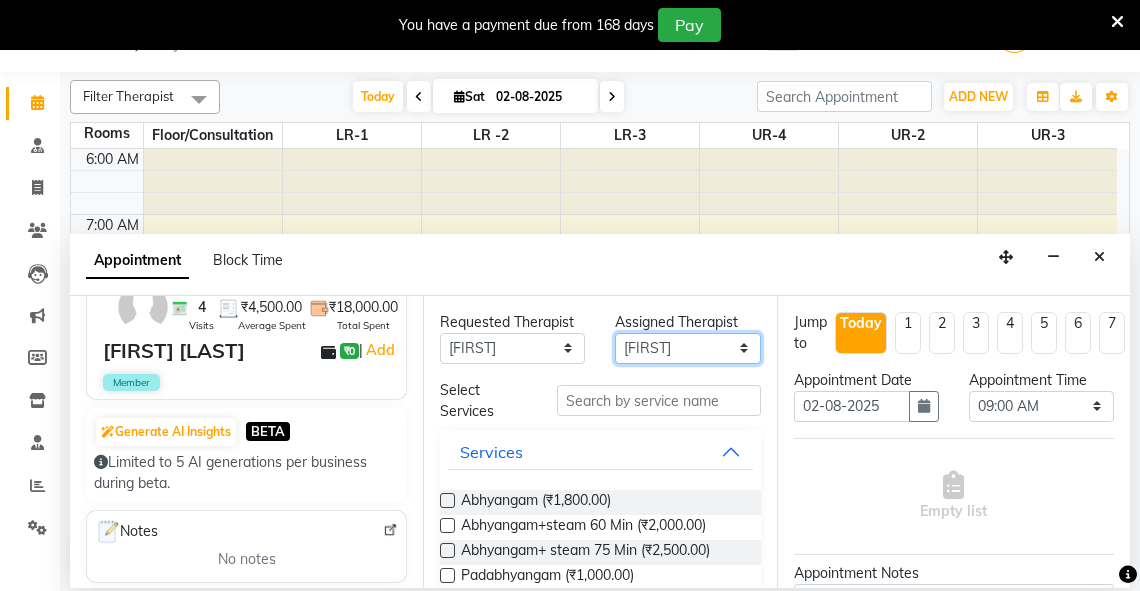 click on "Select Adarsh Akshaya V Aleena Thankachan Anakha A K Anaswara N anusha  Dhaneesha Dr JIJI K P elizabeth gopika Guddu Maurya JISHNU maneesha a Manoj K M OTHER BRANCH Sardinia Shyamjith Vineeth Vijayan vishnu priya yadhu" at bounding box center (687, 348) 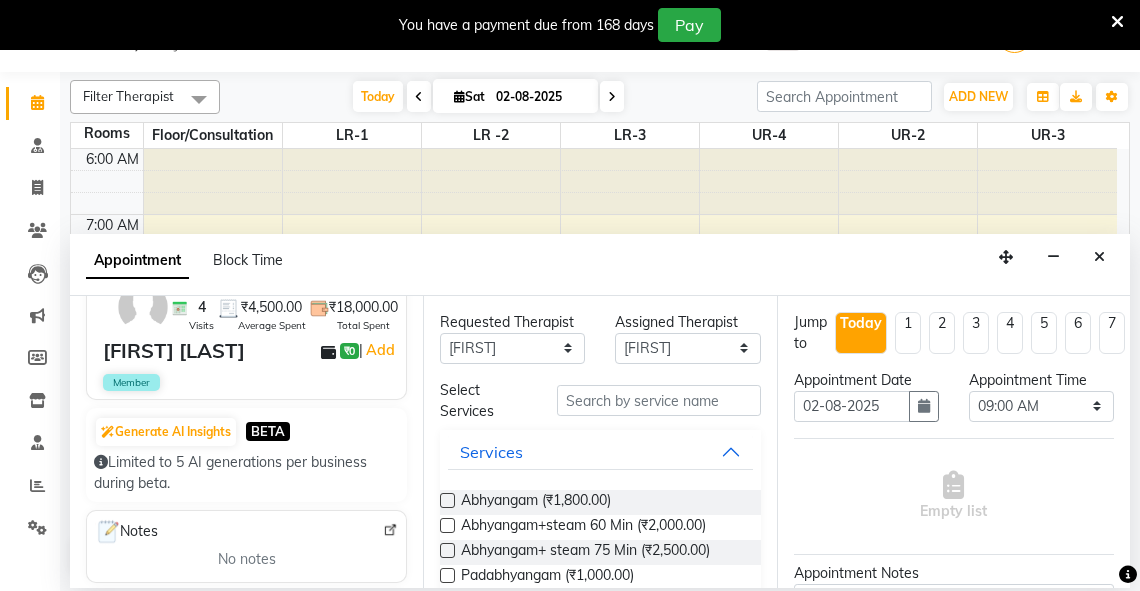 click at bounding box center (447, 525) 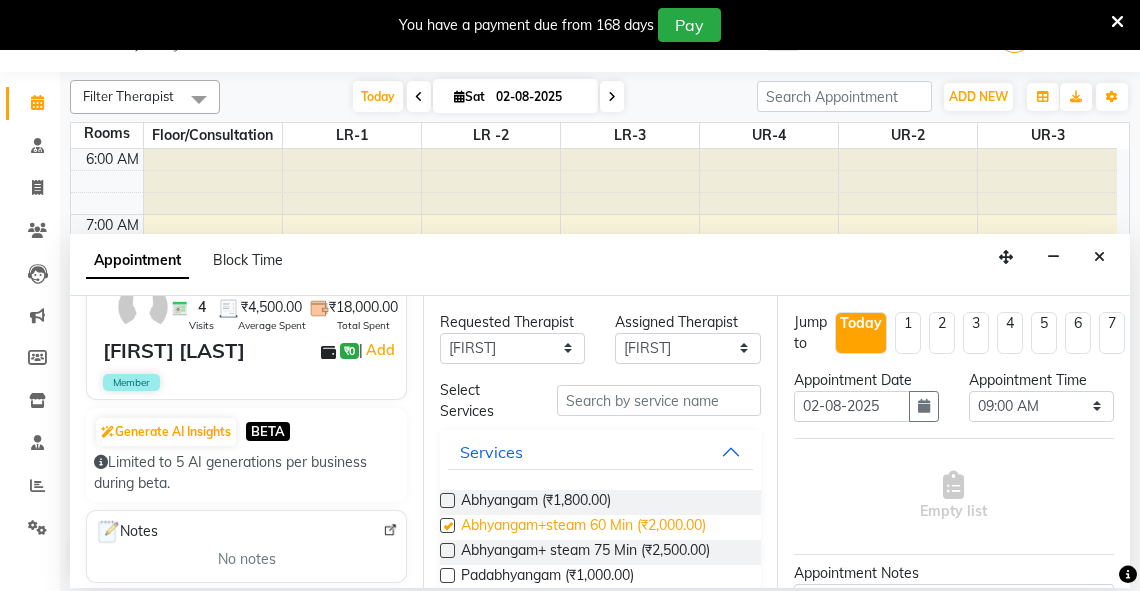 select on "2650" 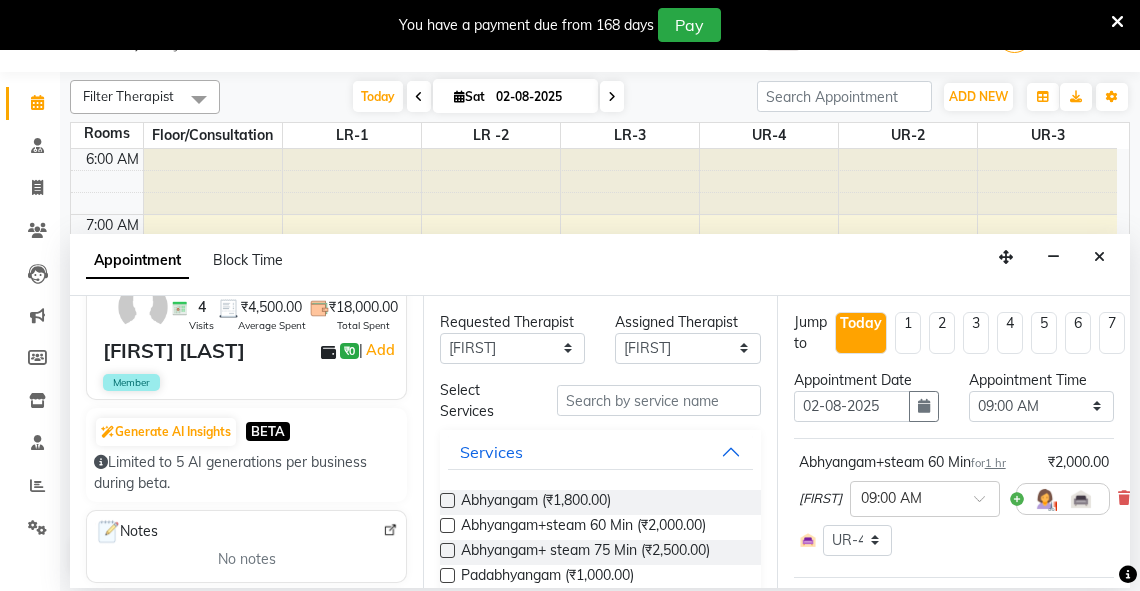 checkbox on "false" 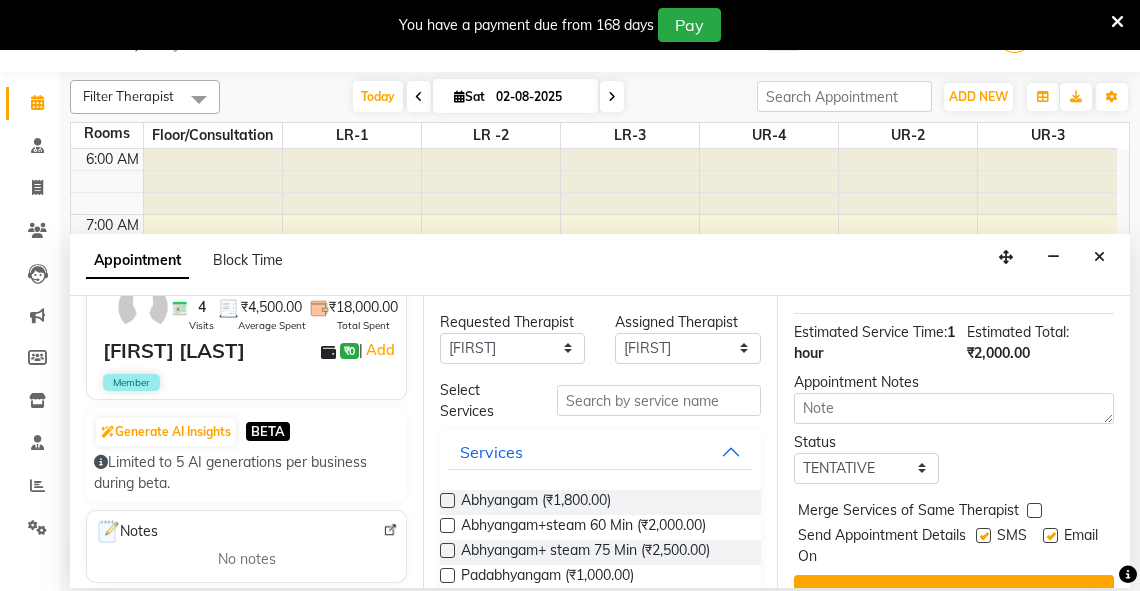 scroll, scrollTop: 313, scrollLeft: 0, axis: vertical 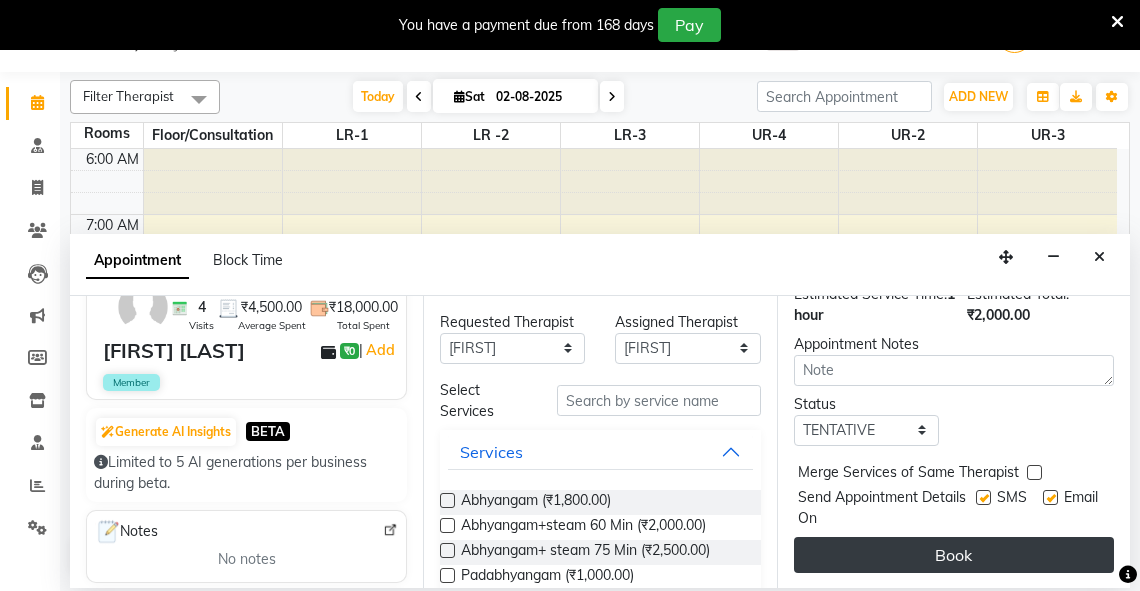 click on "Book" at bounding box center [954, 555] 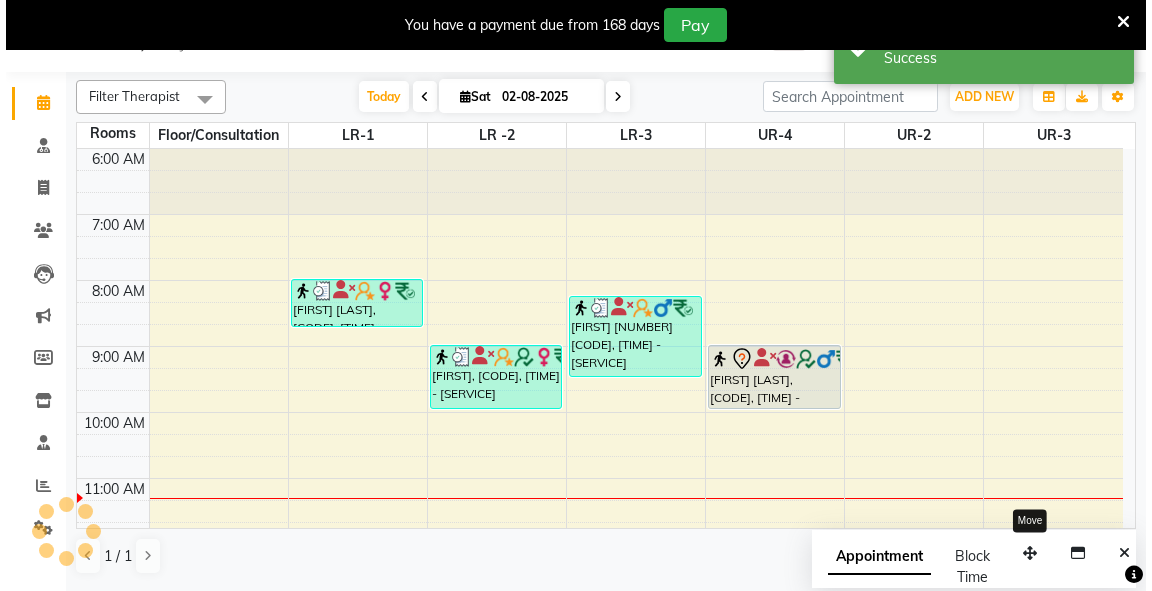 scroll, scrollTop: 0, scrollLeft: 0, axis: both 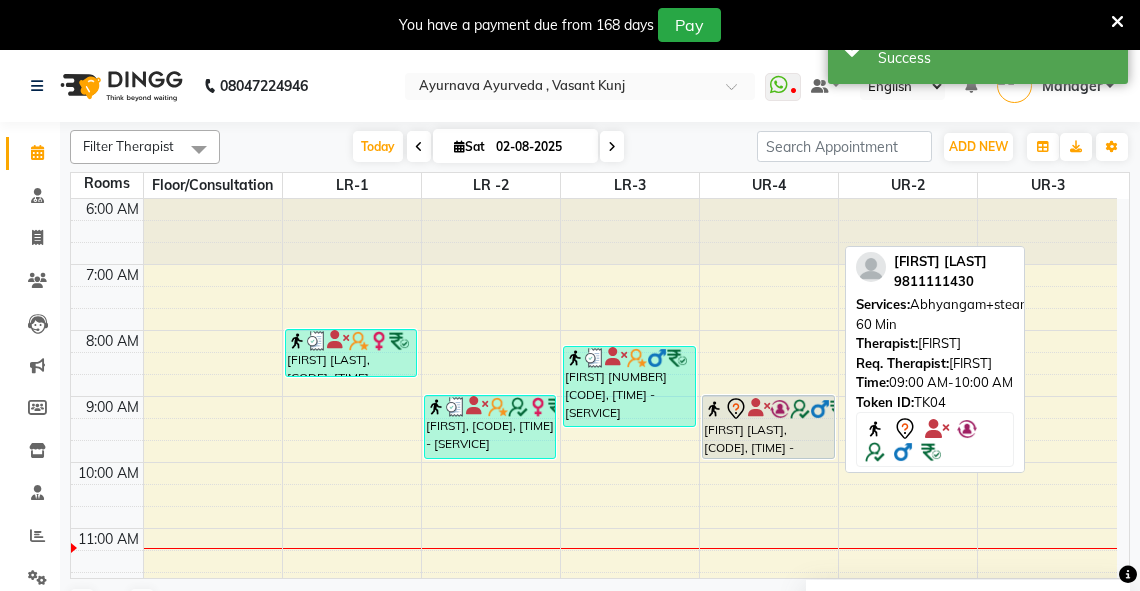 click on "[FIRST] [LAST], [CODE], [TIME] - [SERVICE]" at bounding box center (768, 427) 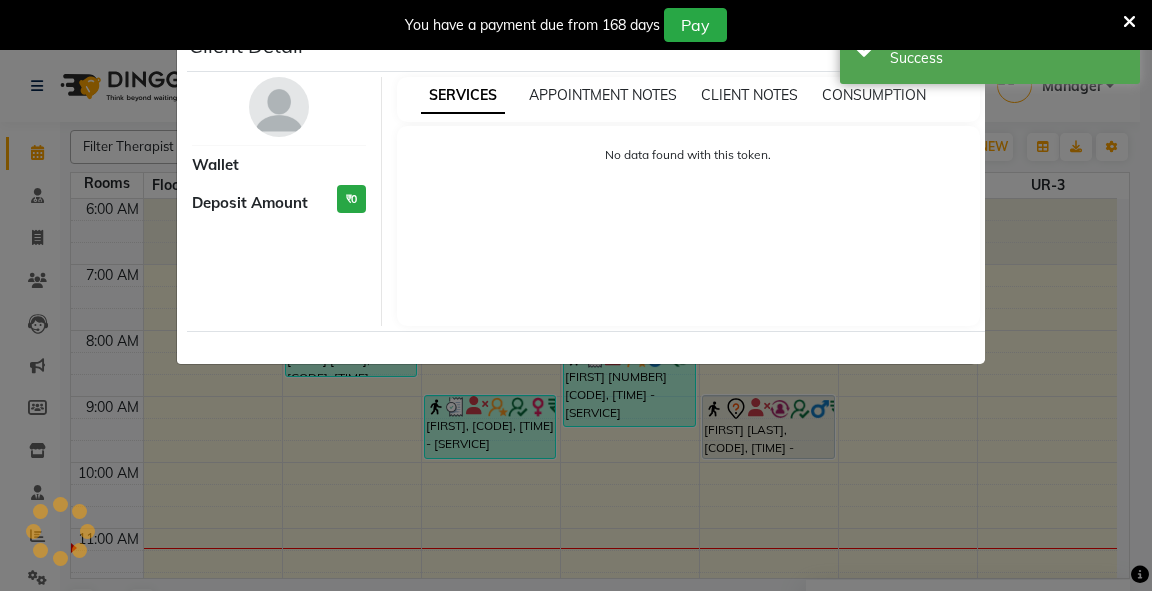 select on "7" 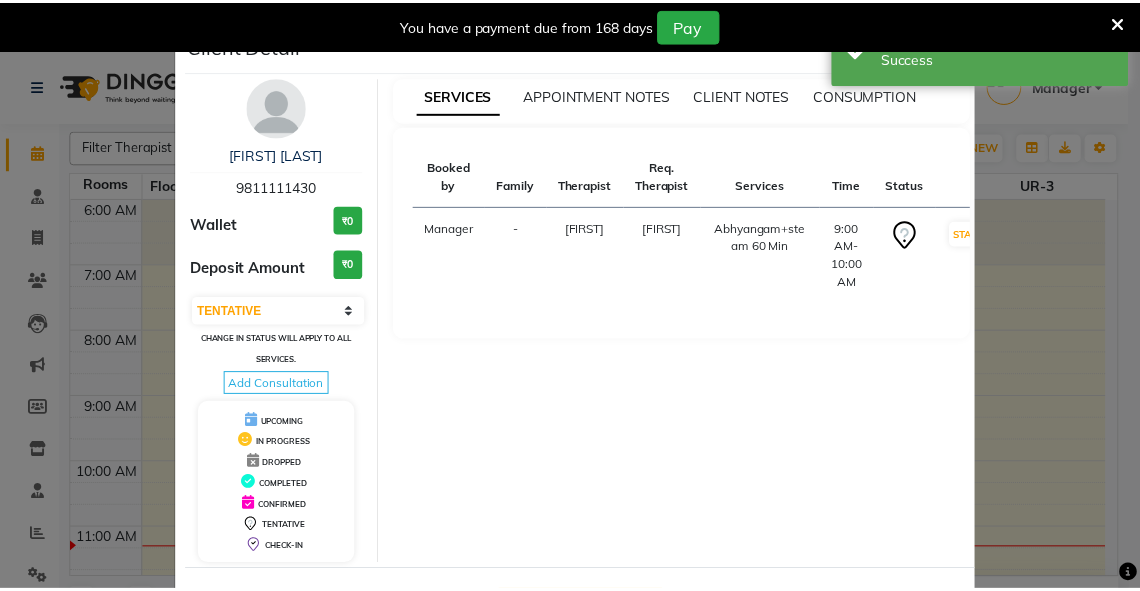 scroll, scrollTop: 78, scrollLeft: 0, axis: vertical 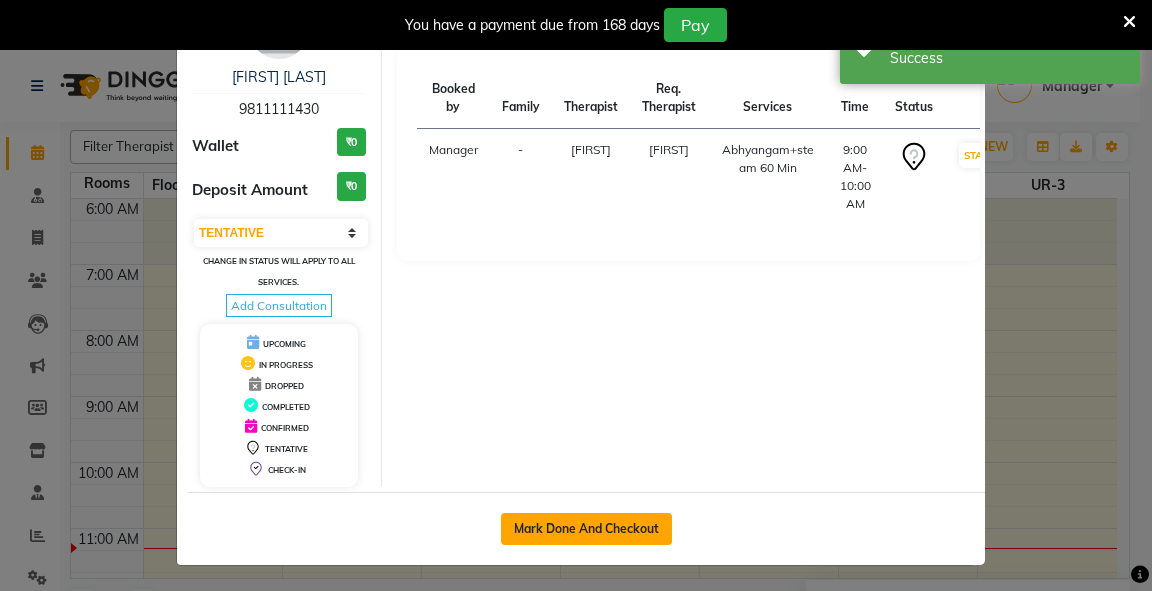 click on "Mark Done And Checkout" 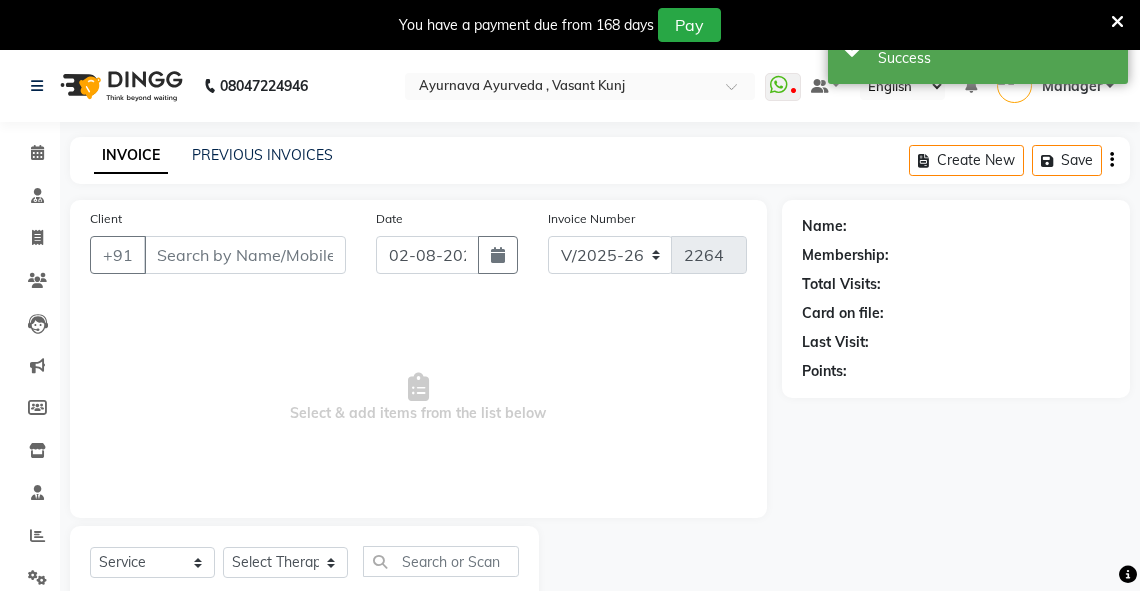 type on "9811111430" 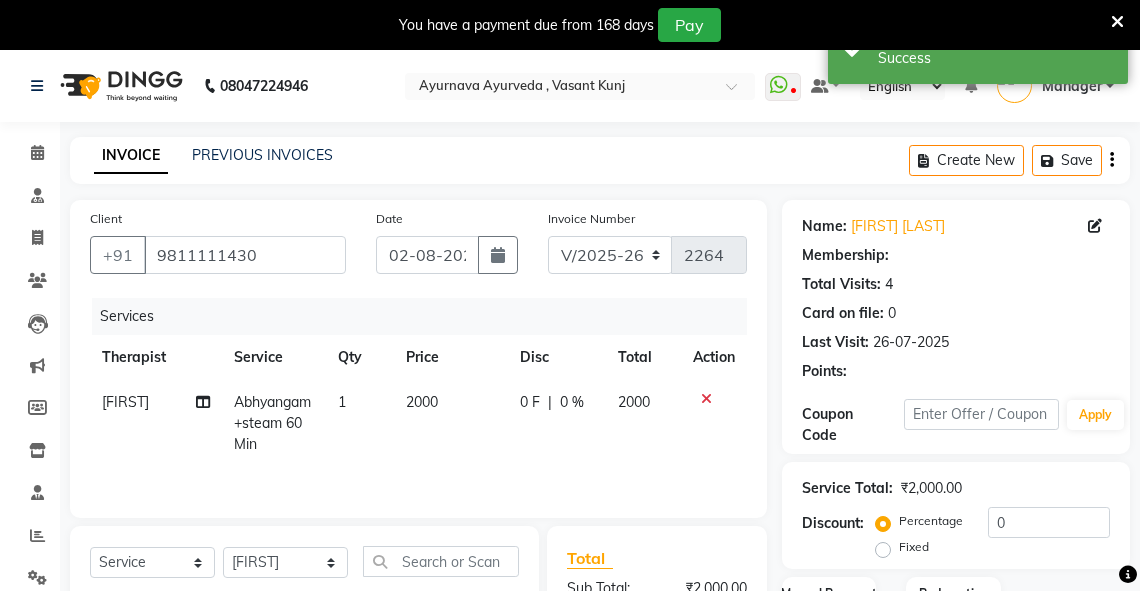 select on "1: Object" 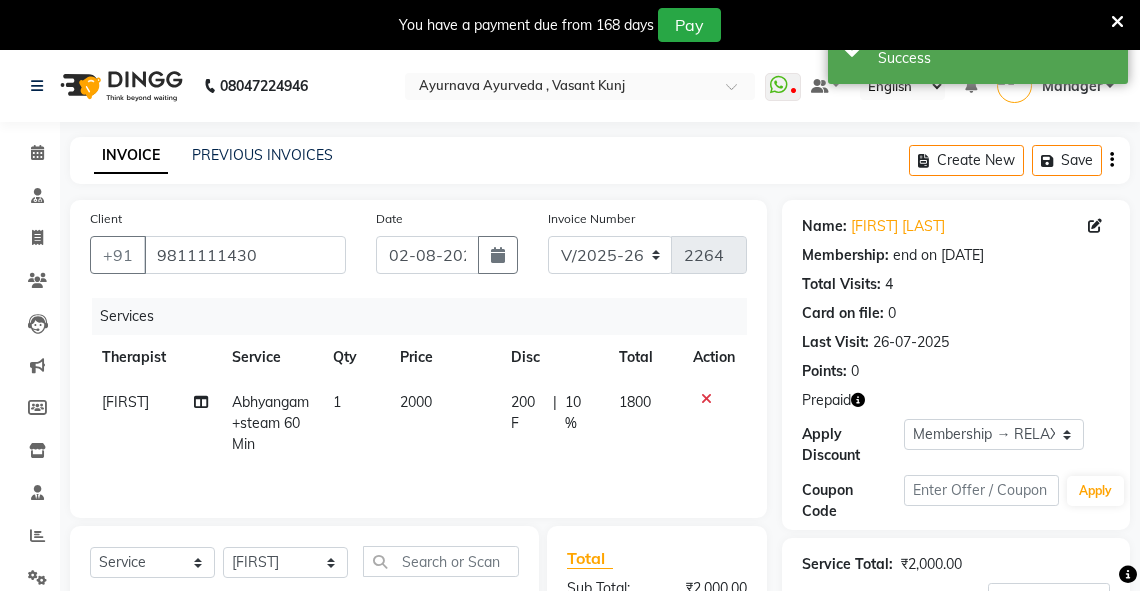 type on "10" 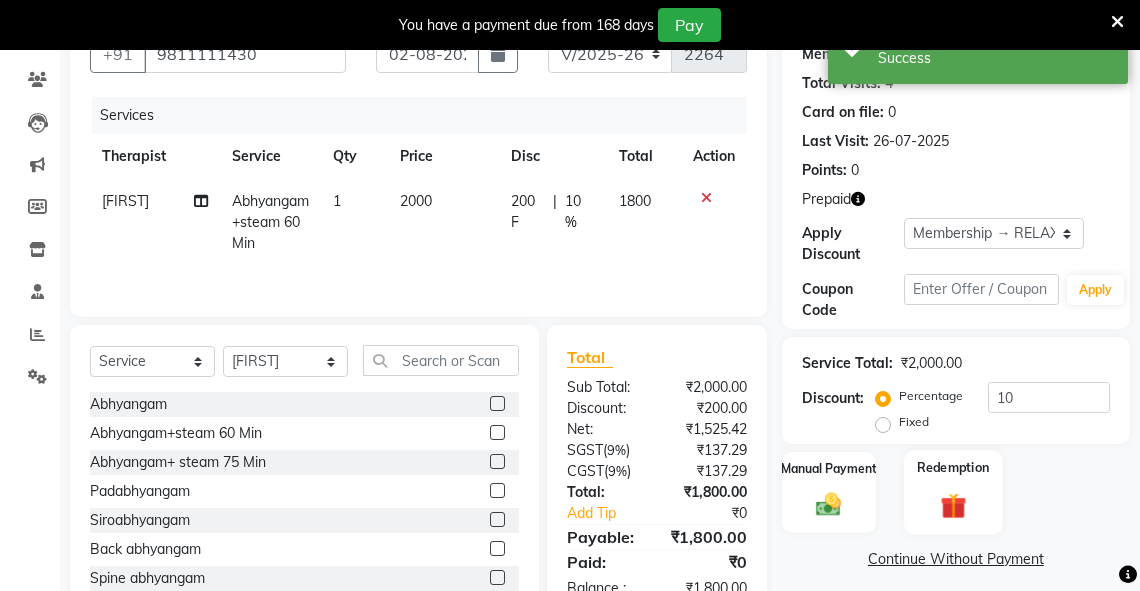 scroll, scrollTop: 260, scrollLeft: 0, axis: vertical 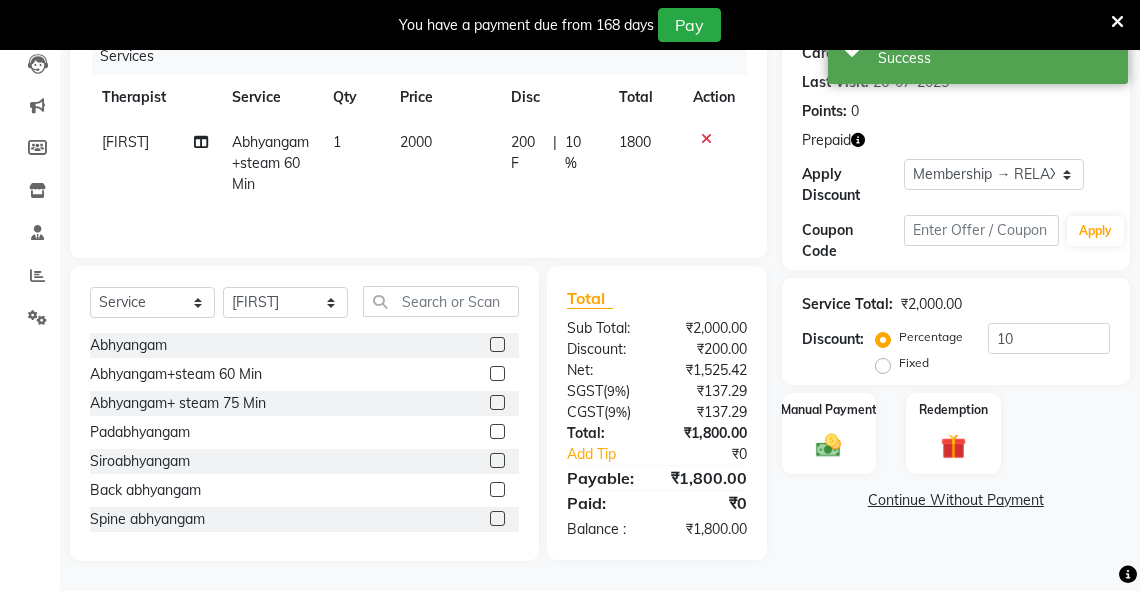 drag, startPoint x: 884, startPoint y: 358, endPoint x: 992, endPoint y: 359, distance: 108.00463 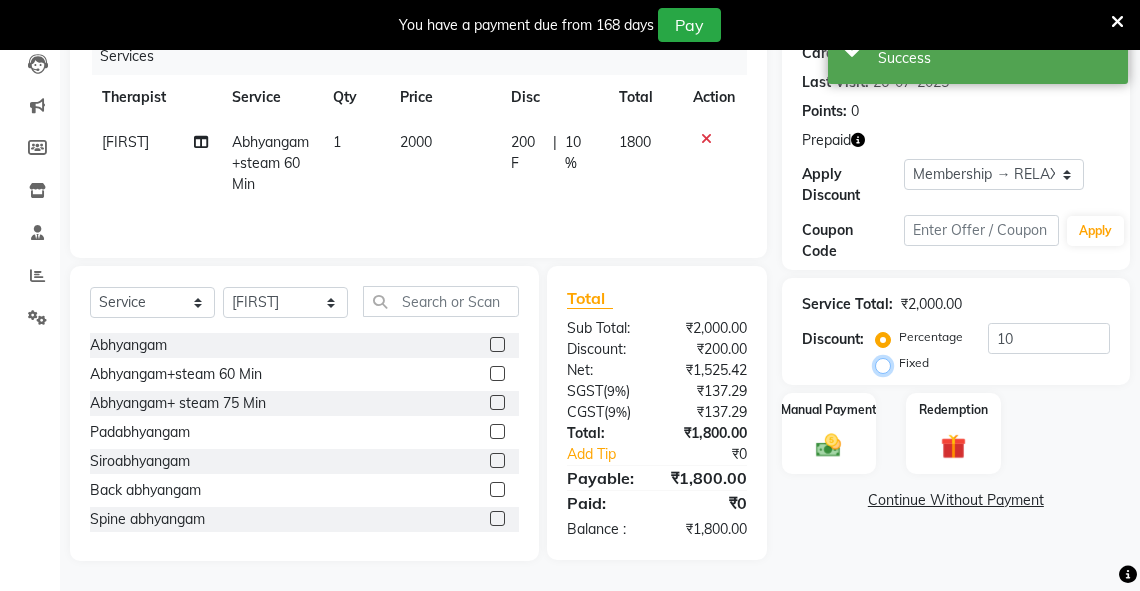 click on "Fixed" at bounding box center (887, 363) 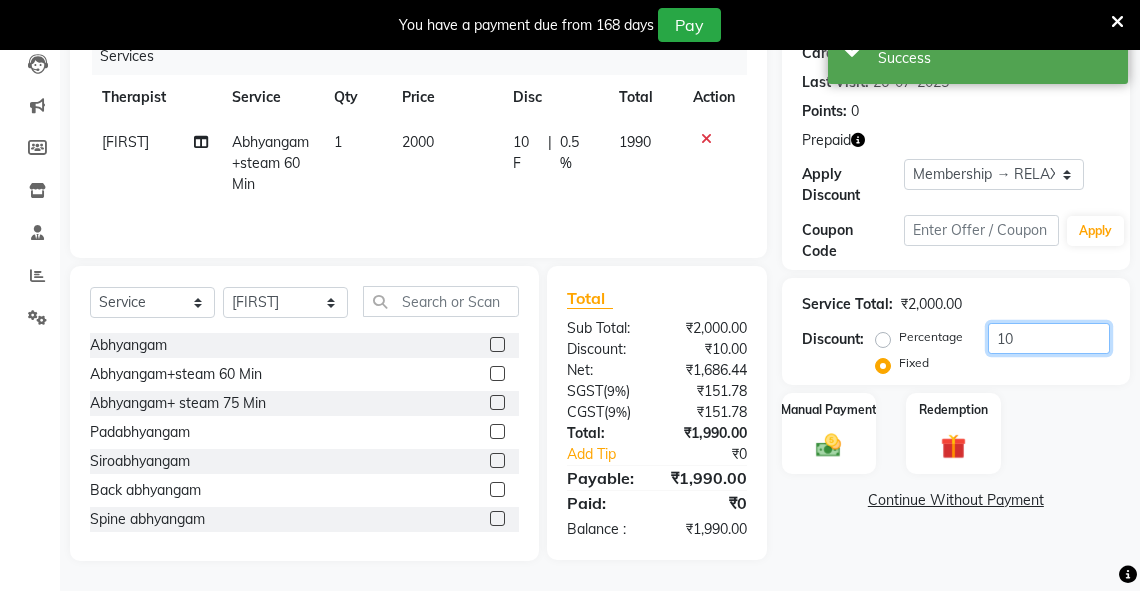 drag, startPoint x: 1021, startPoint y: 344, endPoint x: 968, endPoint y: 296, distance: 71.50524 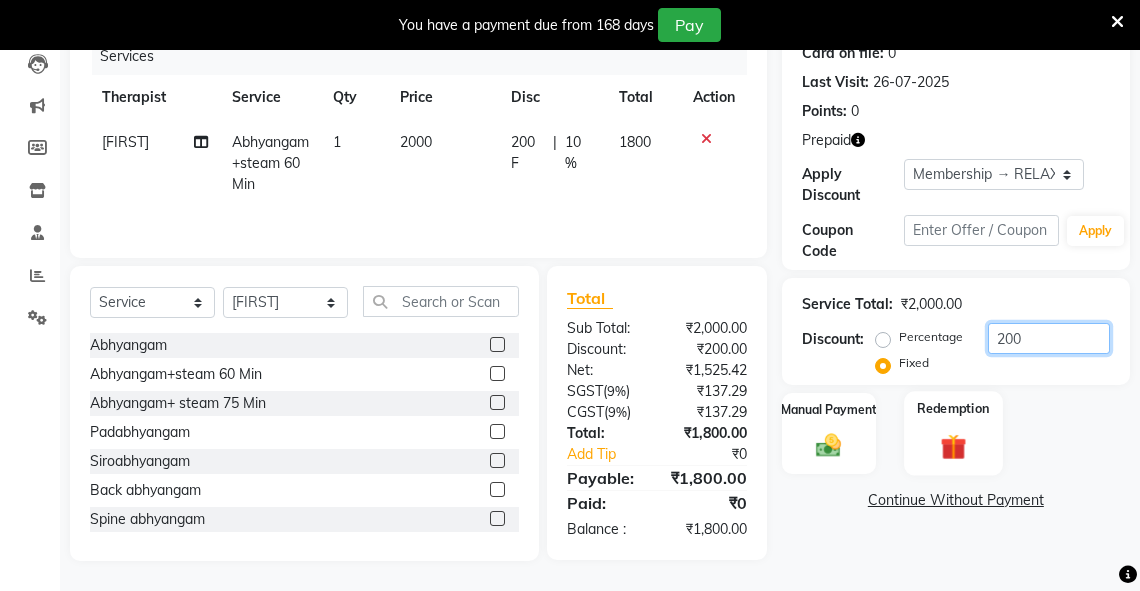 type on "200" 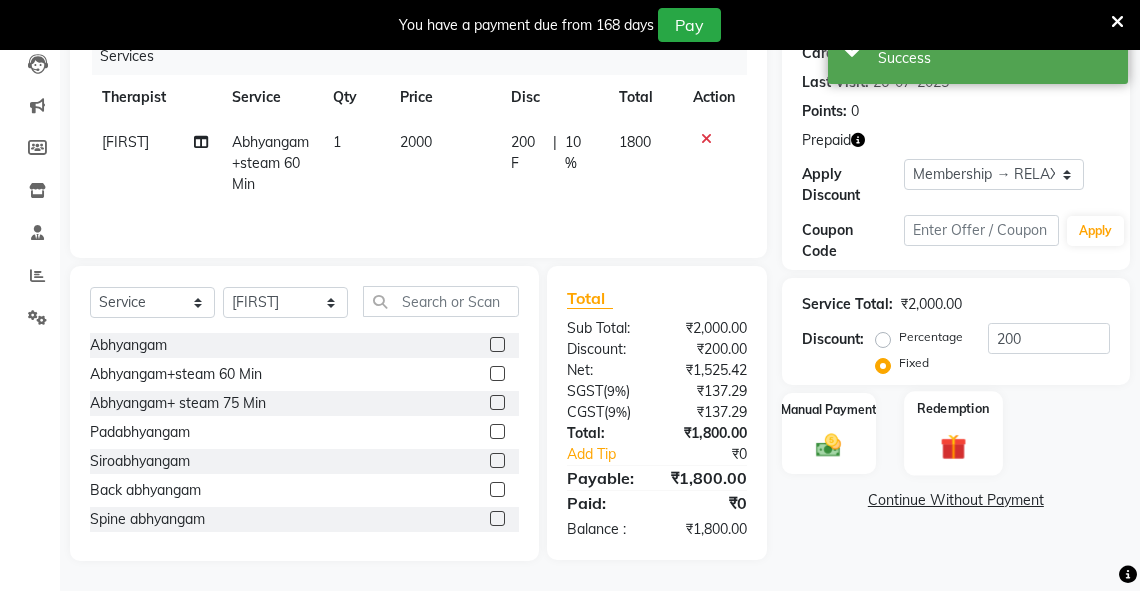 click on "Redemption" 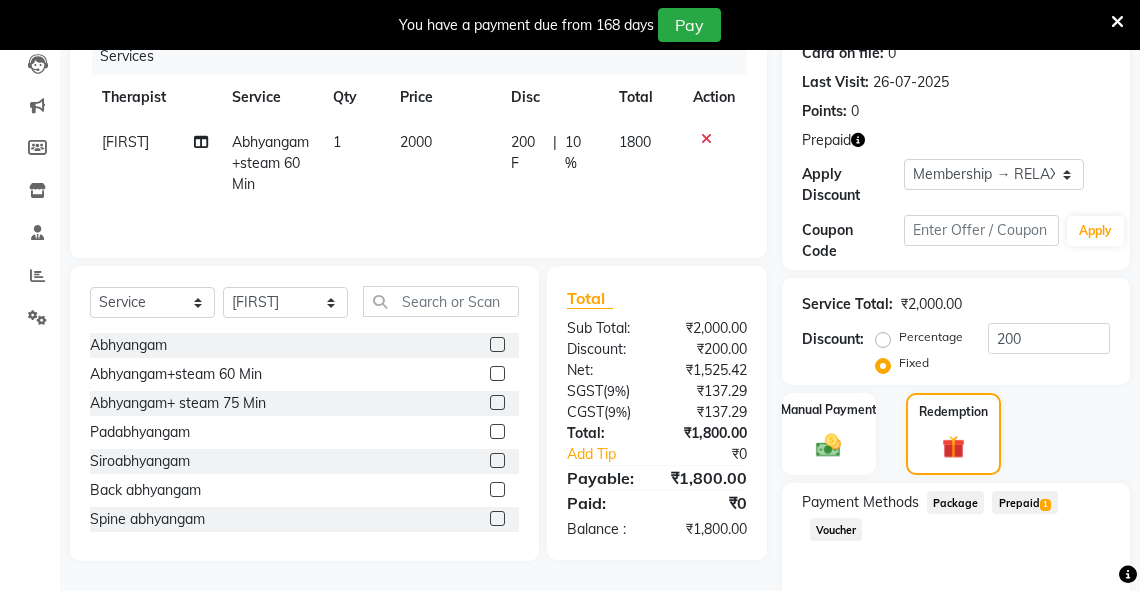 click on "Prepaid  1" 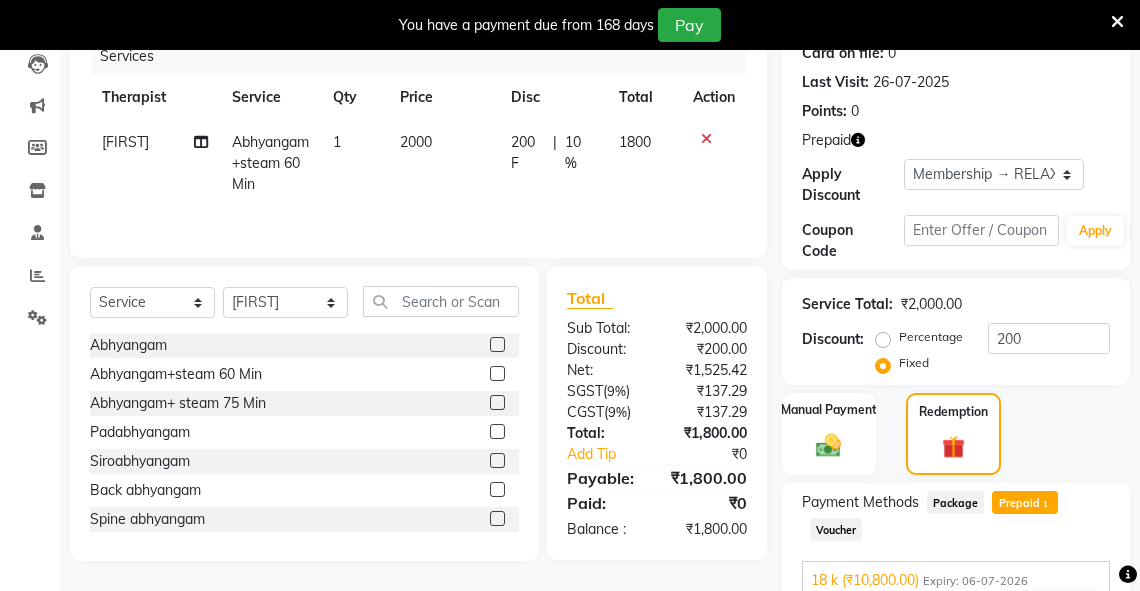 scroll, scrollTop: 352, scrollLeft: 0, axis: vertical 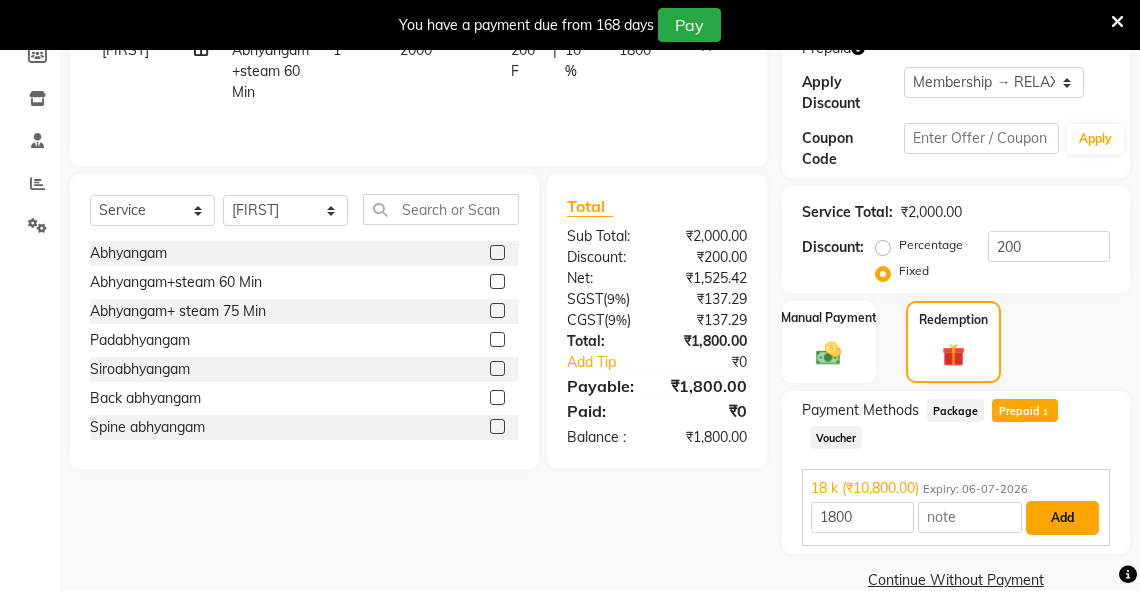 drag, startPoint x: 1058, startPoint y: 516, endPoint x: 1088, endPoint y: 516, distance: 30 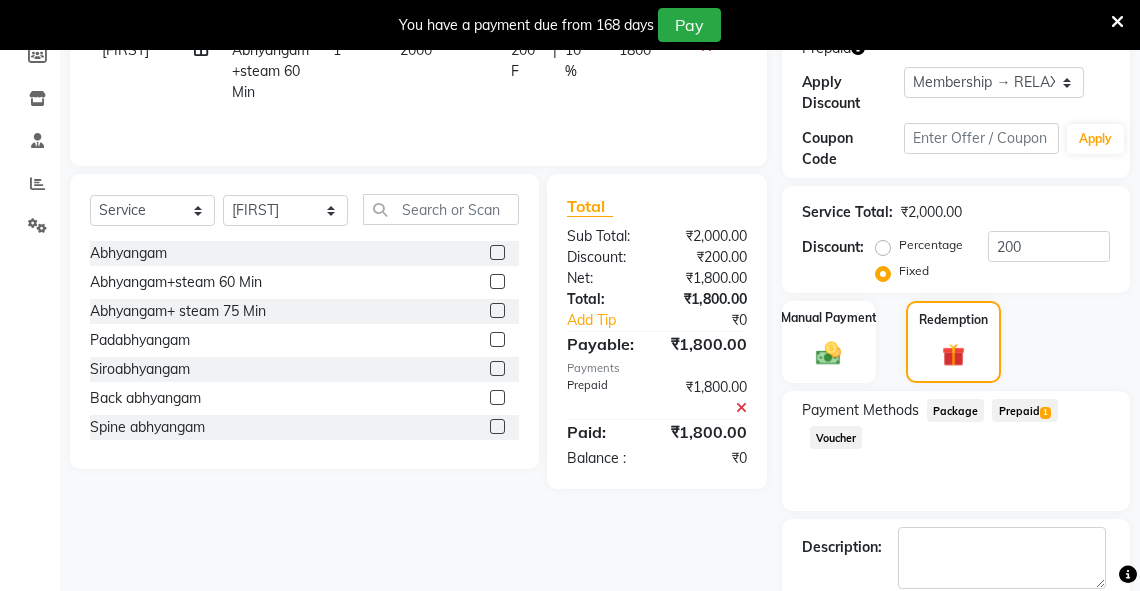 scroll, scrollTop: 454, scrollLeft: 0, axis: vertical 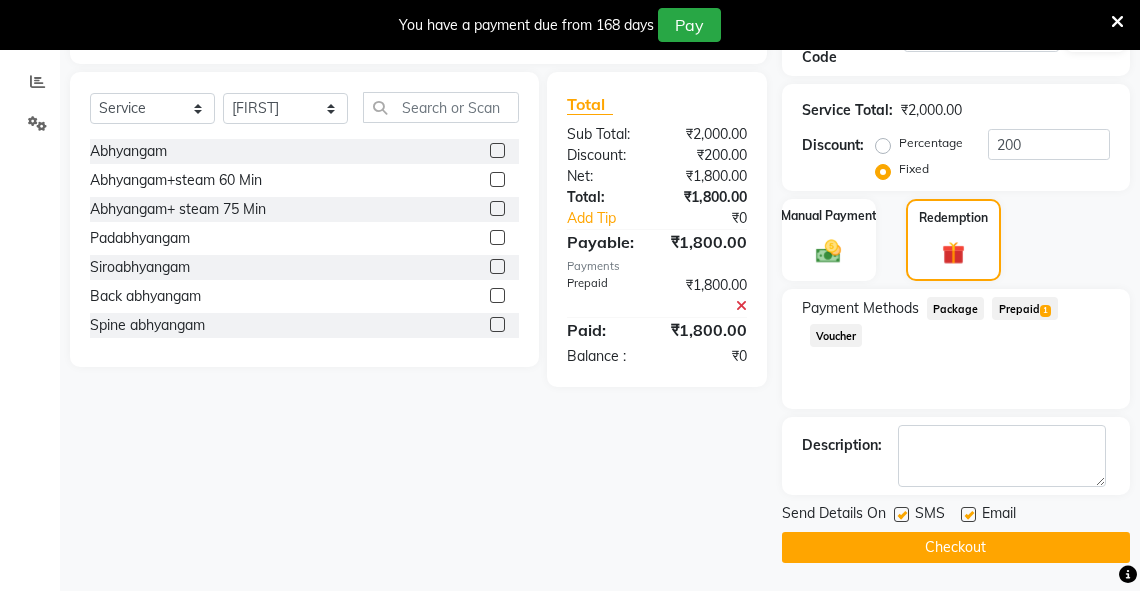 click on "Checkout" 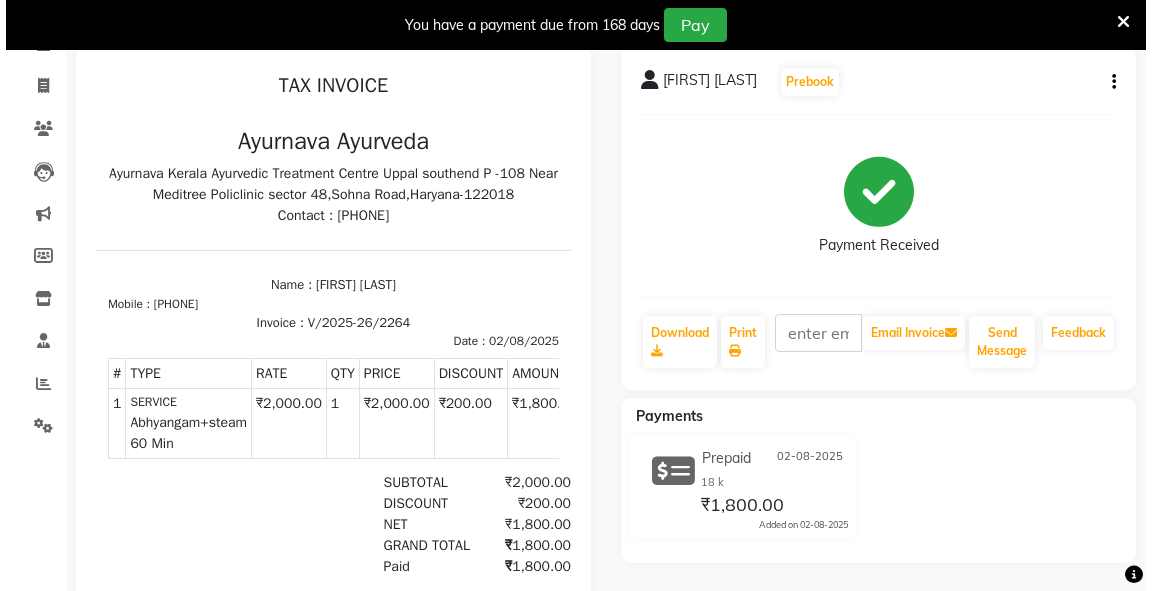 scroll, scrollTop: 0, scrollLeft: 0, axis: both 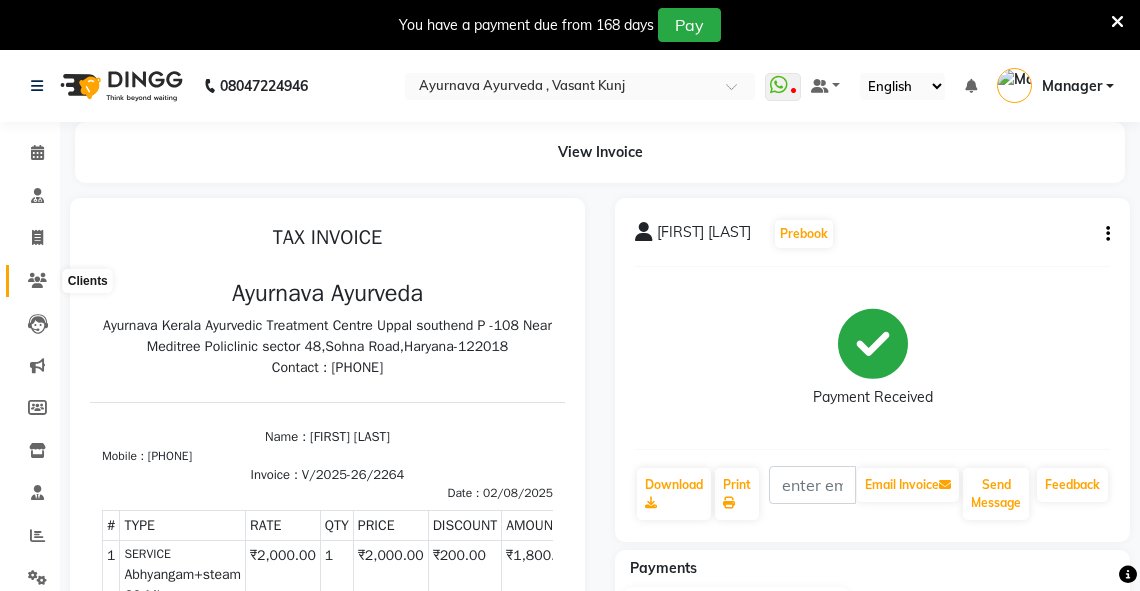 click 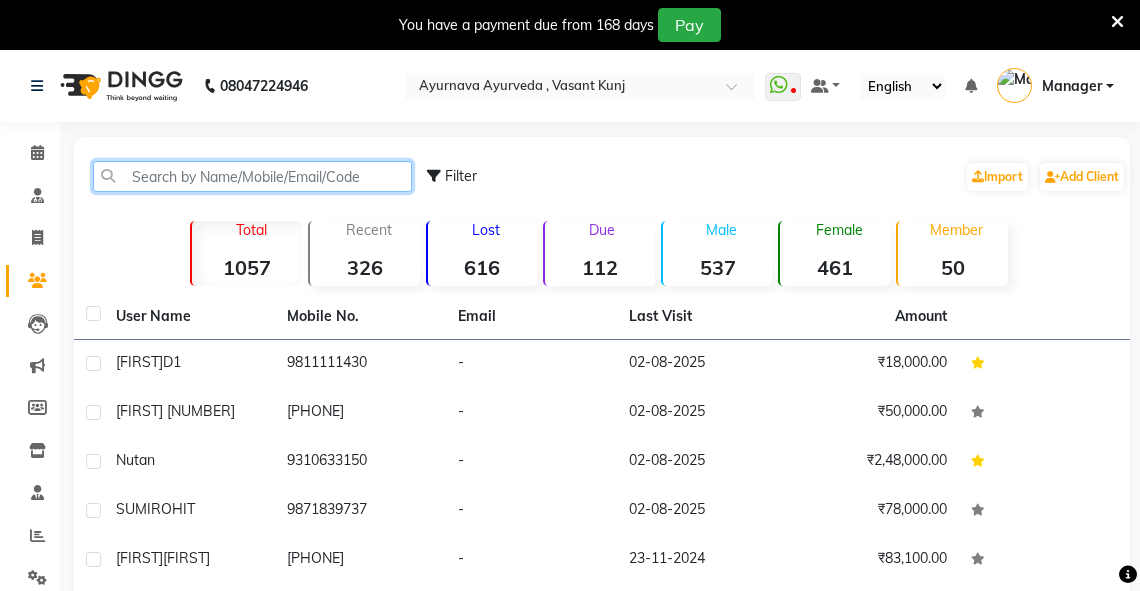 click 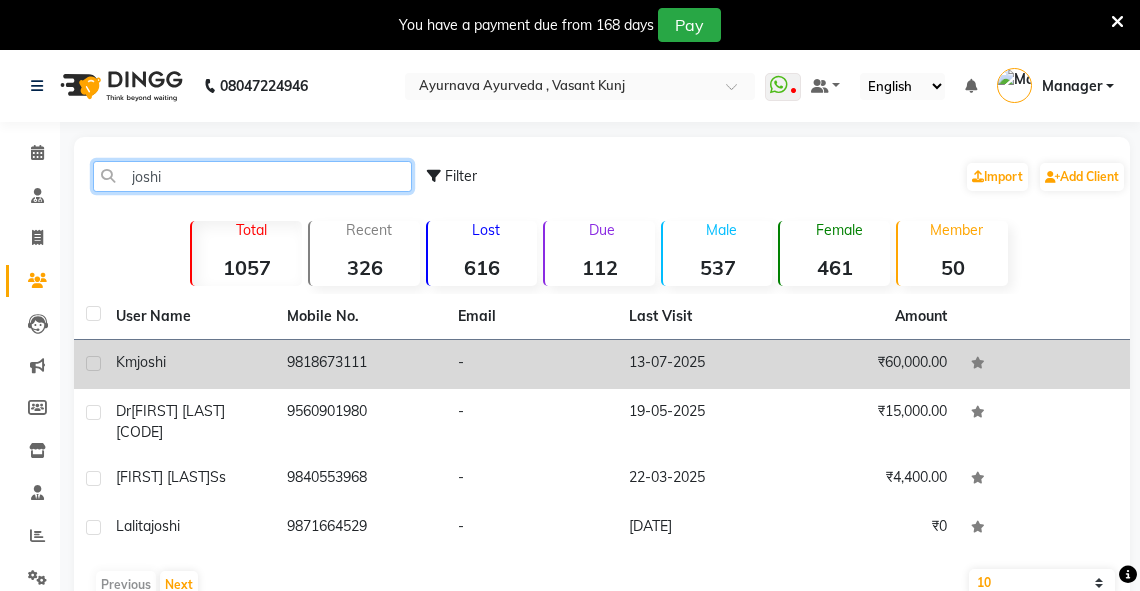 type on "joshi" 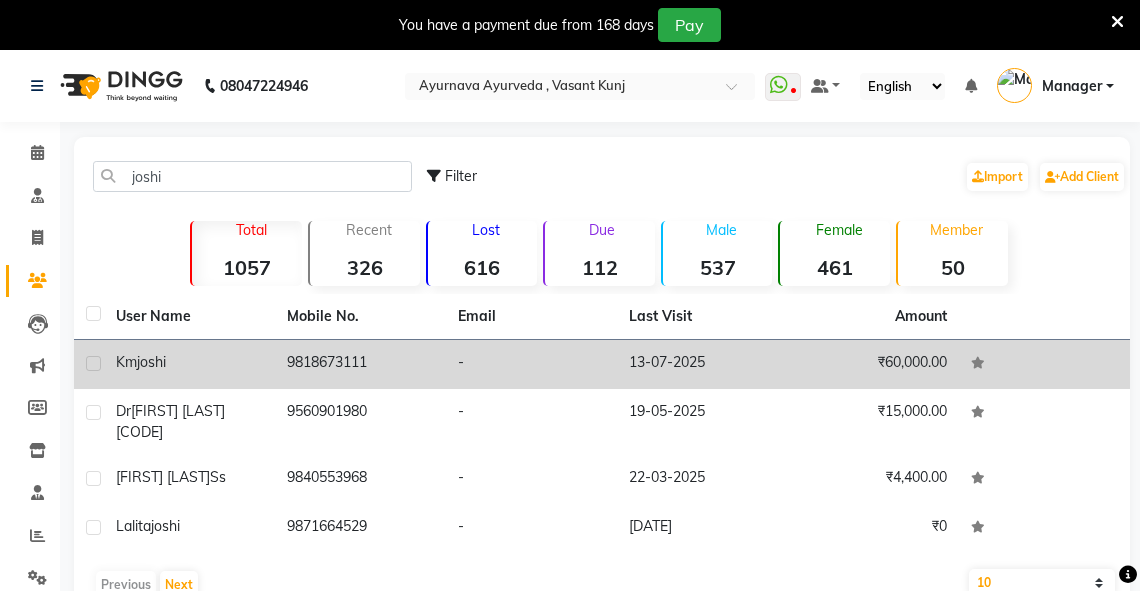 click on "9818673111" 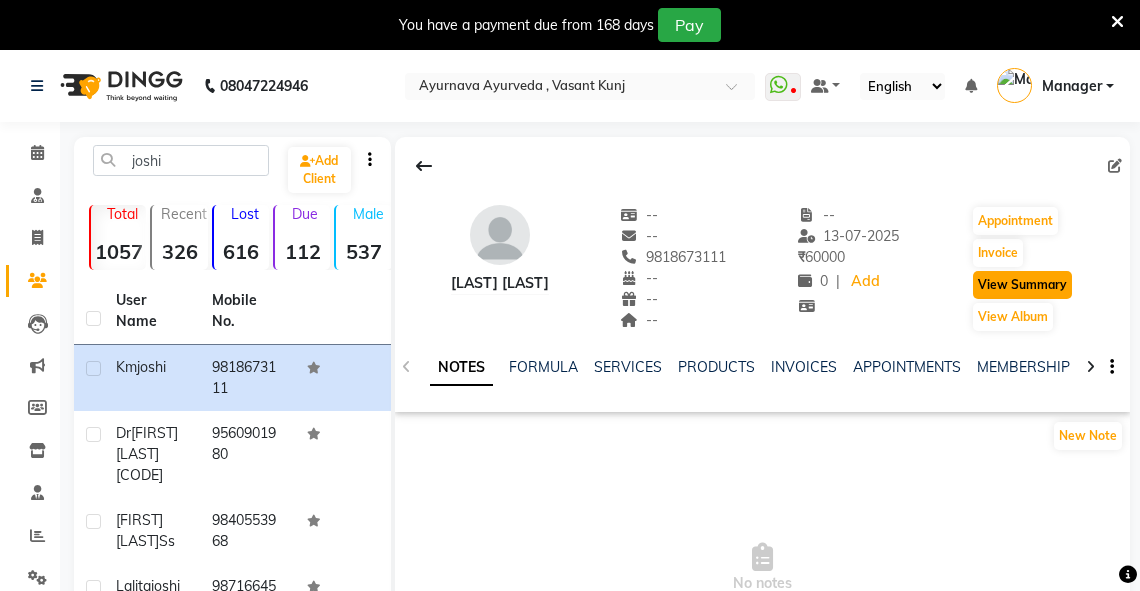 click on "View Summary" 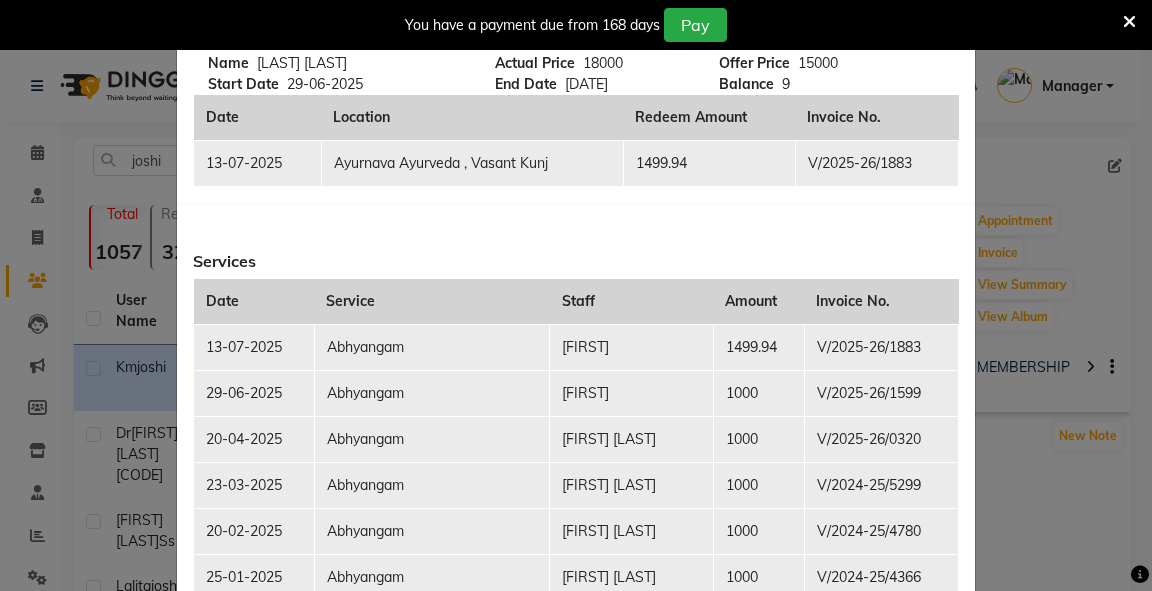scroll, scrollTop: 320, scrollLeft: 0, axis: vertical 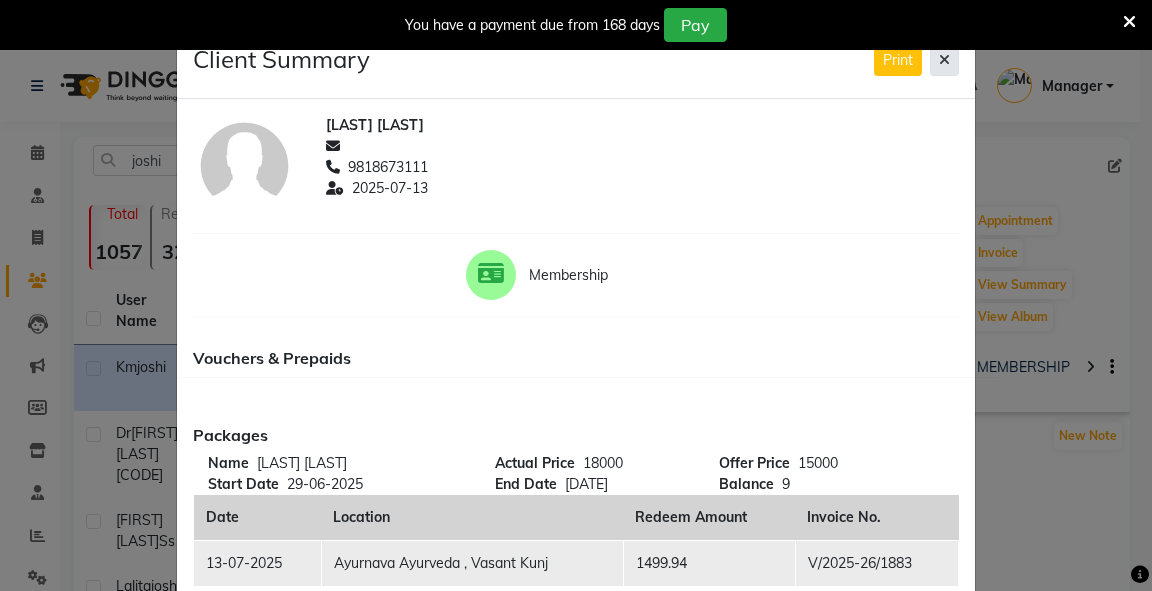 click 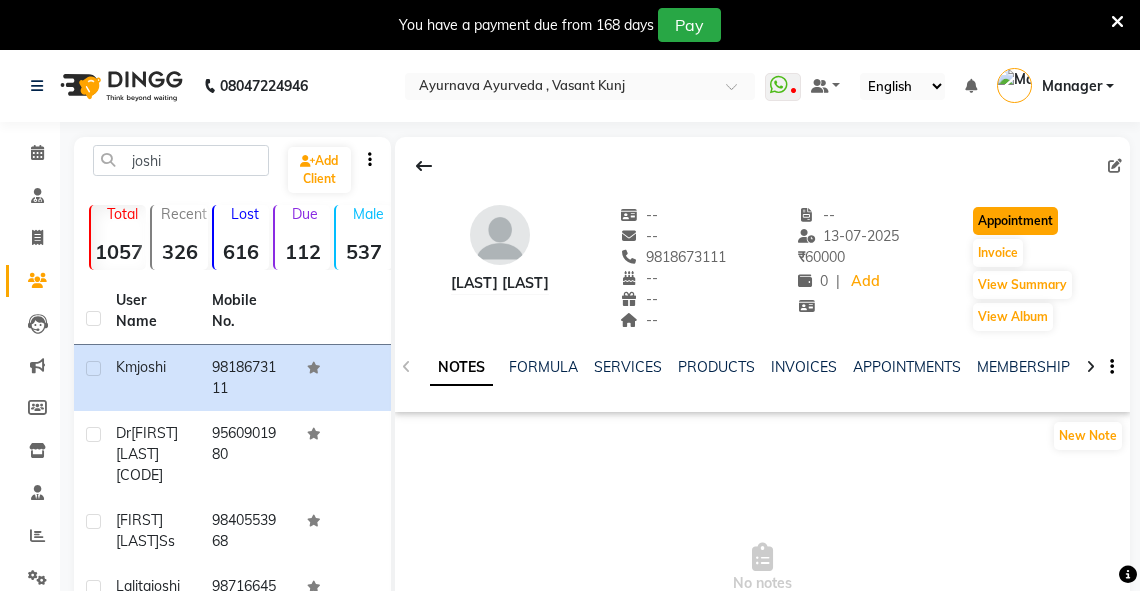 click on "Appointment" 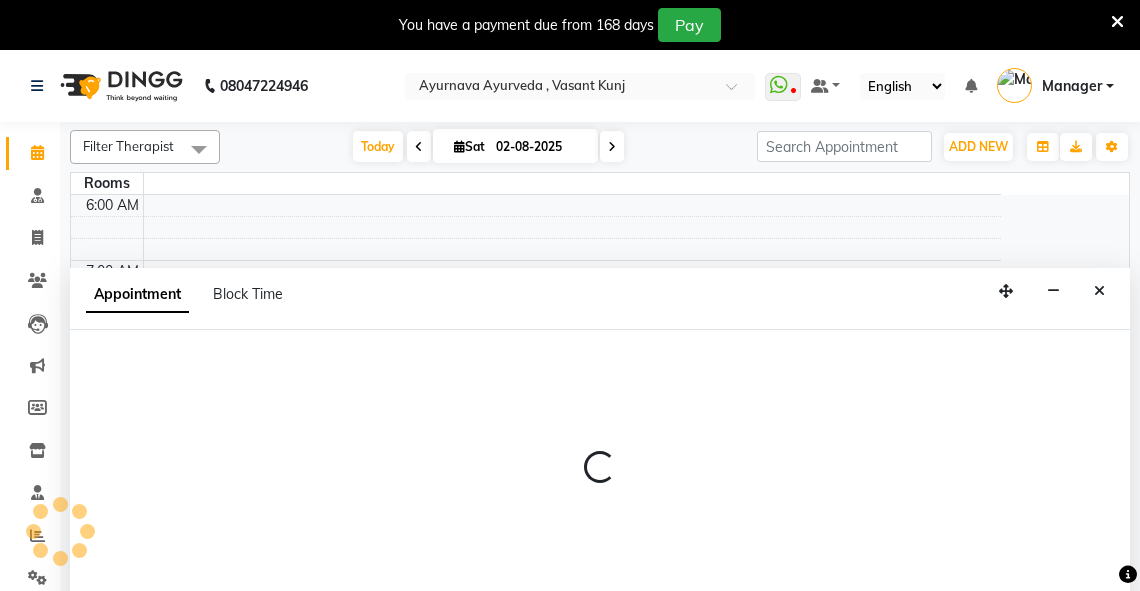 scroll, scrollTop: 0, scrollLeft: 0, axis: both 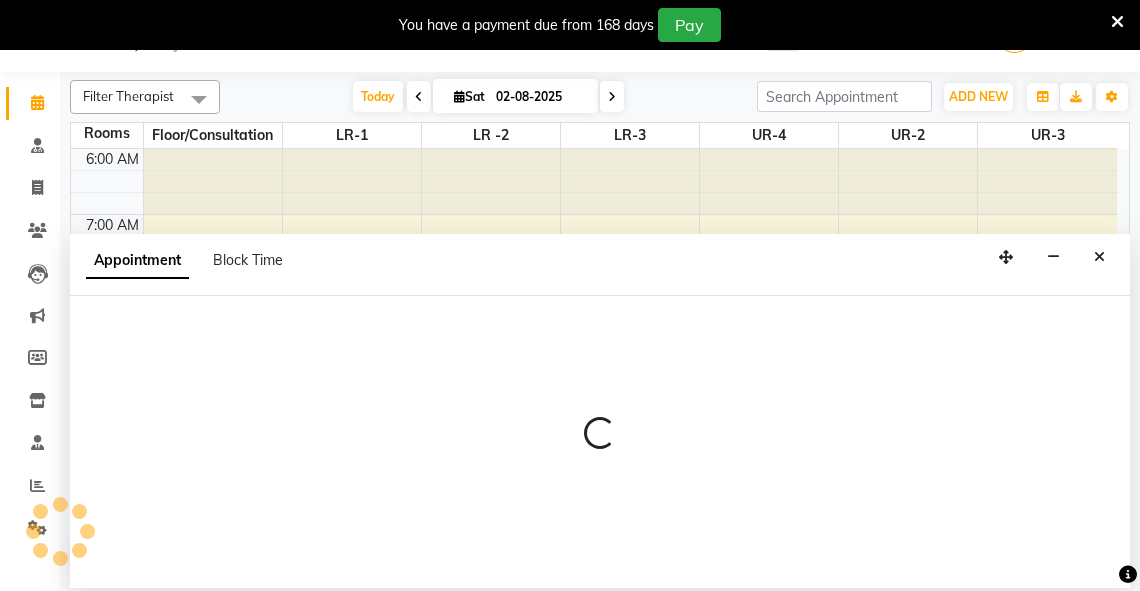 select on "420" 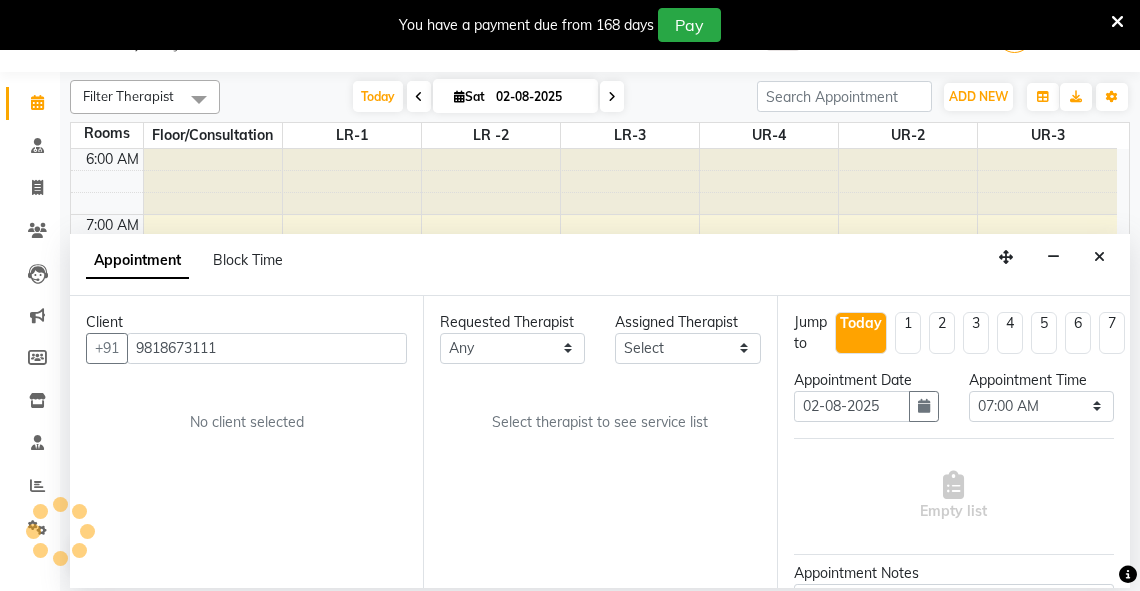 scroll, scrollTop: 328, scrollLeft: 0, axis: vertical 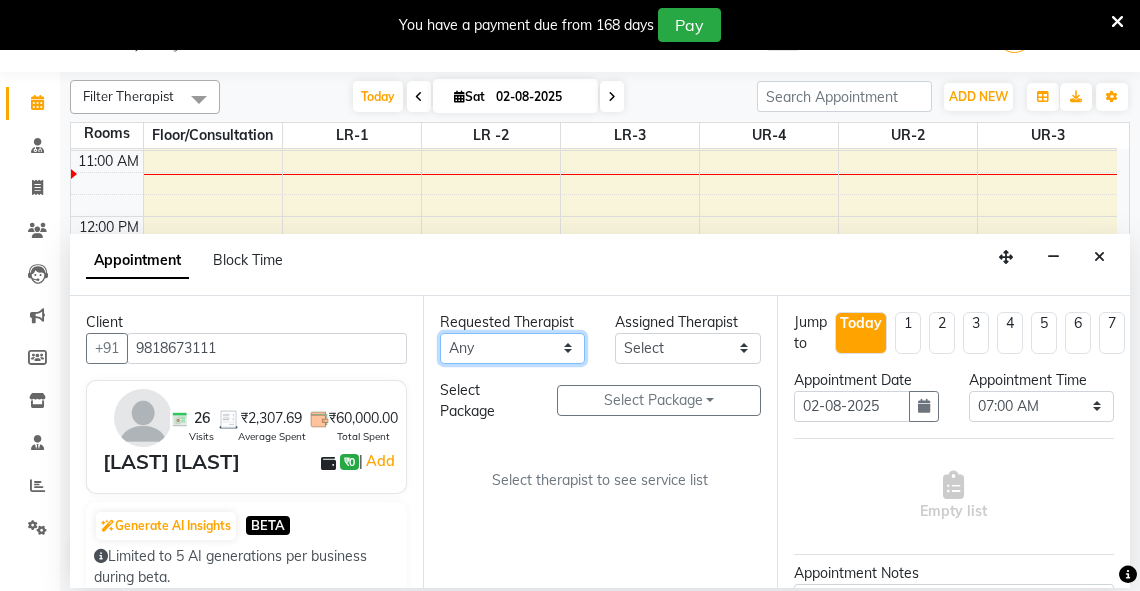 click on "Any Adarsh Akshaya V Aleena Thankachan Anakha A K Anaswara N anusha  Dhaneesha Dr JIJI K P elizabeth gopika Guddu Maurya JISHNU maneesha a Manoj K M OTHER BRANCH Sardinia Shyamjith Vineeth Vijayan vishnu priya yadhu" at bounding box center [512, 348] 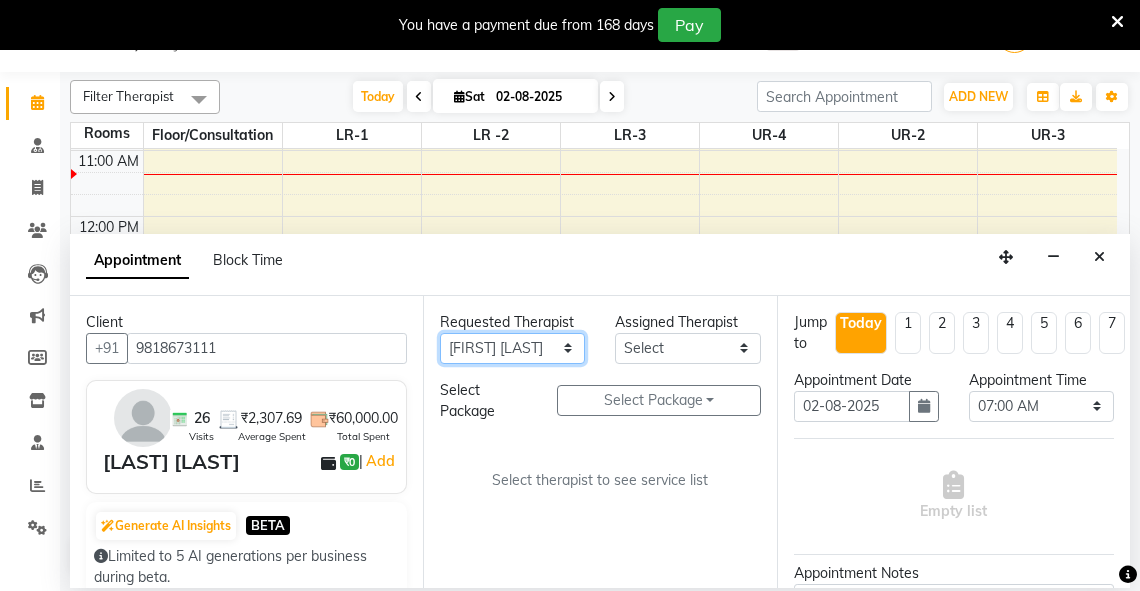 click on "Any Adarsh Akshaya V Aleena Thankachan Anakha A K Anaswara N anusha  Dhaneesha Dr JIJI K P elizabeth gopika Guddu Maurya JISHNU maneesha a Manoj K M OTHER BRANCH Sardinia Shyamjith Vineeth Vijayan vishnu priya yadhu" at bounding box center (512, 348) 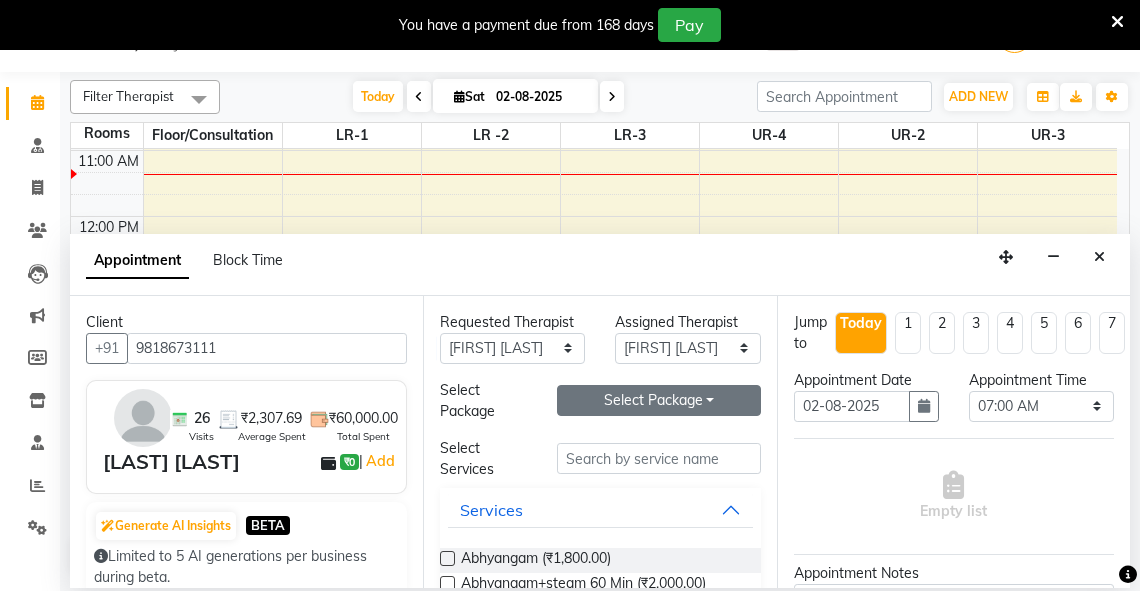 click on "Select Package  Toggle Dropdown" at bounding box center [659, 400] 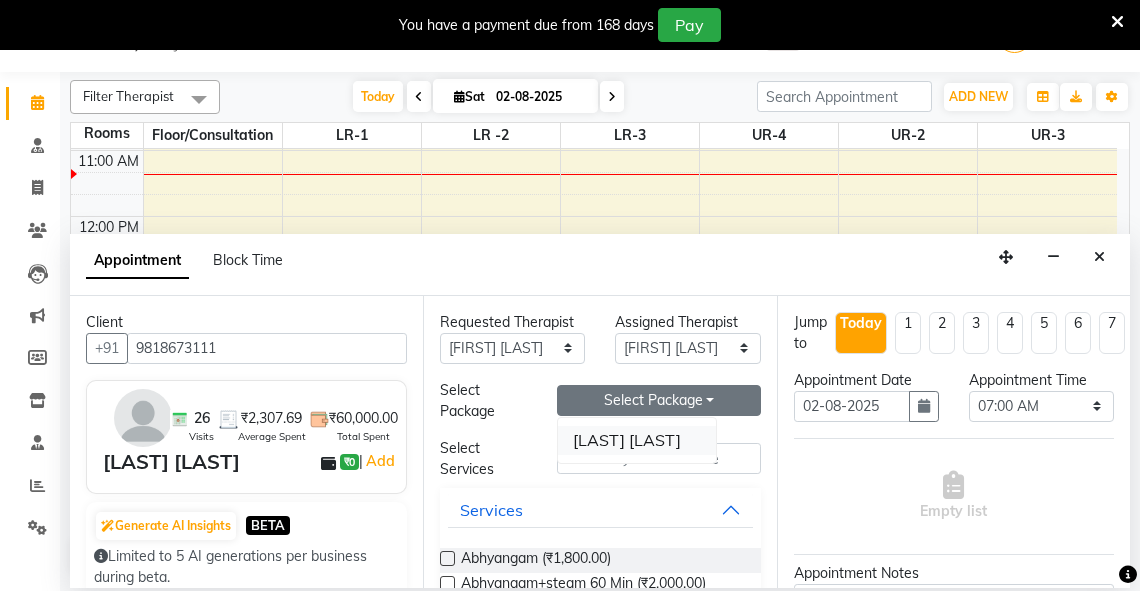 click on "[LAST] [LAST]" at bounding box center [637, 440] 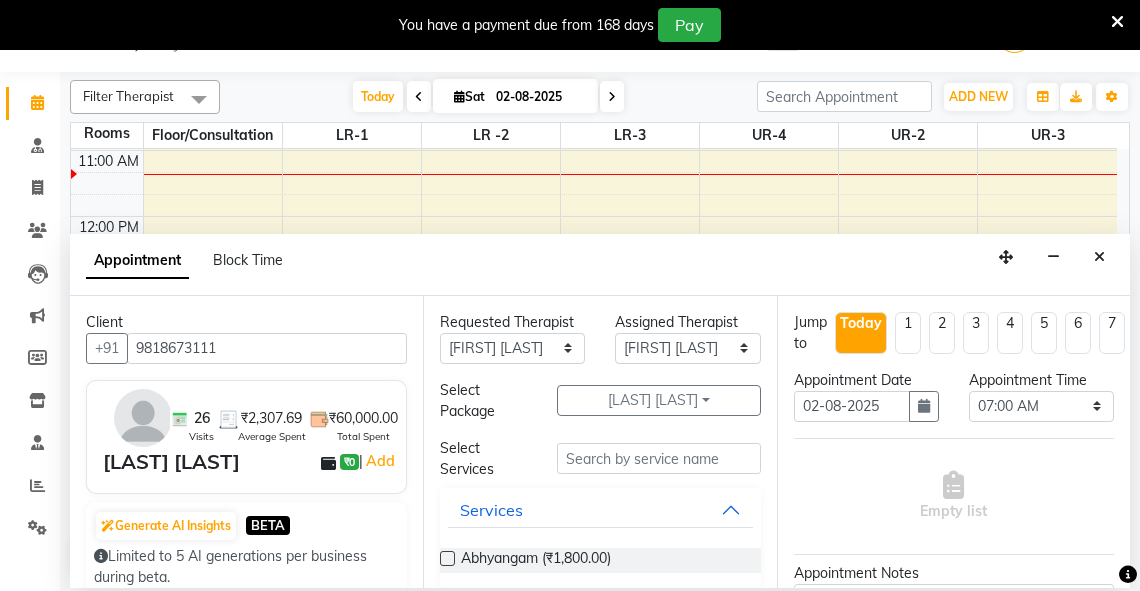 click at bounding box center [447, 558] 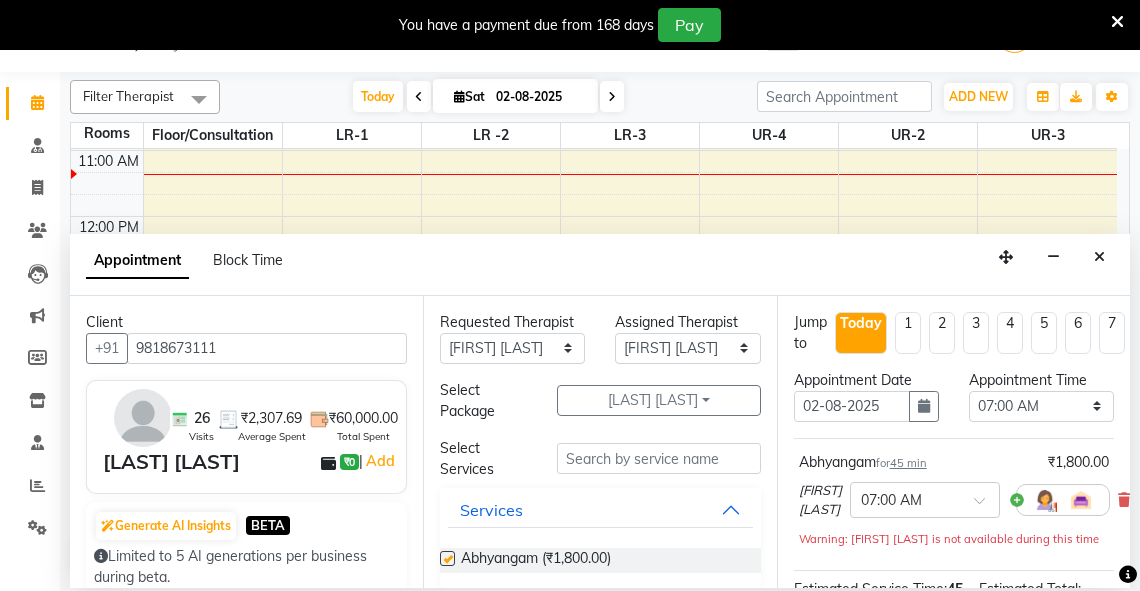 checkbox on "false" 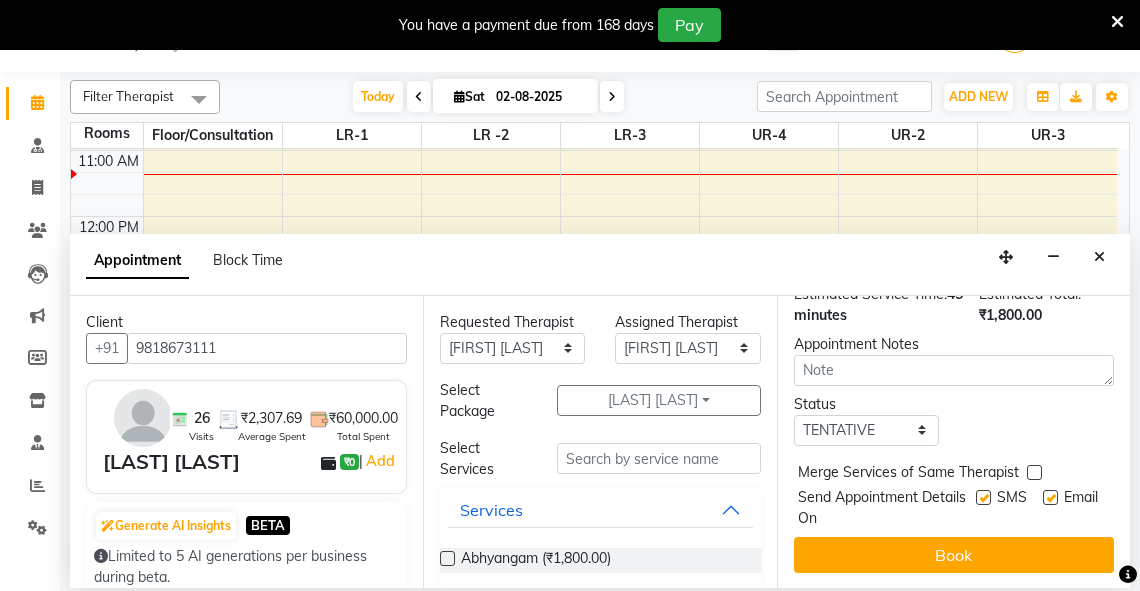 scroll, scrollTop: 306, scrollLeft: 0, axis: vertical 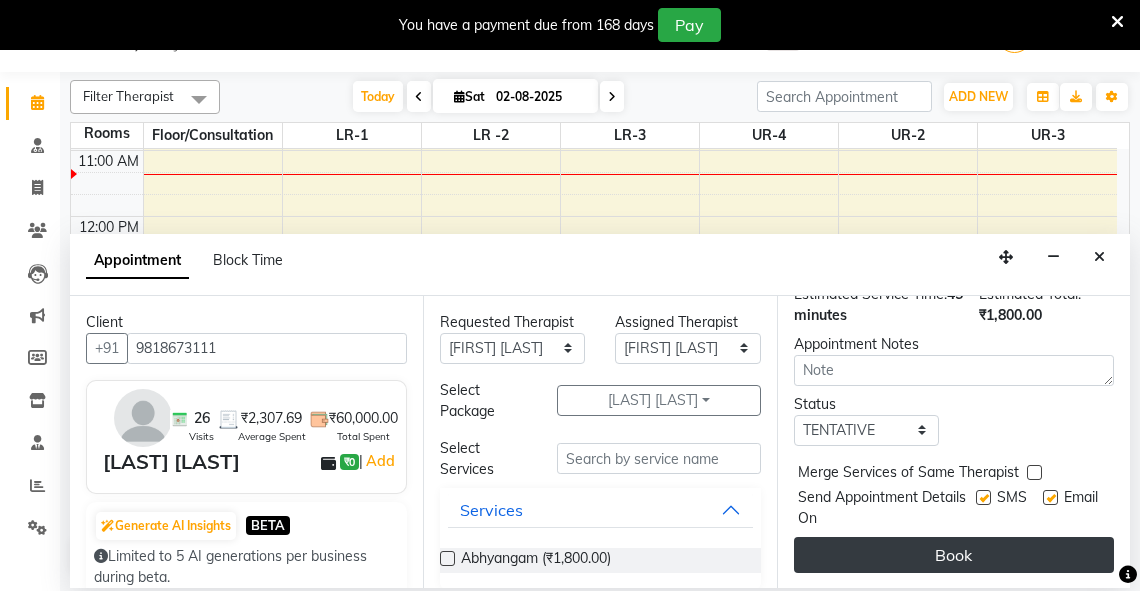 click on "Book" at bounding box center (954, 555) 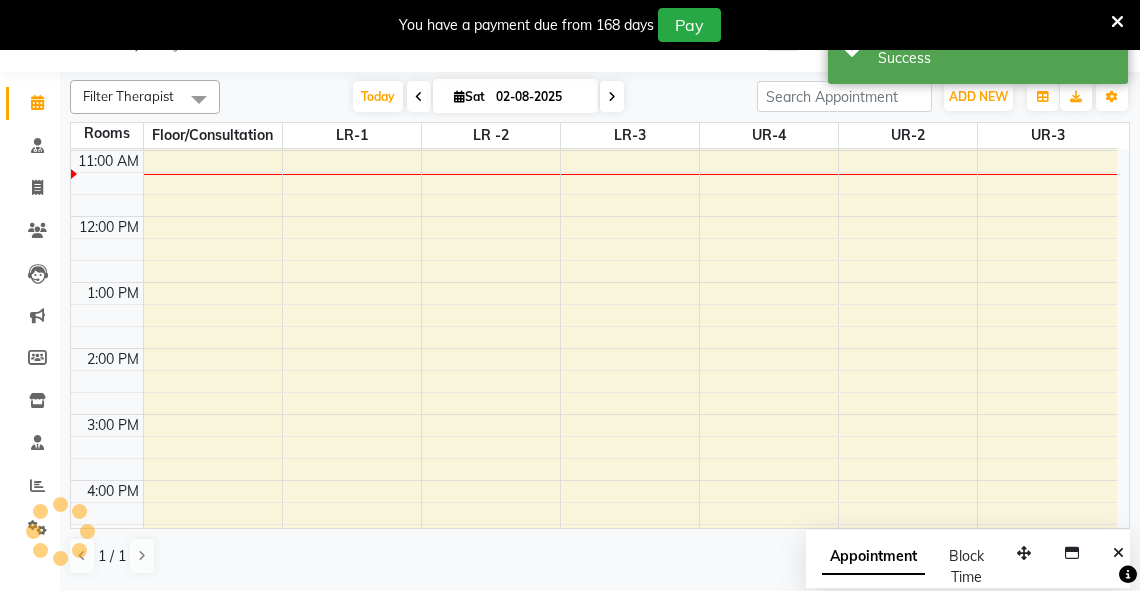 scroll, scrollTop: 0, scrollLeft: 0, axis: both 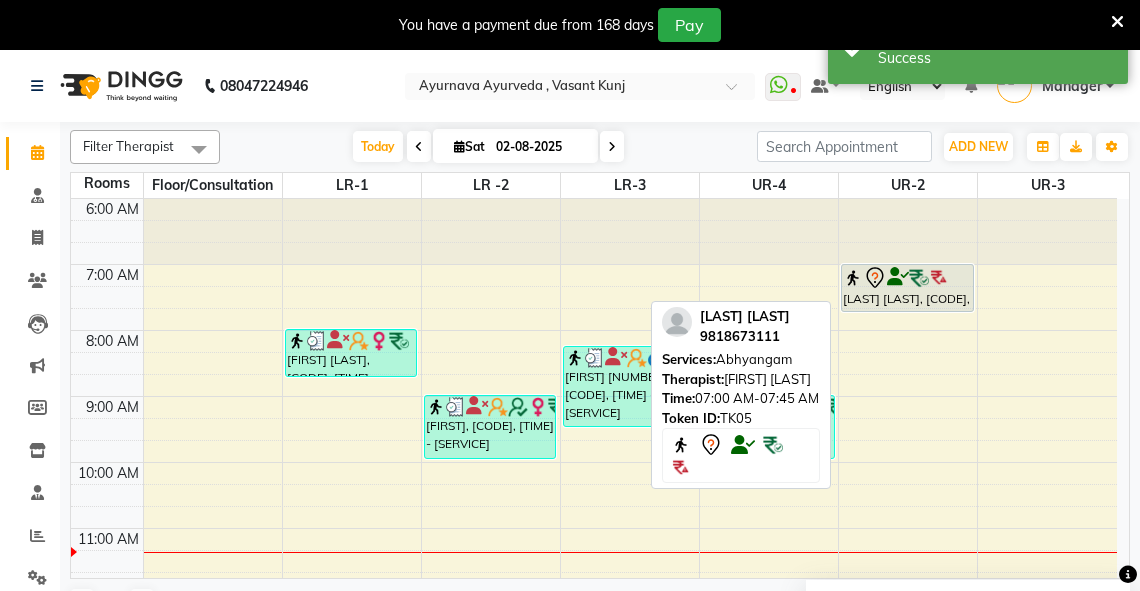 click at bounding box center [919, 278] 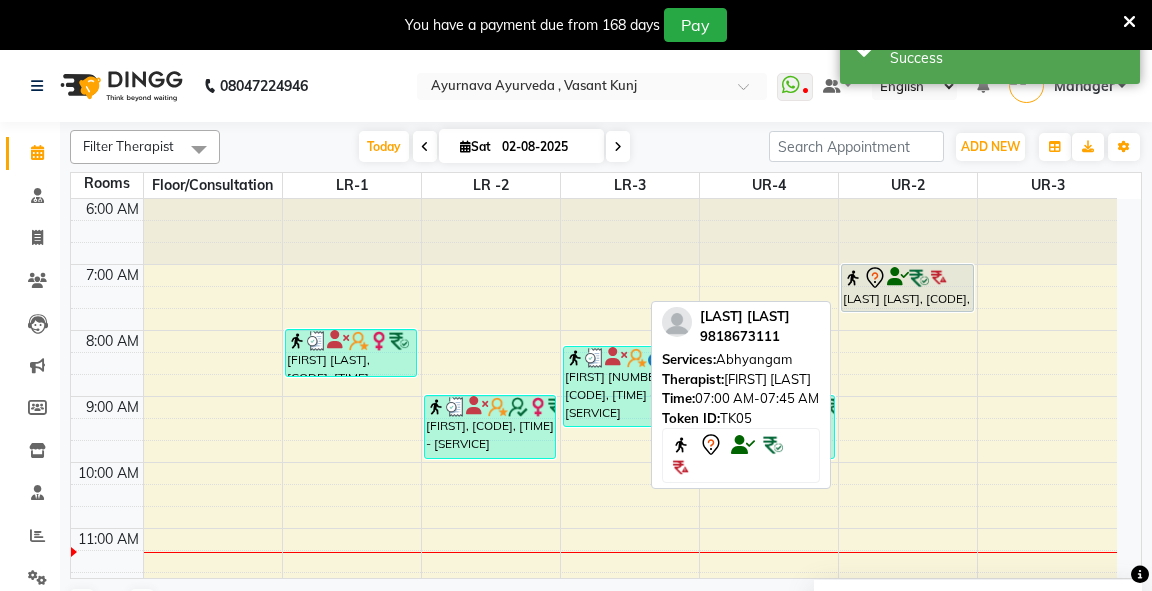 select on "7" 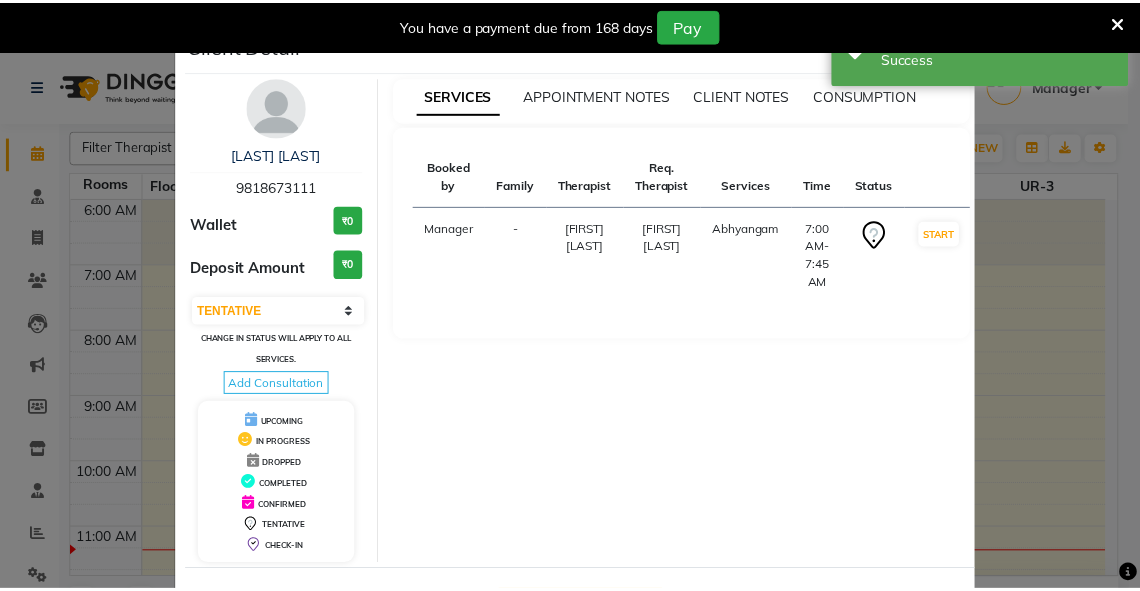 scroll, scrollTop: 78, scrollLeft: 0, axis: vertical 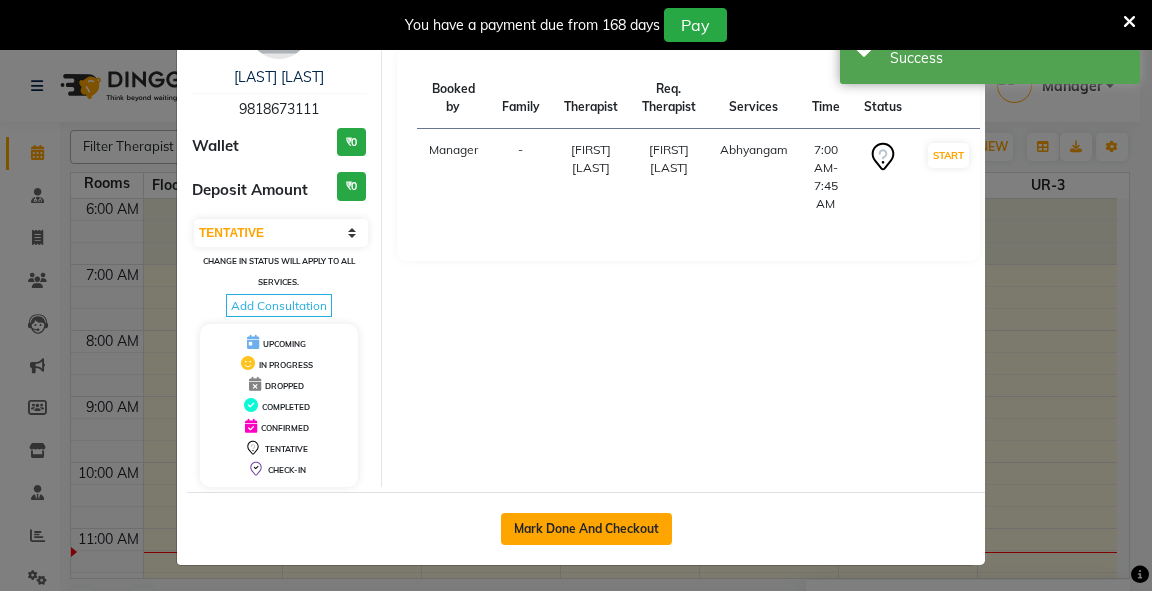 click on "Mark Done And Checkout" 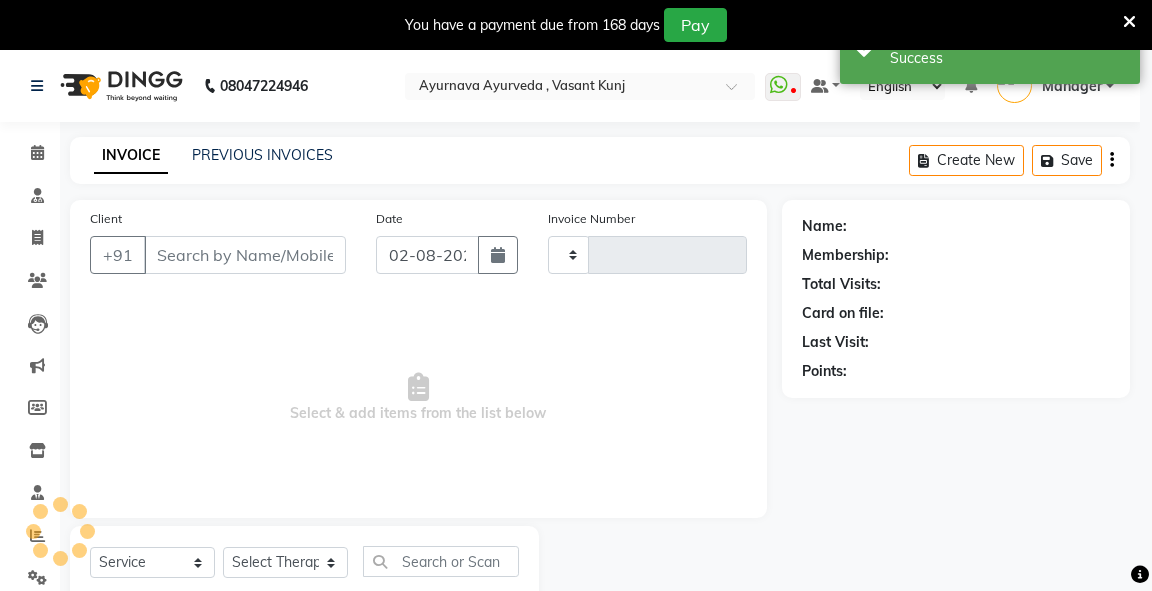 type on "2265" 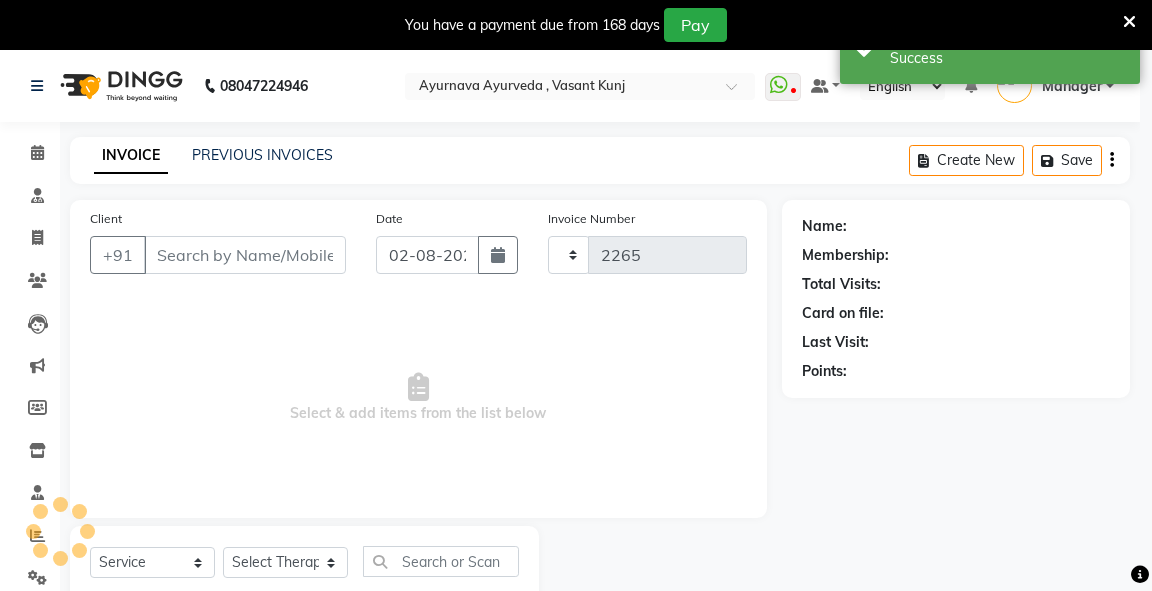select on "5571" 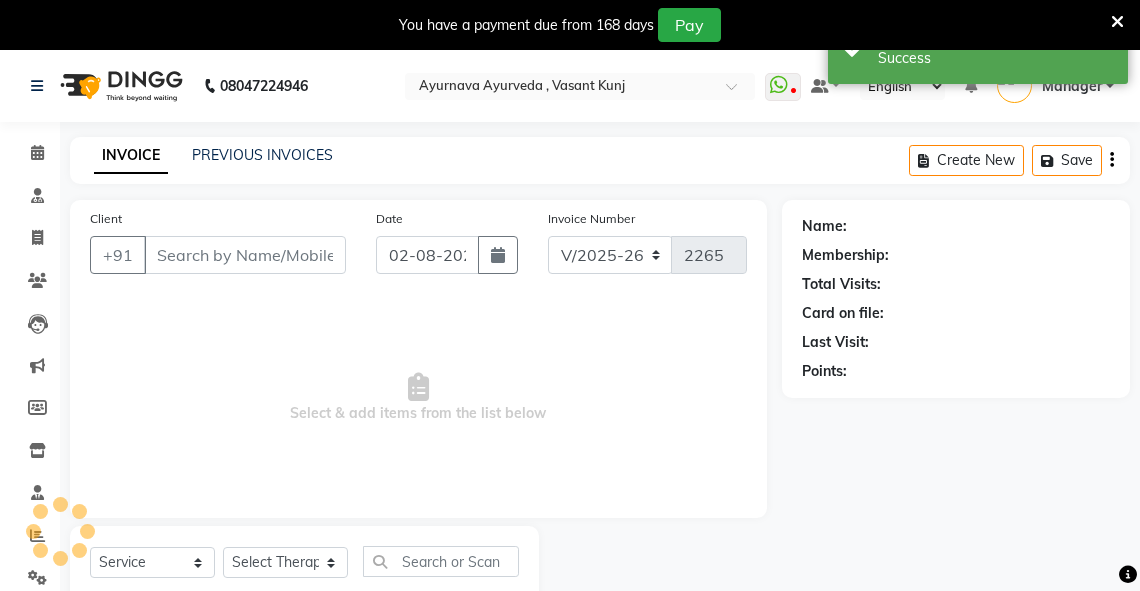 type on "9818673111" 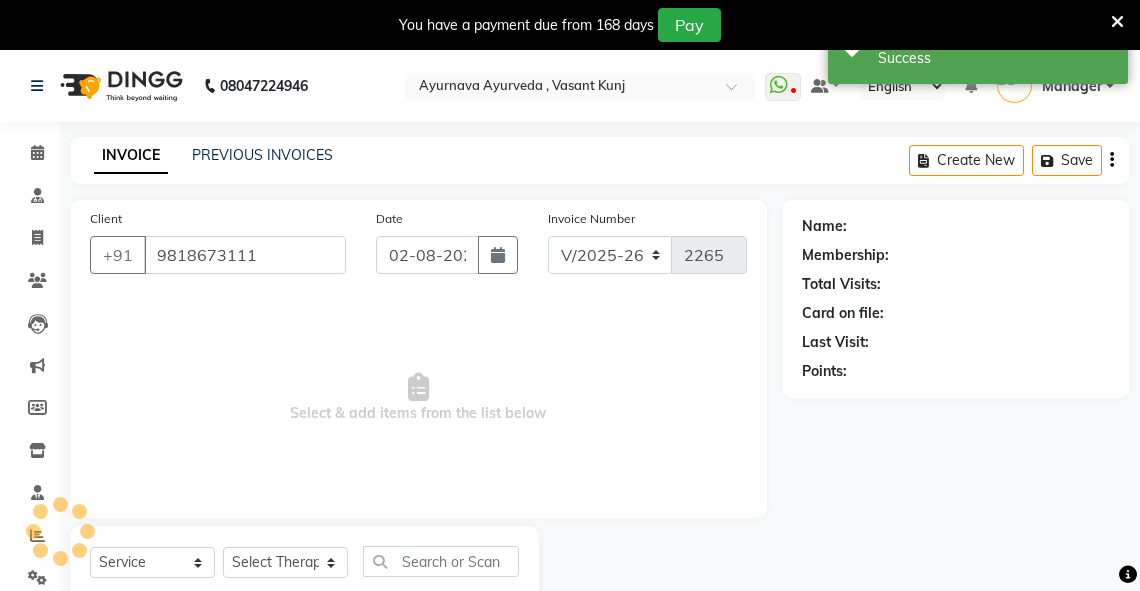 select on "39036" 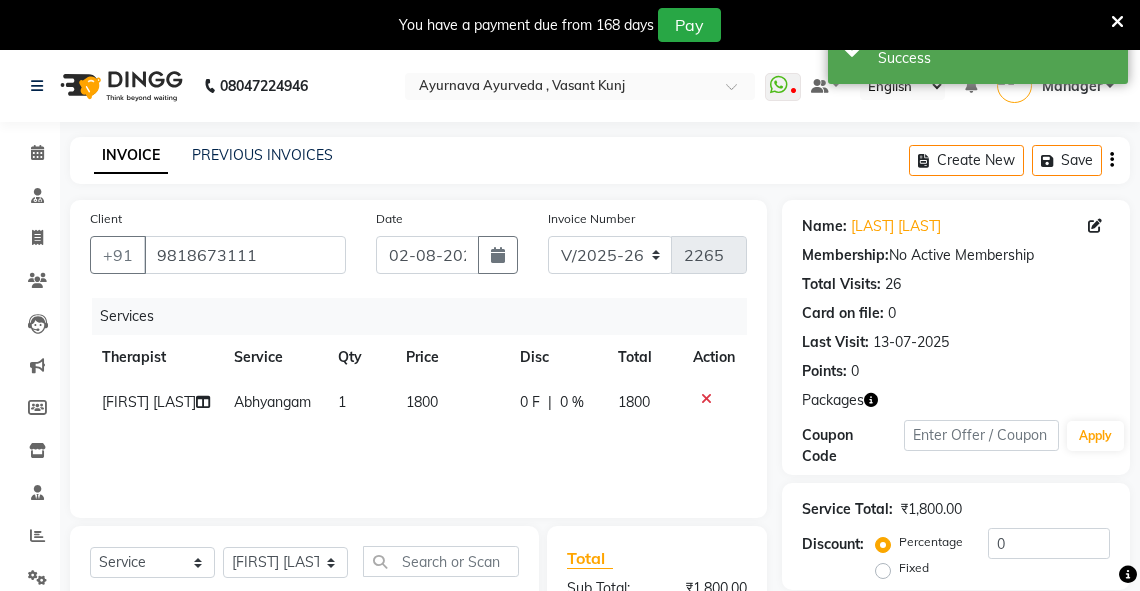 scroll, scrollTop: 328, scrollLeft: 0, axis: vertical 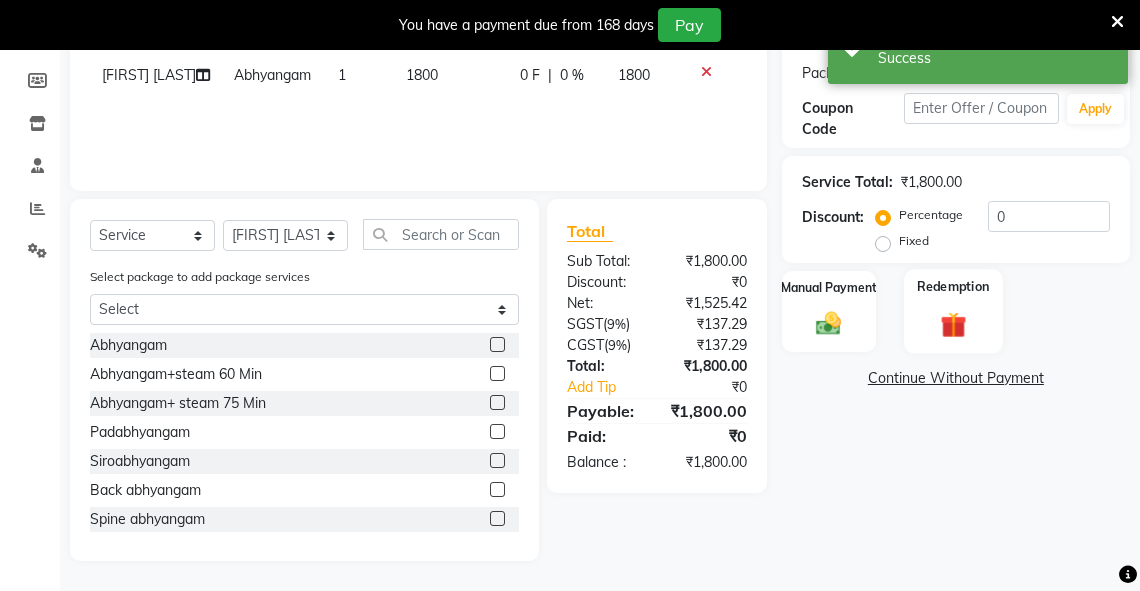 click 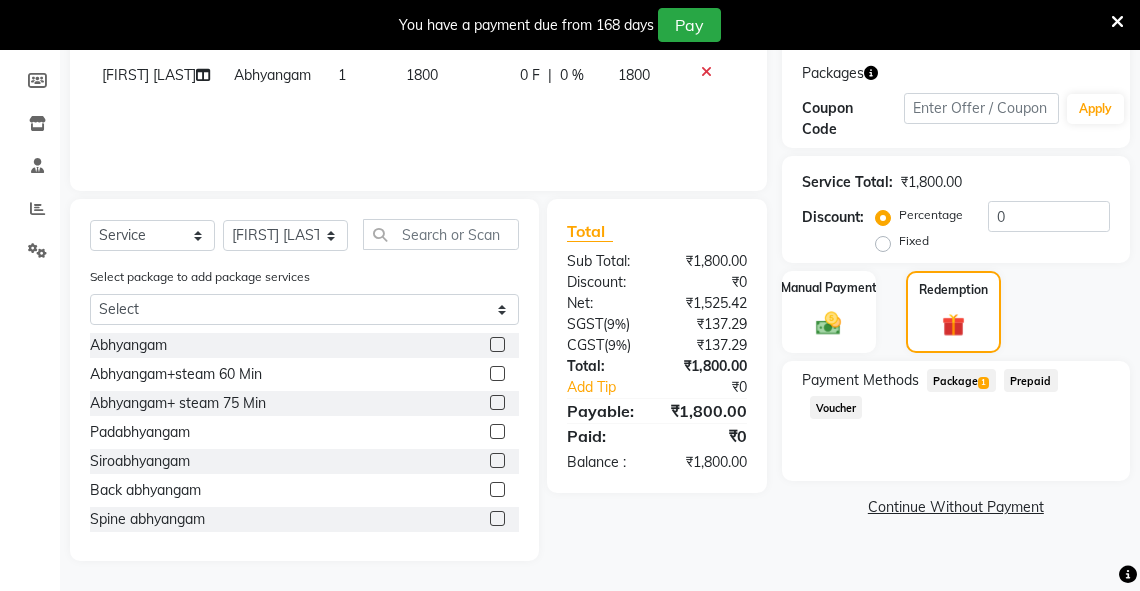 click on "Package  1" 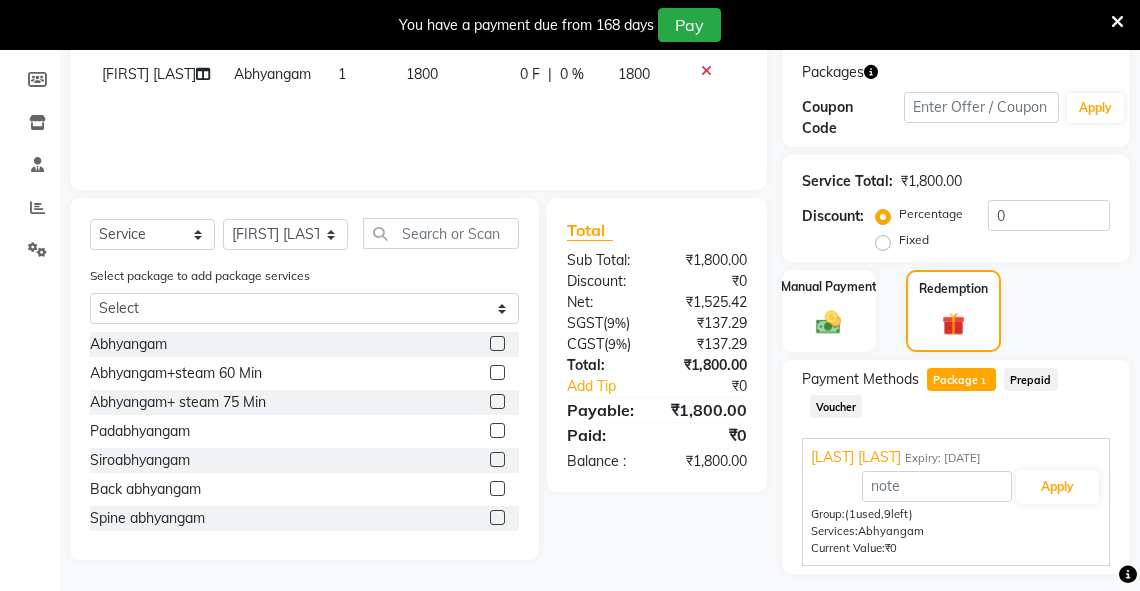 scroll, scrollTop: 381, scrollLeft: 0, axis: vertical 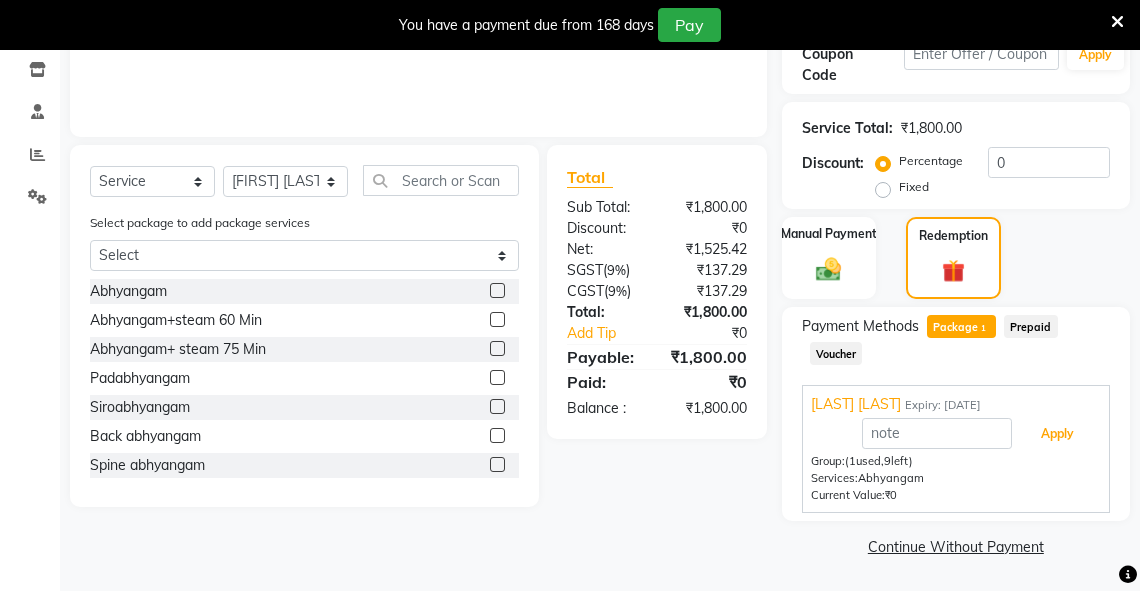 drag, startPoint x: 1063, startPoint y: 431, endPoint x: 1151, endPoint y: 427, distance: 88.09086 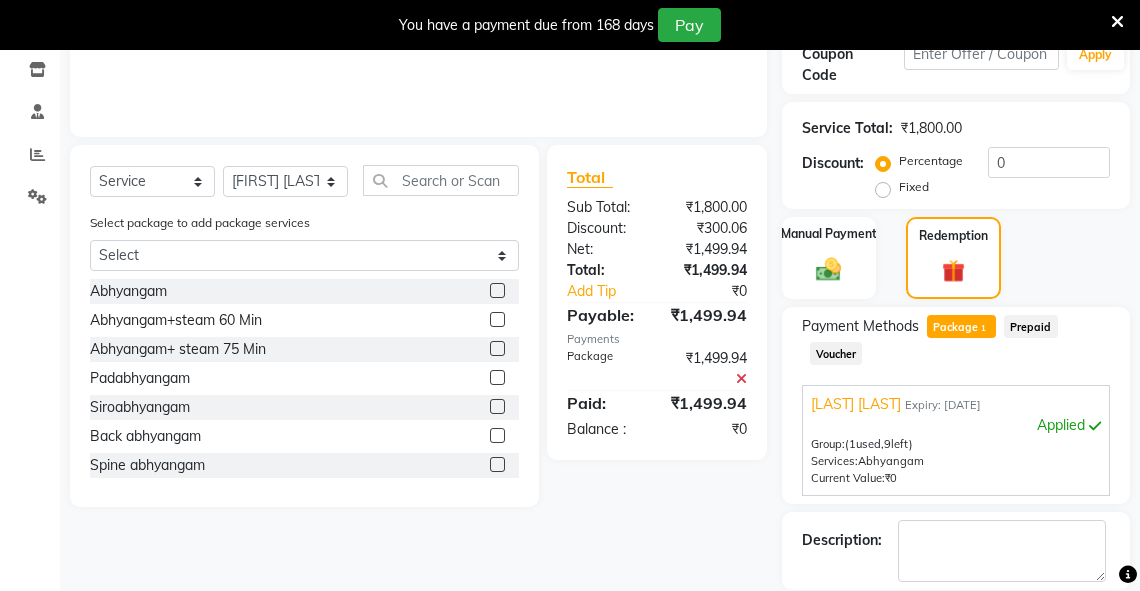scroll, scrollTop: 476, scrollLeft: 0, axis: vertical 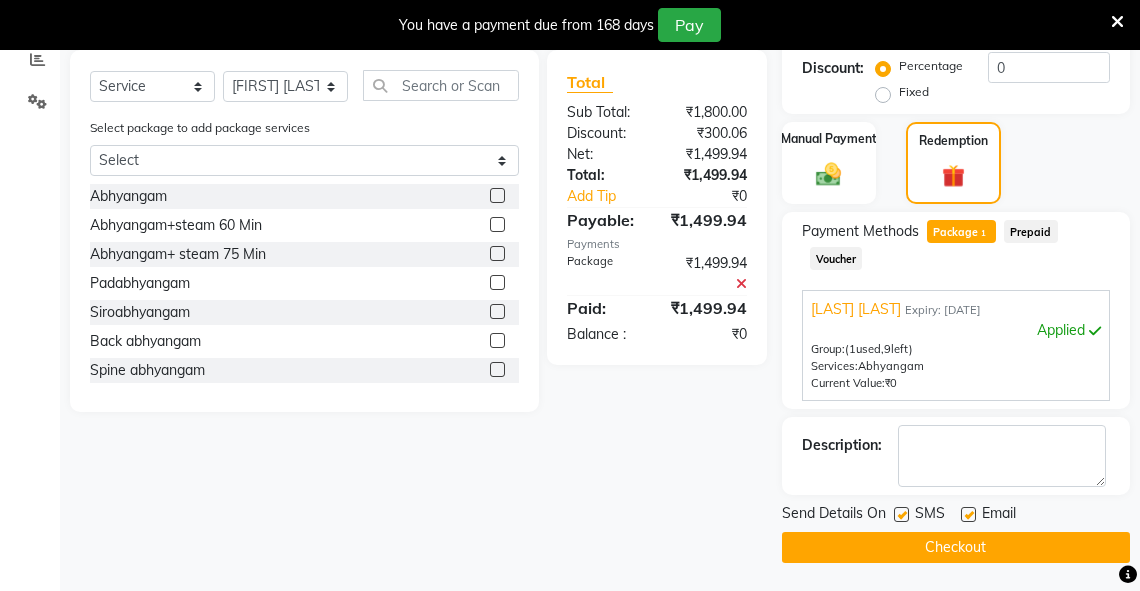 click on "Checkout" 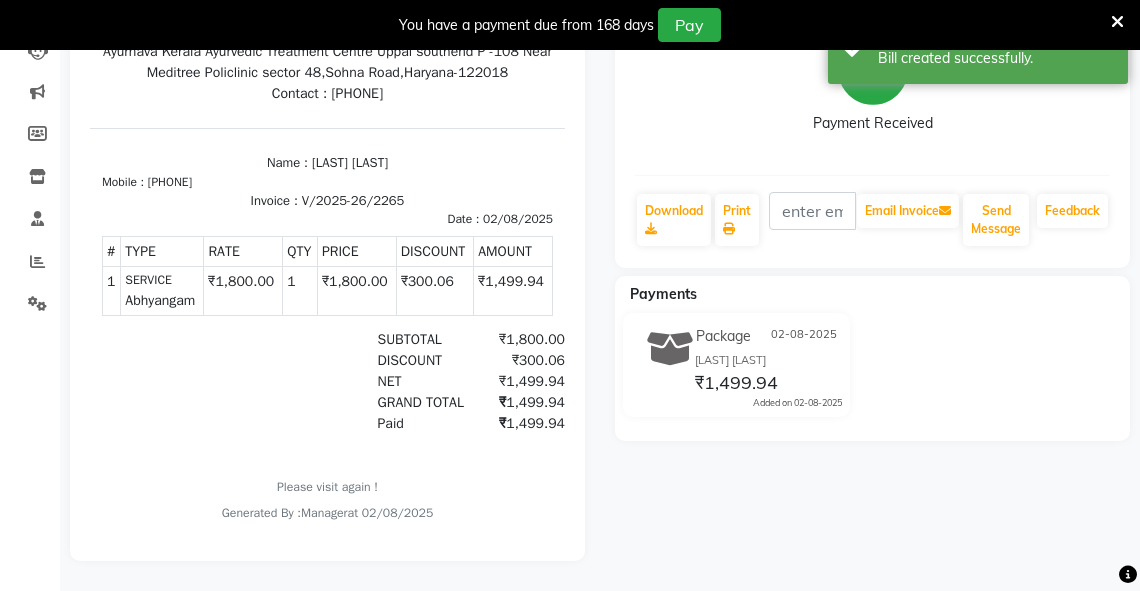 scroll, scrollTop: 0, scrollLeft: 0, axis: both 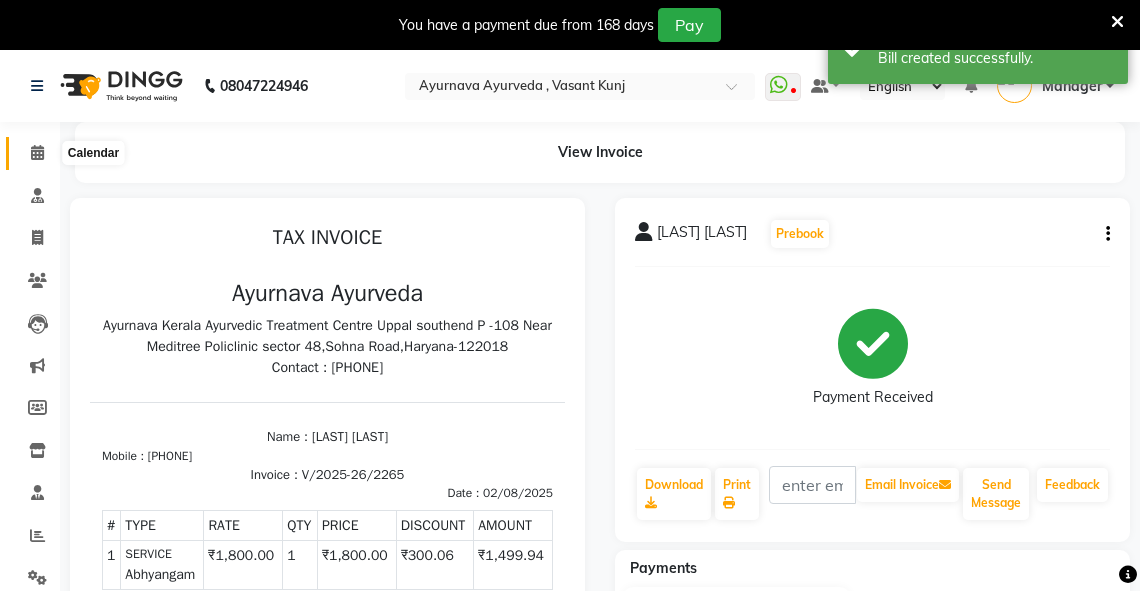click 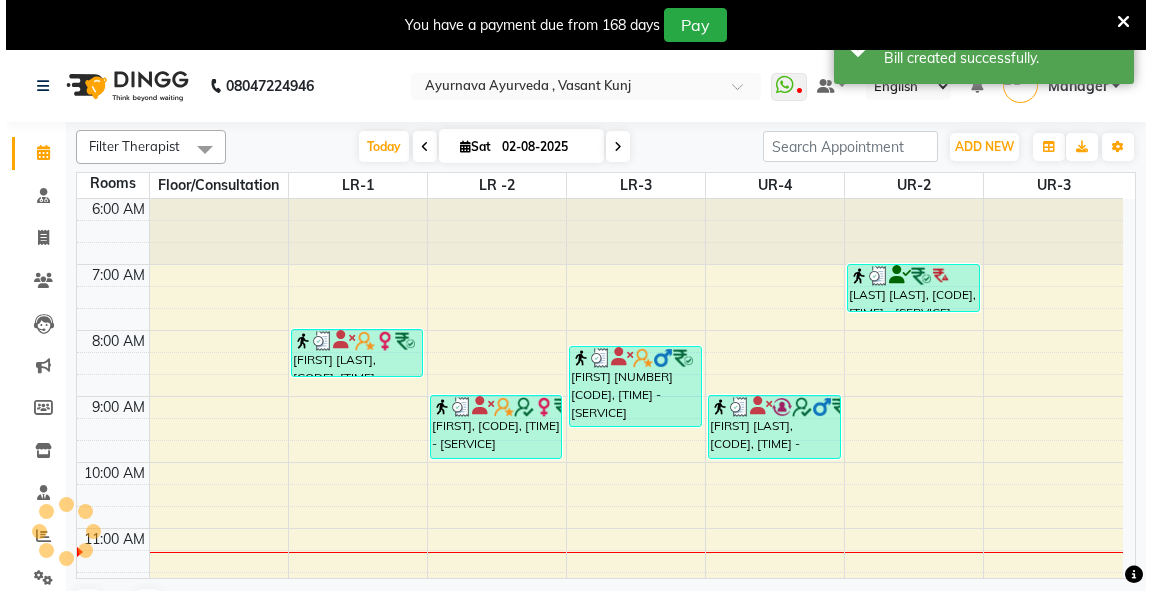 scroll, scrollTop: 0, scrollLeft: 0, axis: both 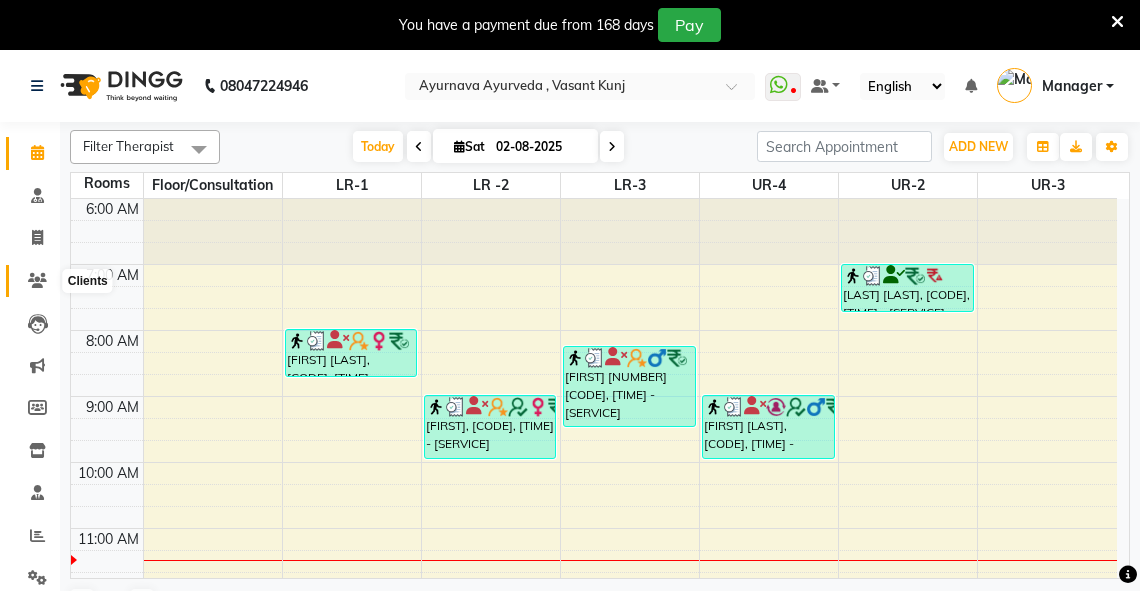 click 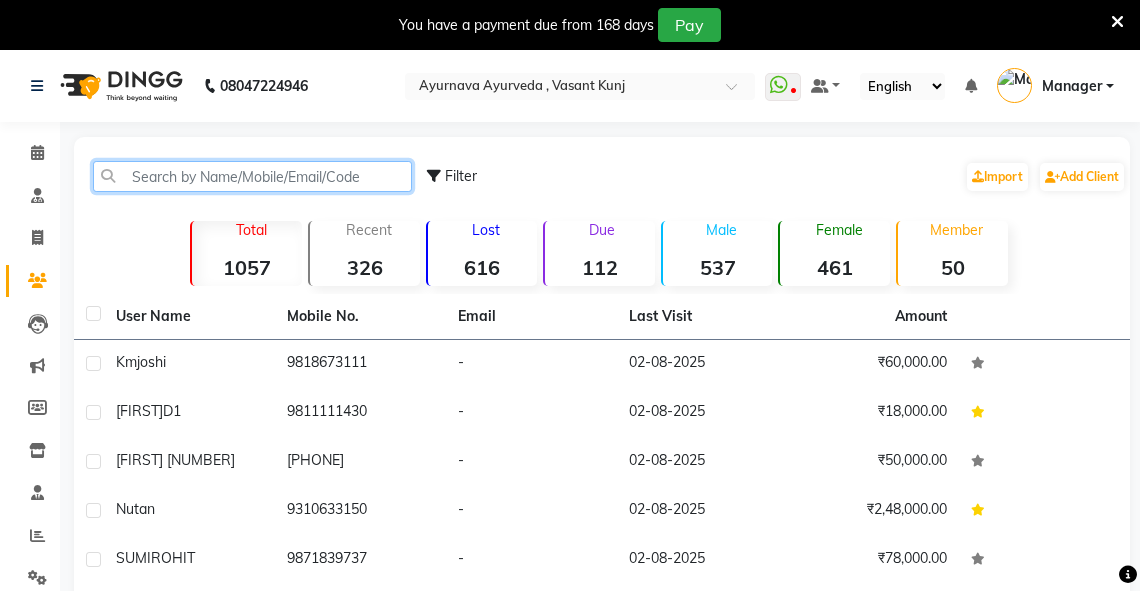 click 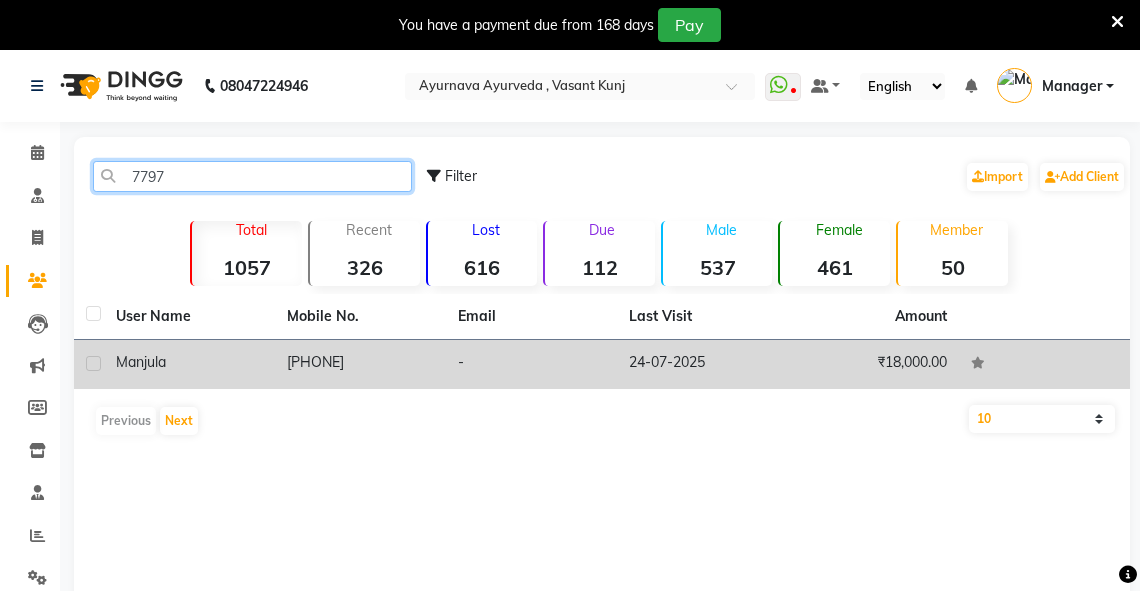 type on "7797" 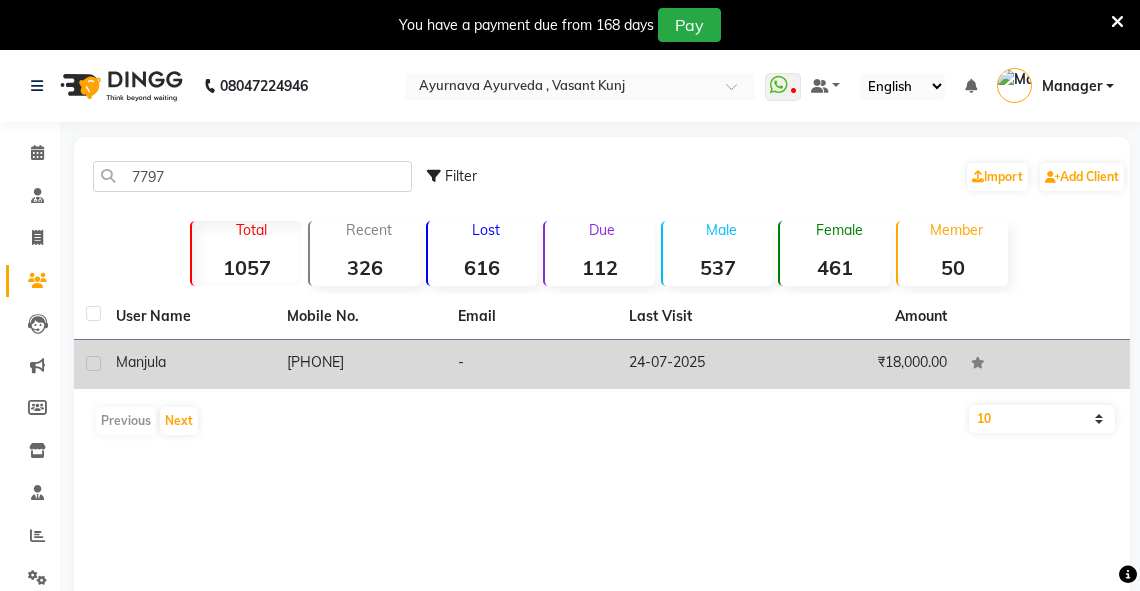 click on "24-07-2025" 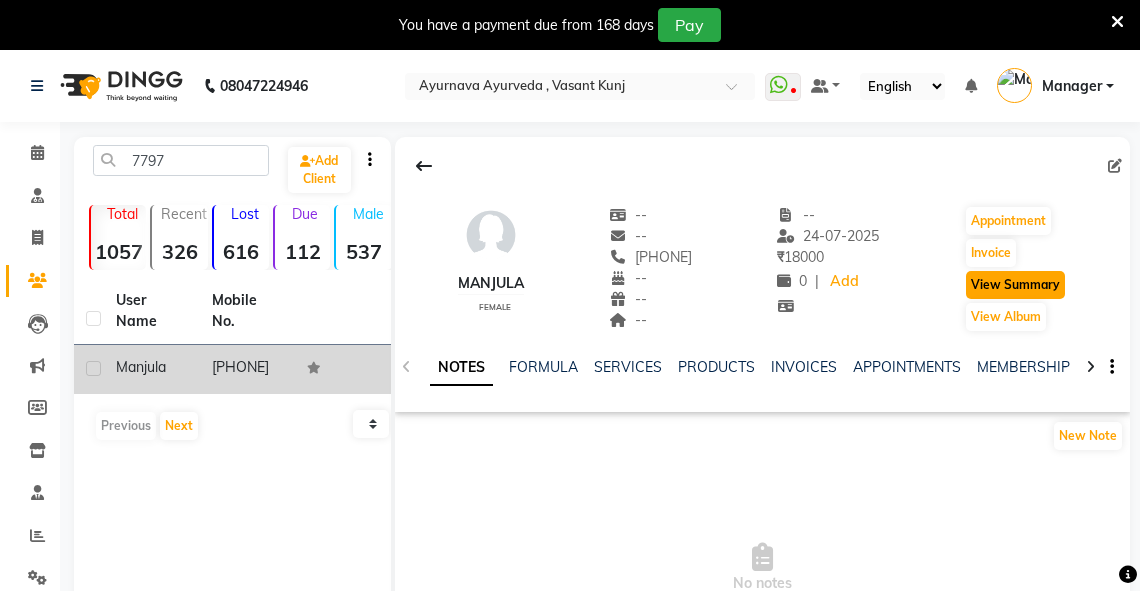 click on "View Summary" 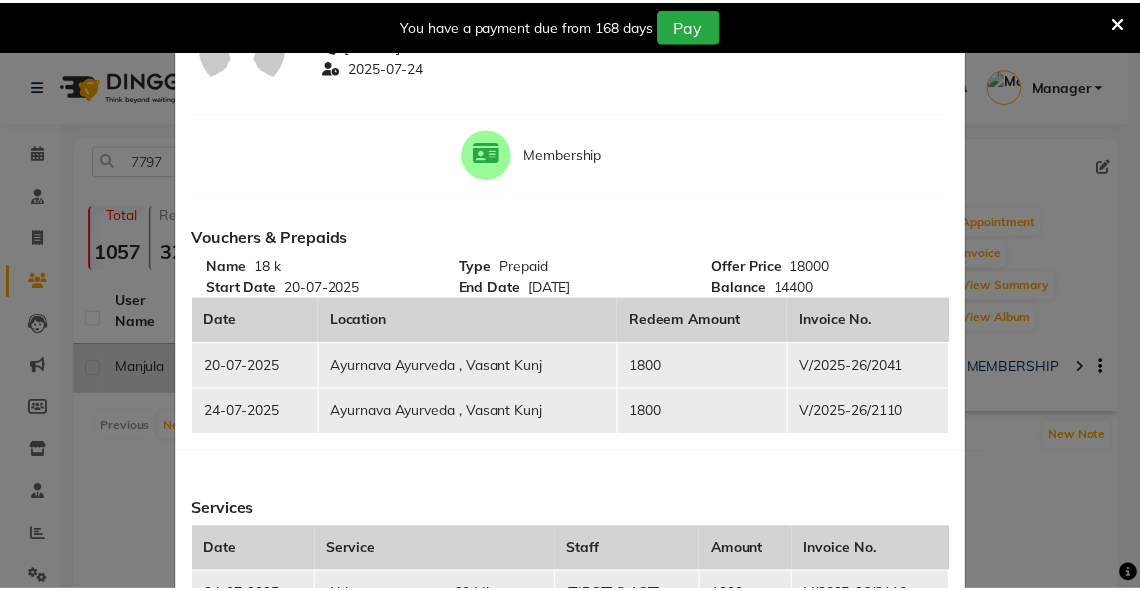 scroll, scrollTop: 0, scrollLeft: 0, axis: both 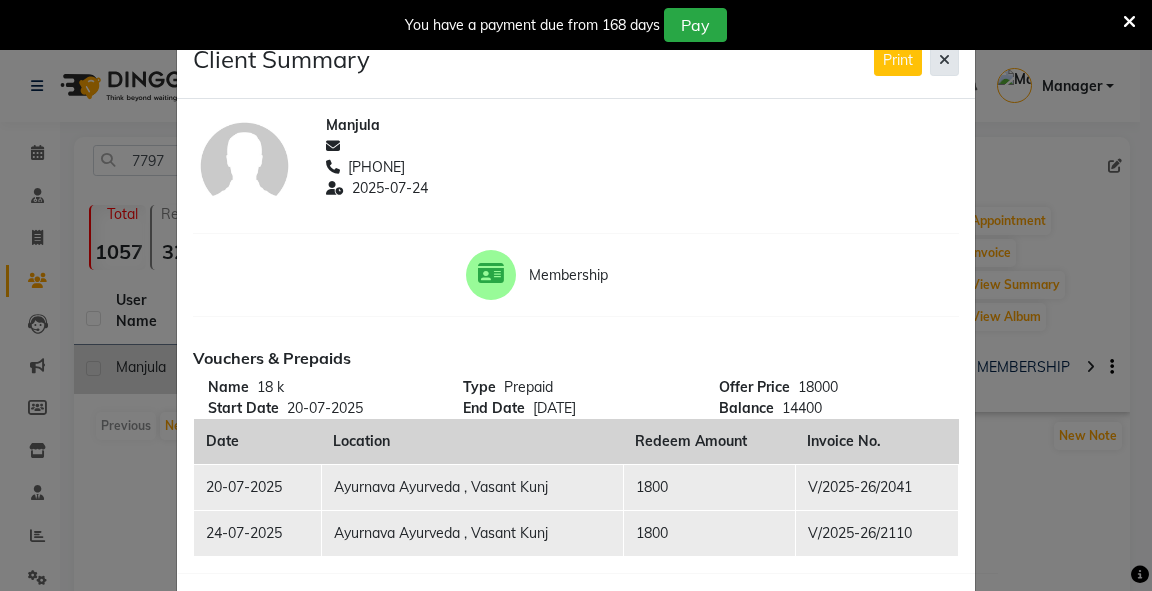 click 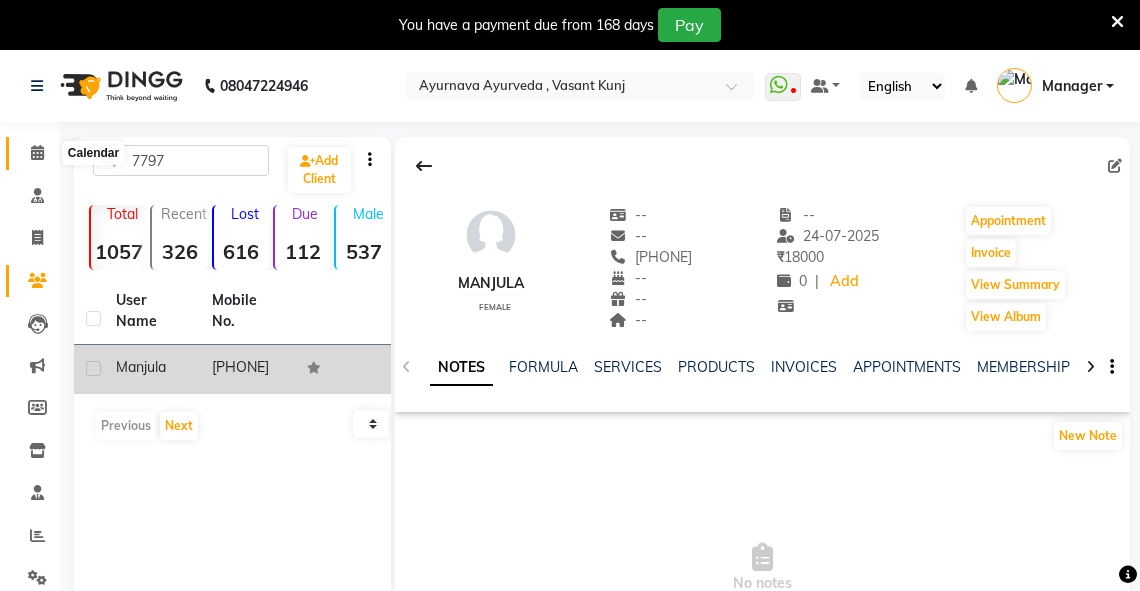click 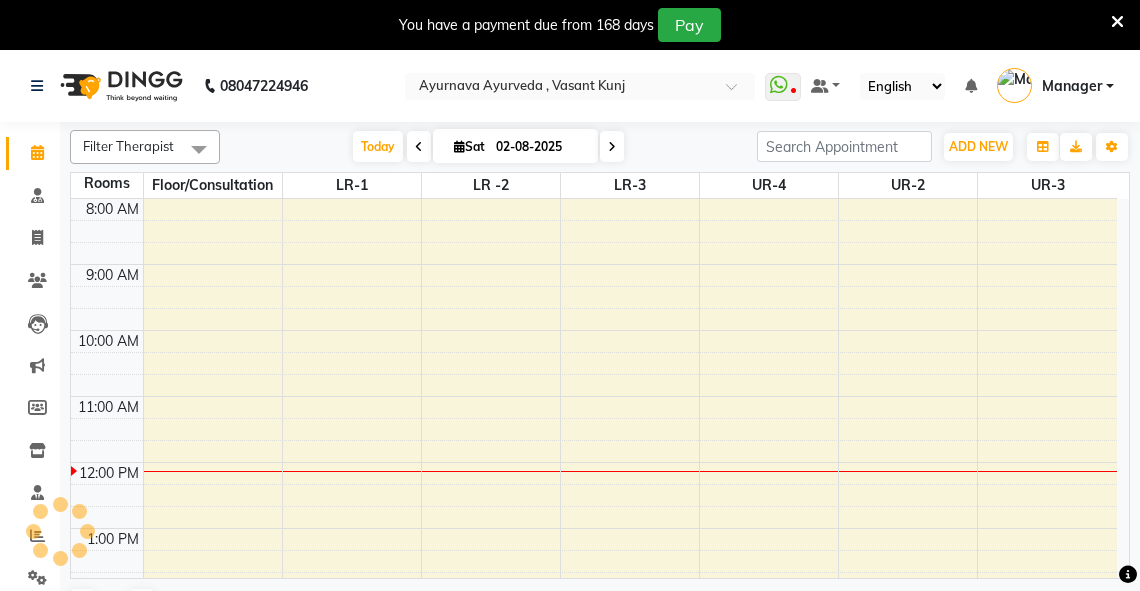 scroll, scrollTop: 0, scrollLeft: 0, axis: both 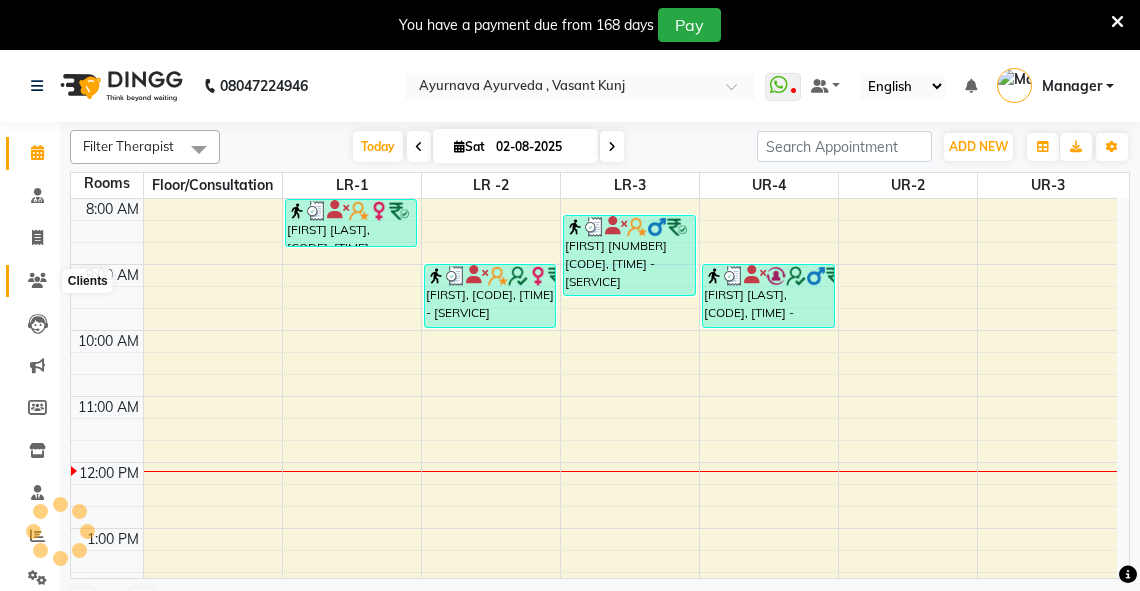 click 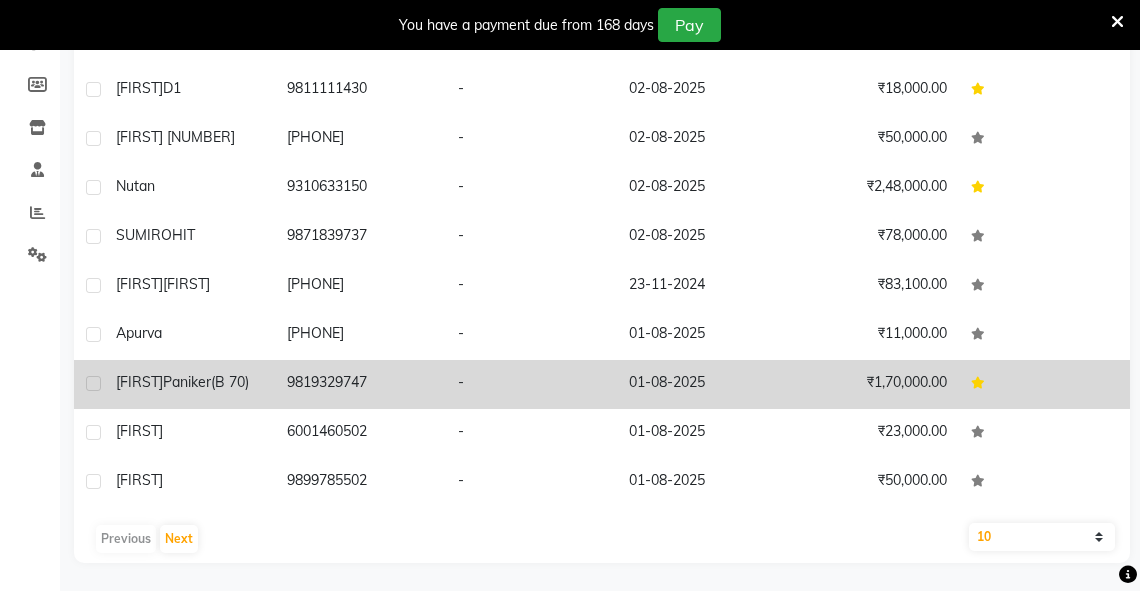 scroll, scrollTop: 341, scrollLeft: 0, axis: vertical 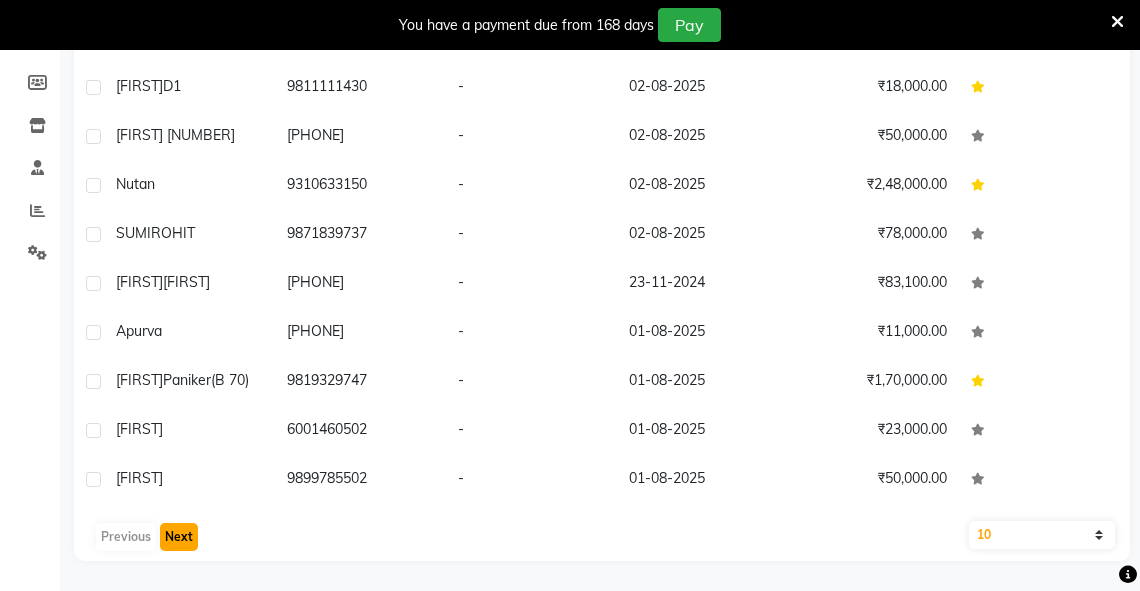 click on "Next" 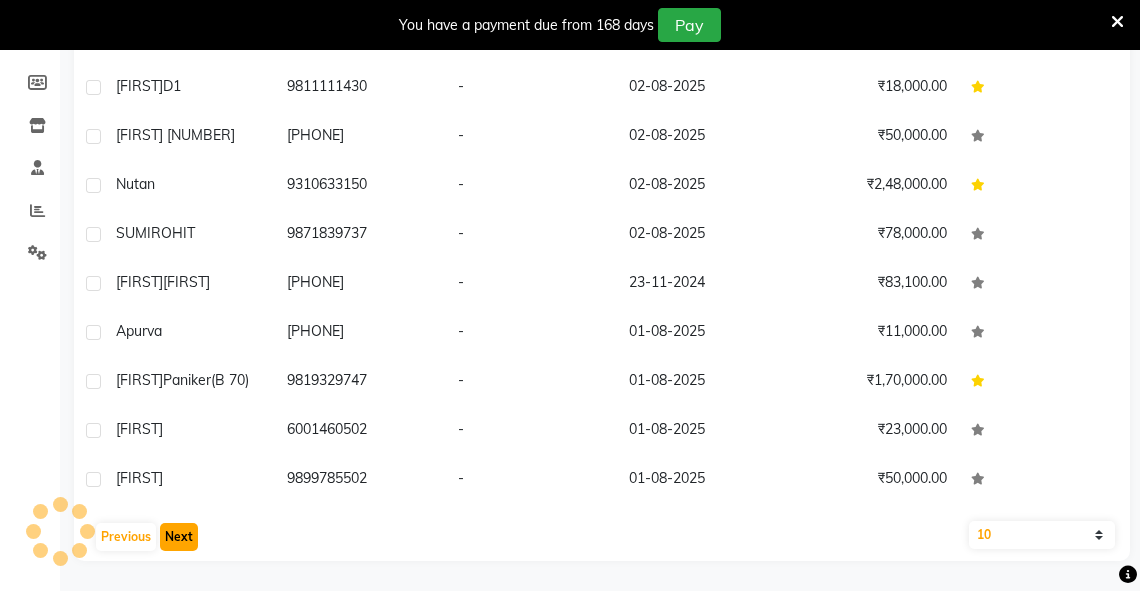 scroll, scrollTop: 324, scrollLeft: 0, axis: vertical 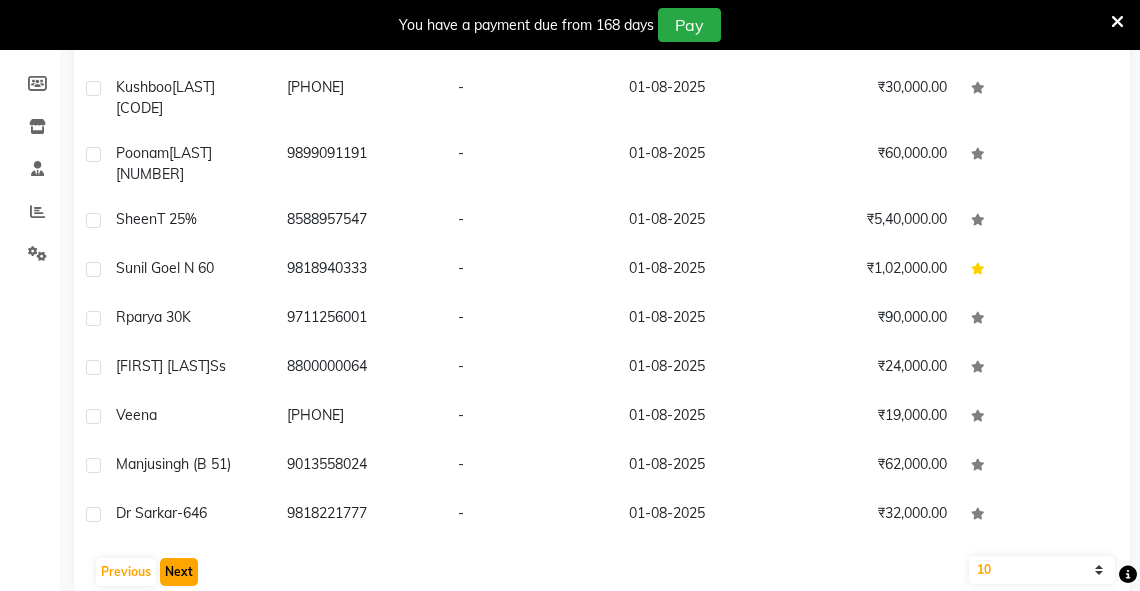 click on "Next" 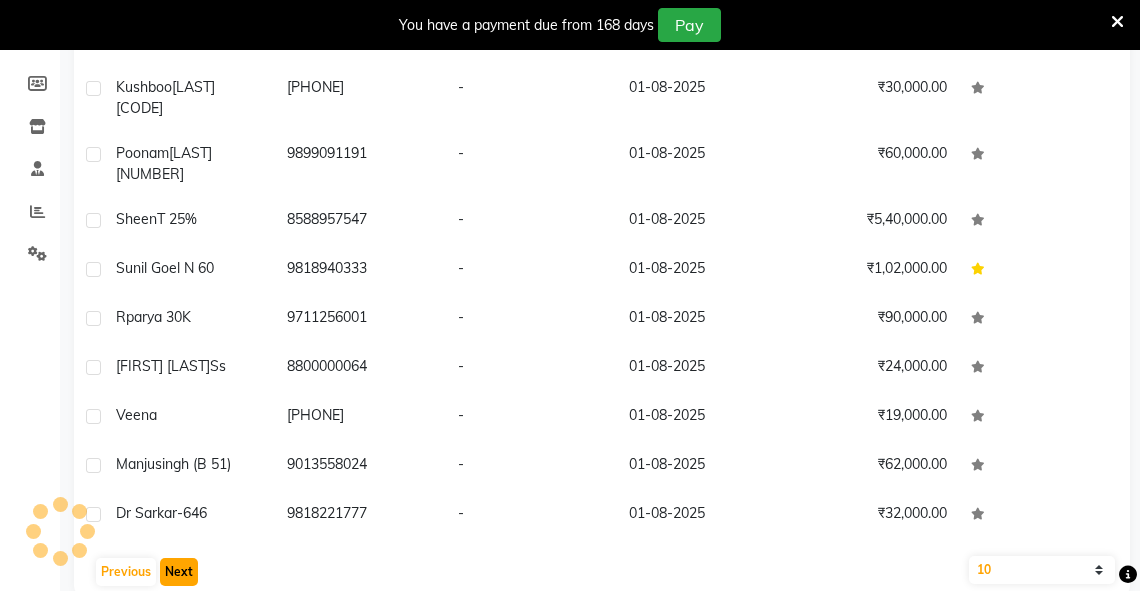 scroll, scrollTop: 341, scrollLeft: 0, axis: vertical 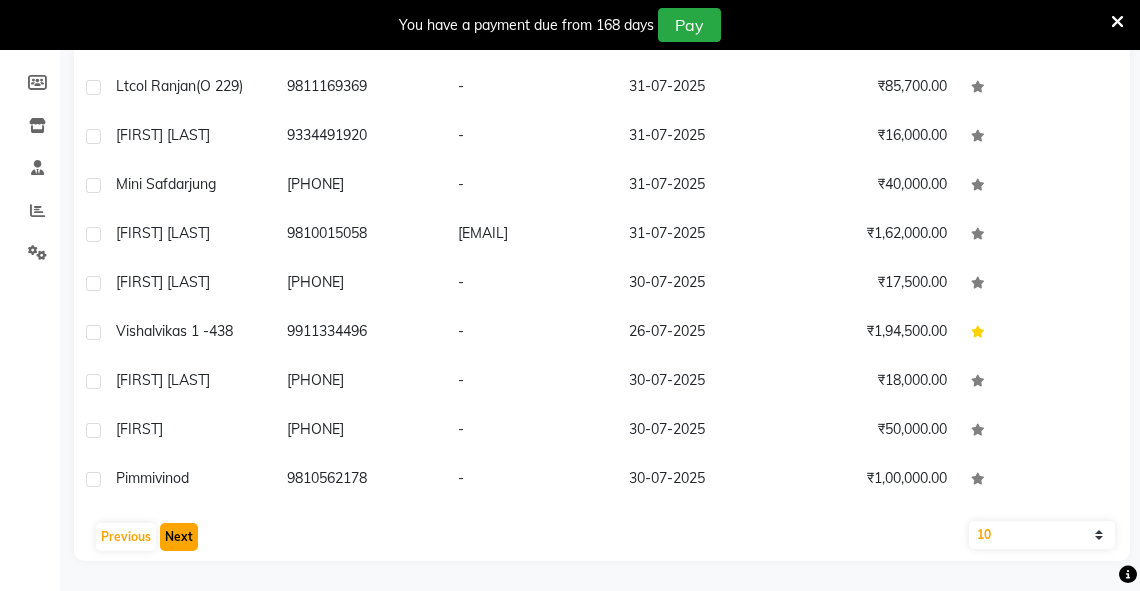 click on "Next" 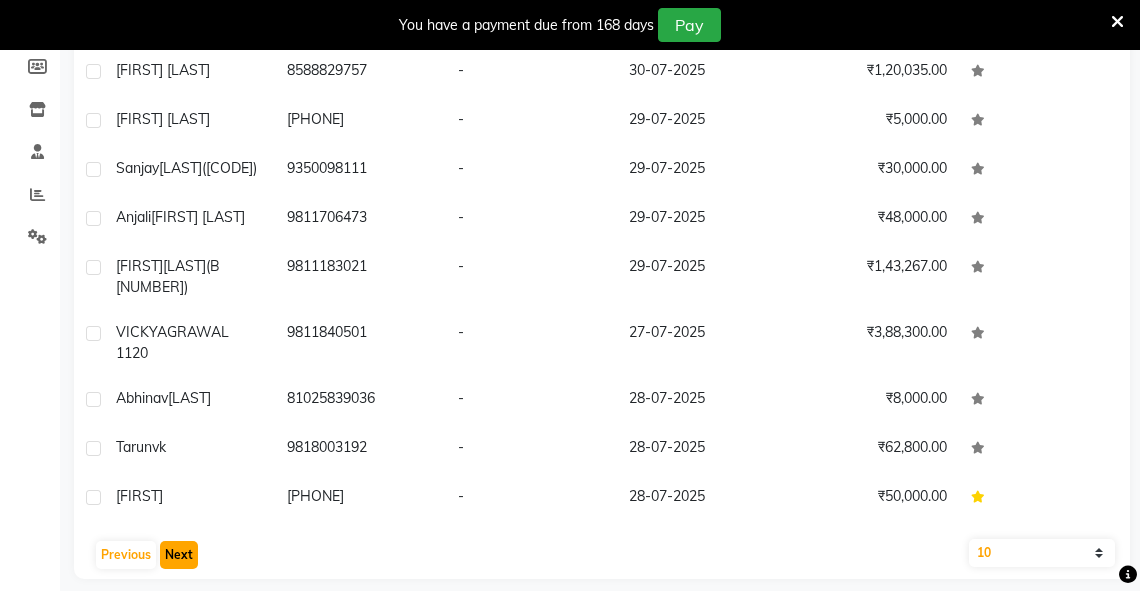 click on "Next" 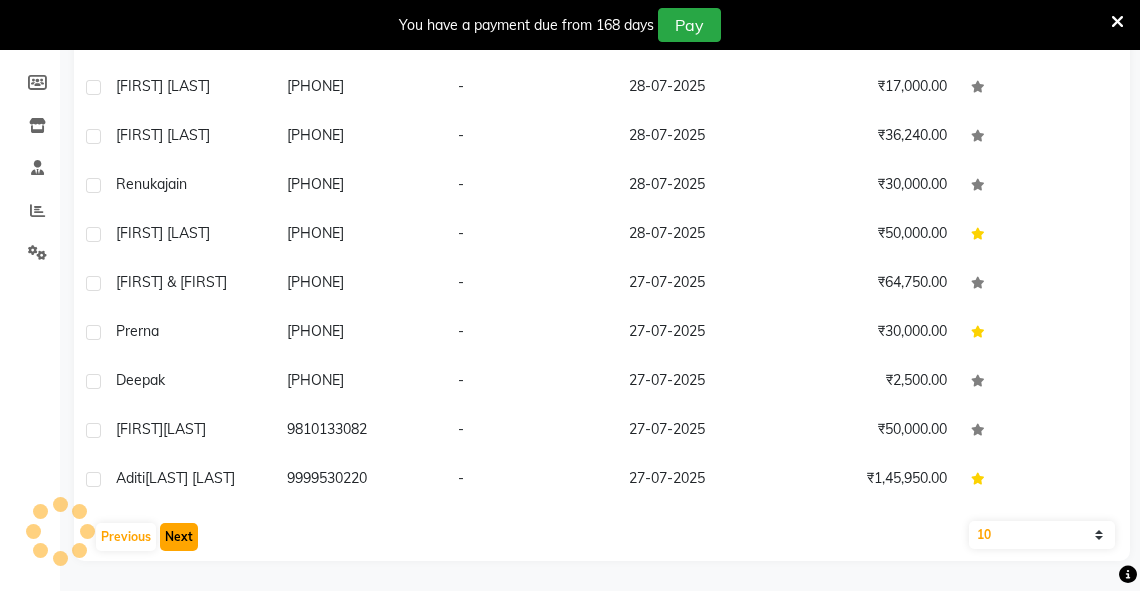 scroll, scrollTop: 324, scrollLeft: 0, axis: vertical 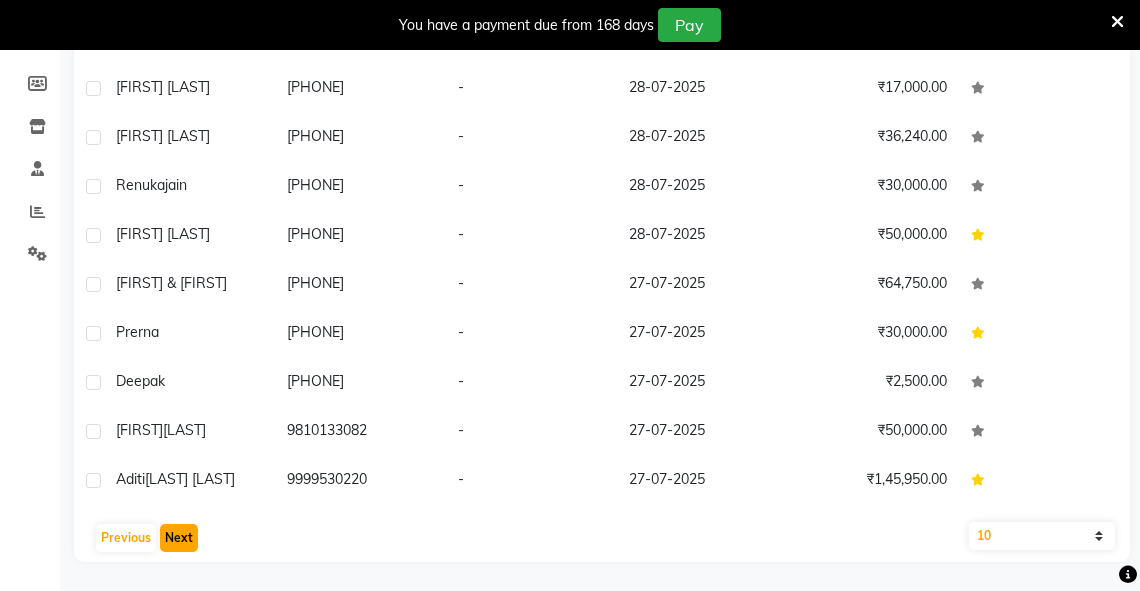 click on "Next" 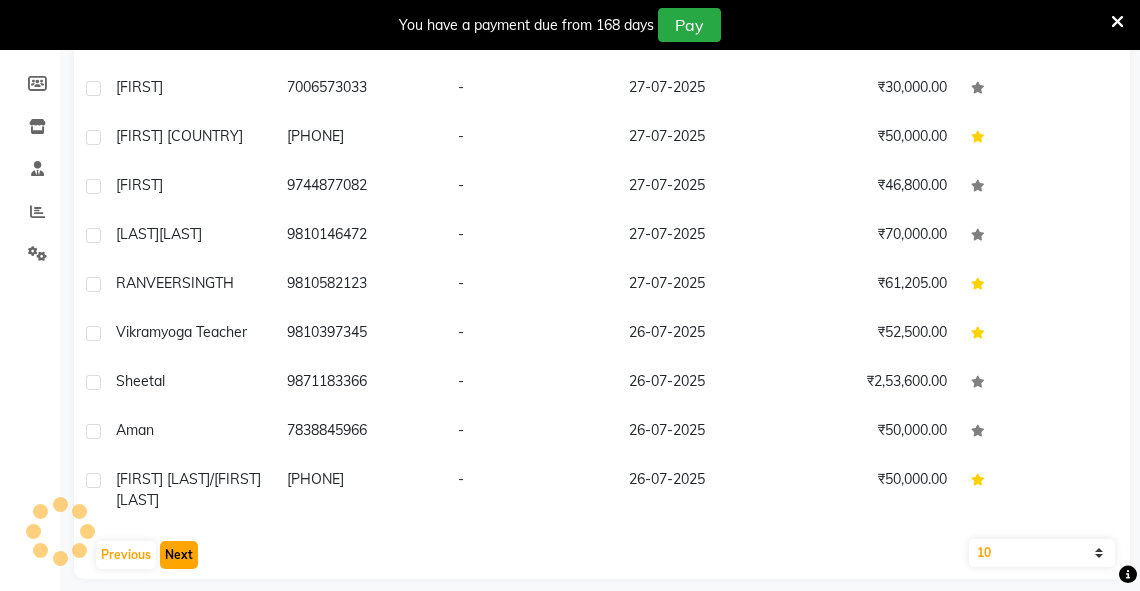 scroll, scrollTop: 341, scrollLeft: 0, axis: vertical 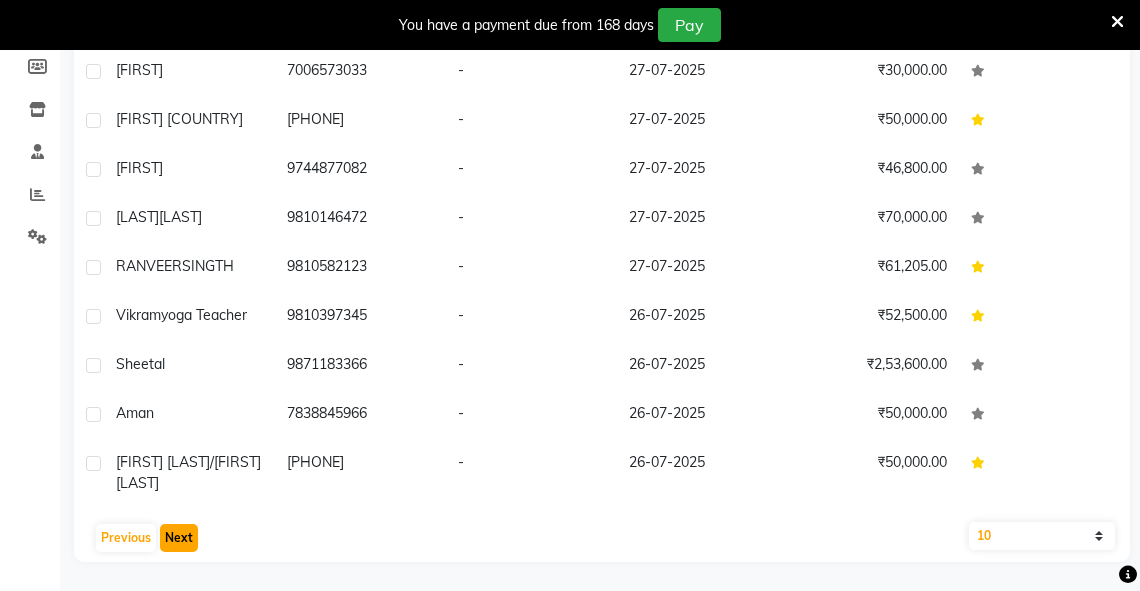 click on "Next" 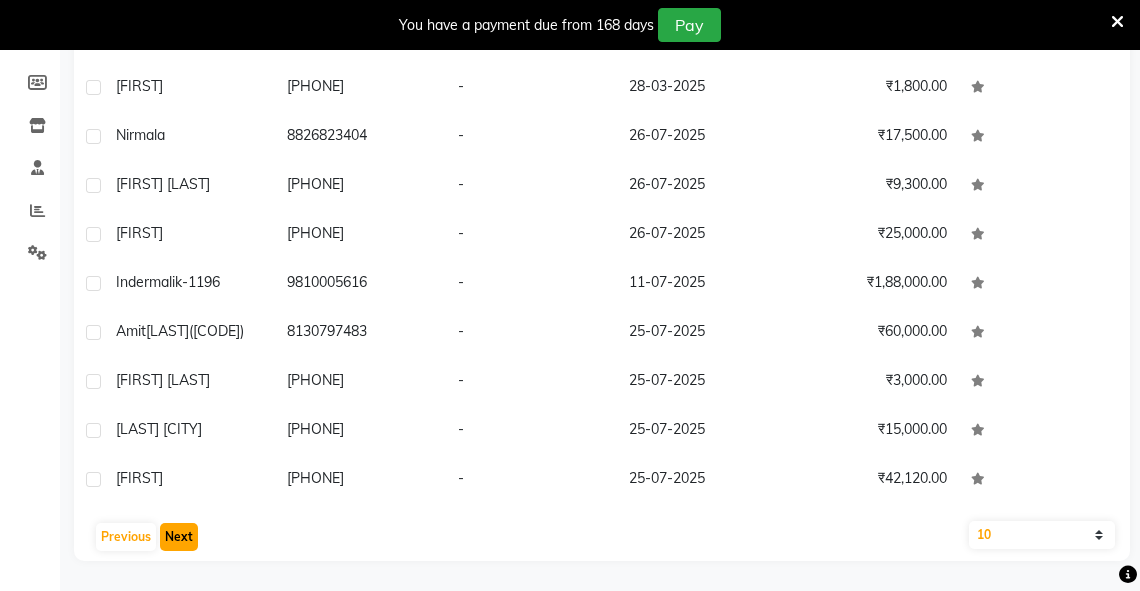 scroll, scrollTop: 324, scrollLeft: 0, axis: vertical 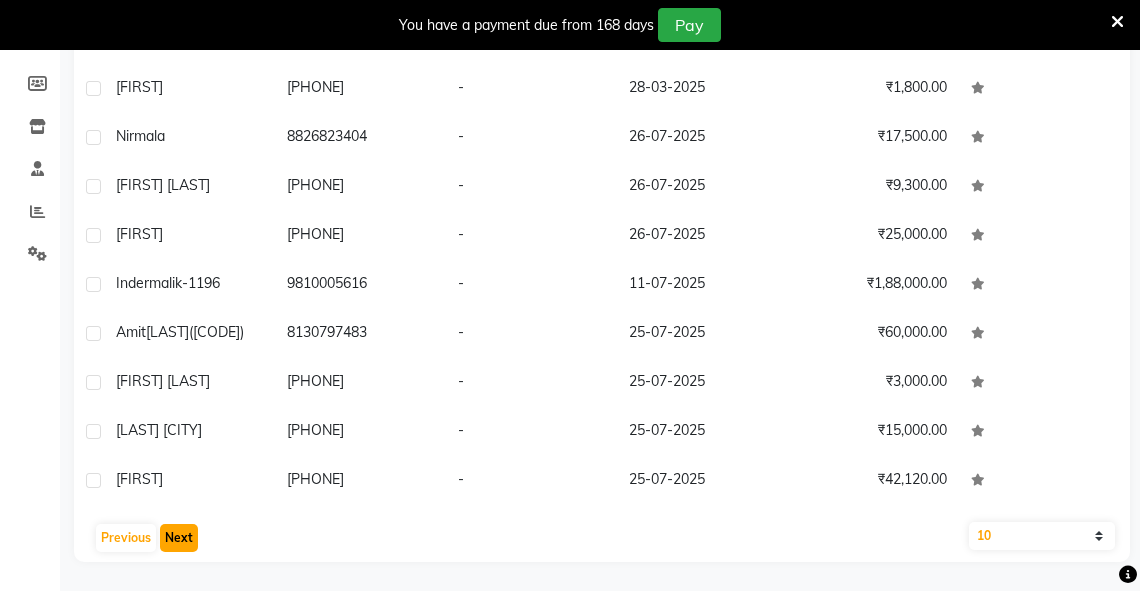 click on "Next" 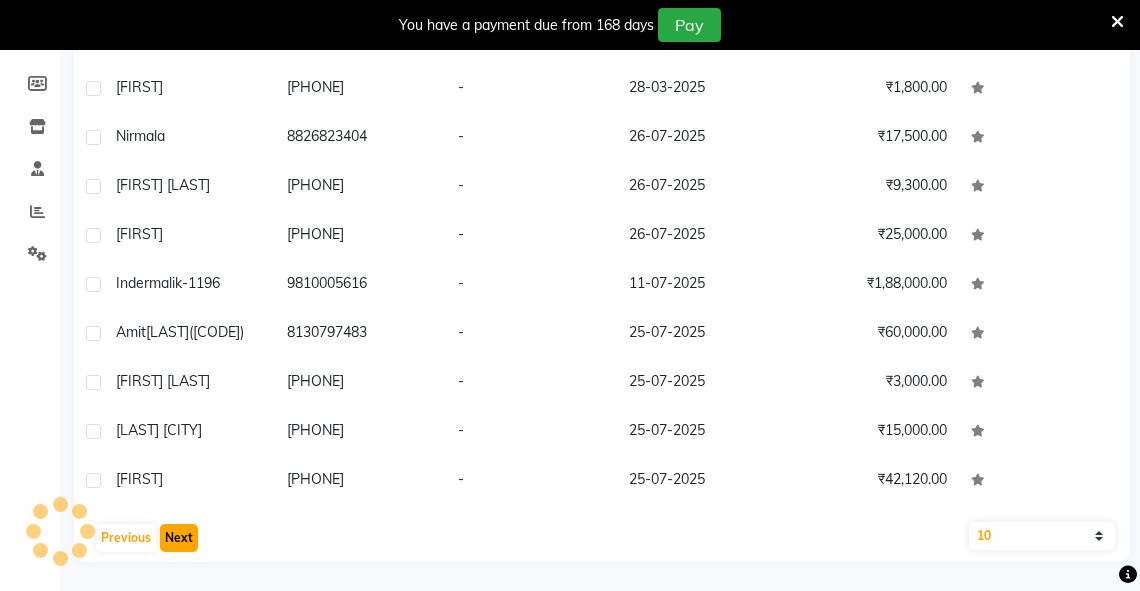 scroll, scrollTop: 341, scrollLeft: 0, axis: vertical 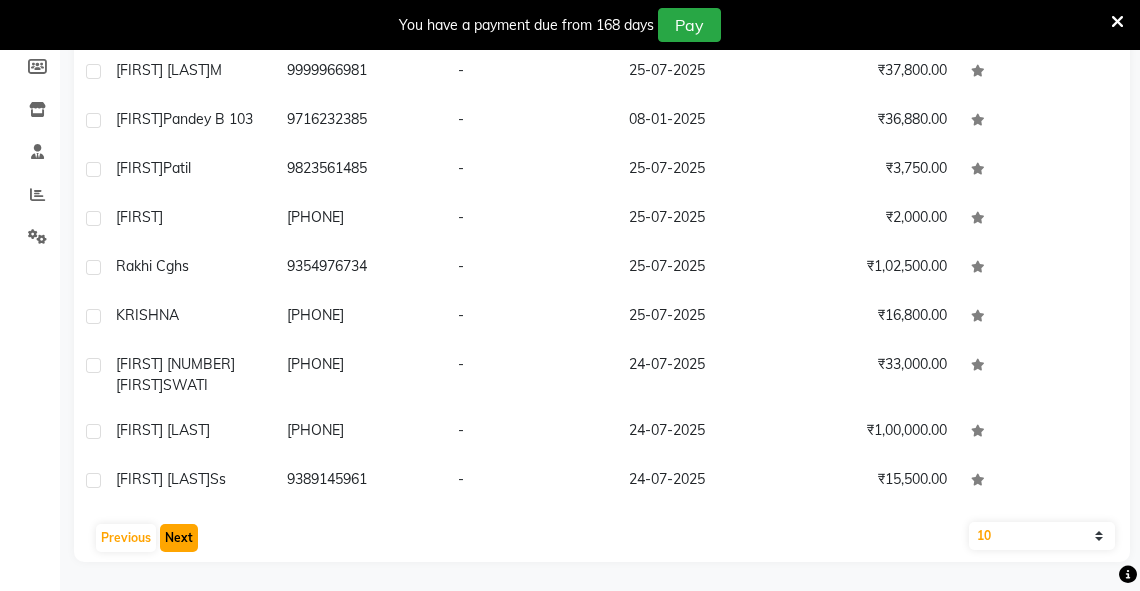 click on "Next" 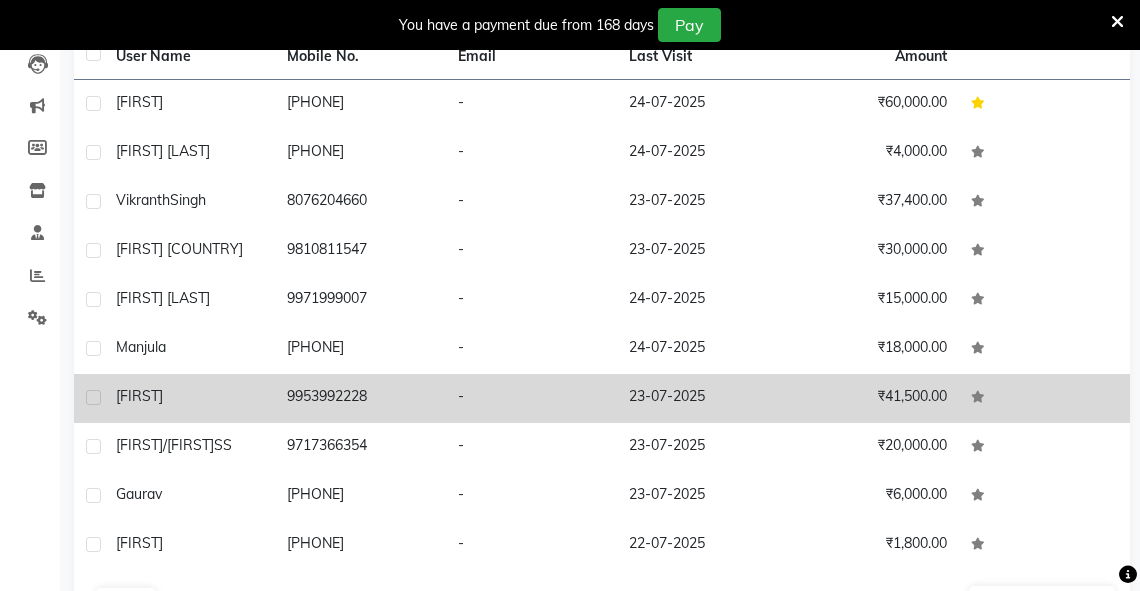 scroll, scrollTop: 164, scrollLeft: 0, axis: vertical 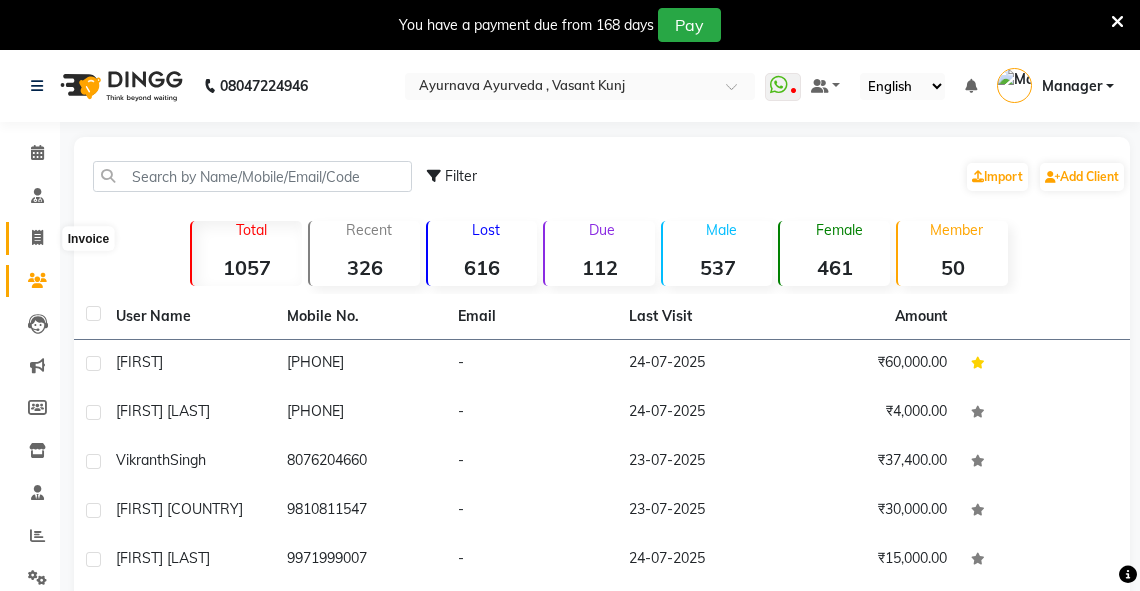 click 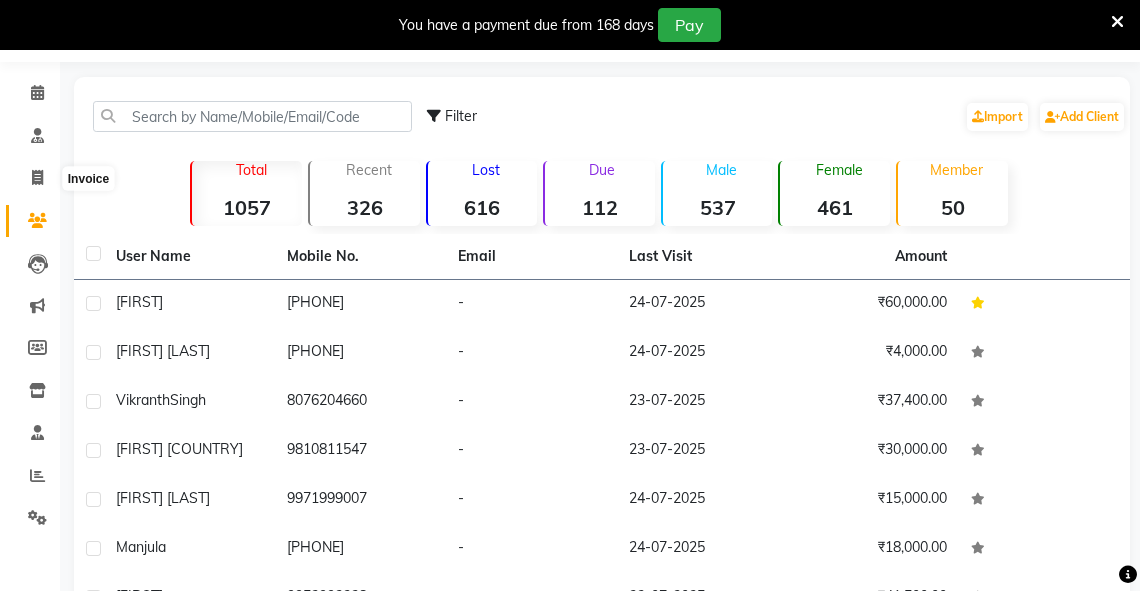 select on "service" 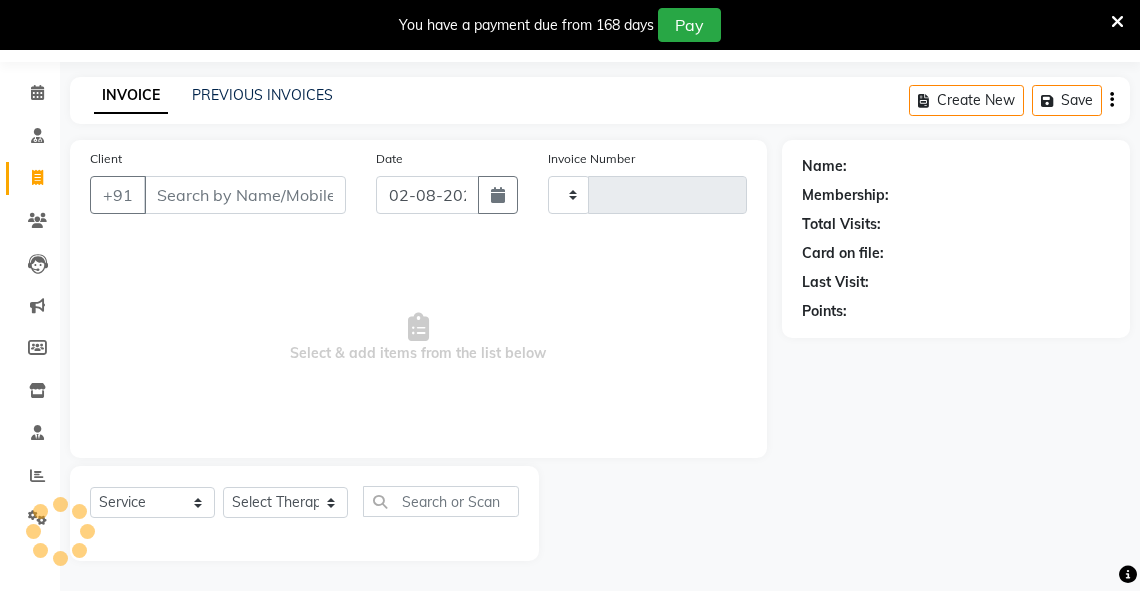 type on "2266" 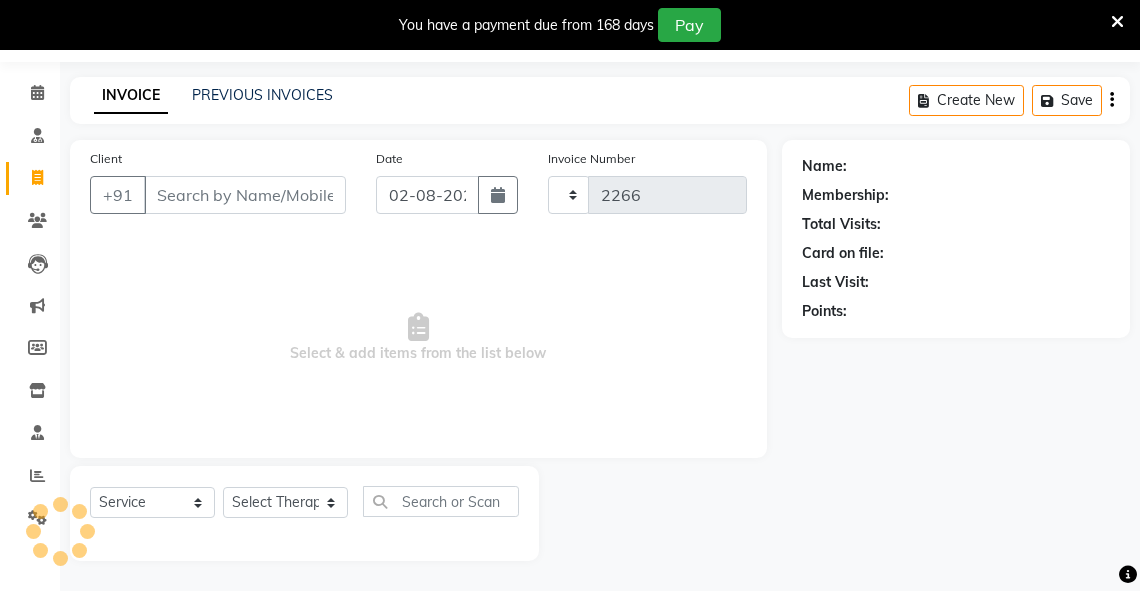 select on "5571" 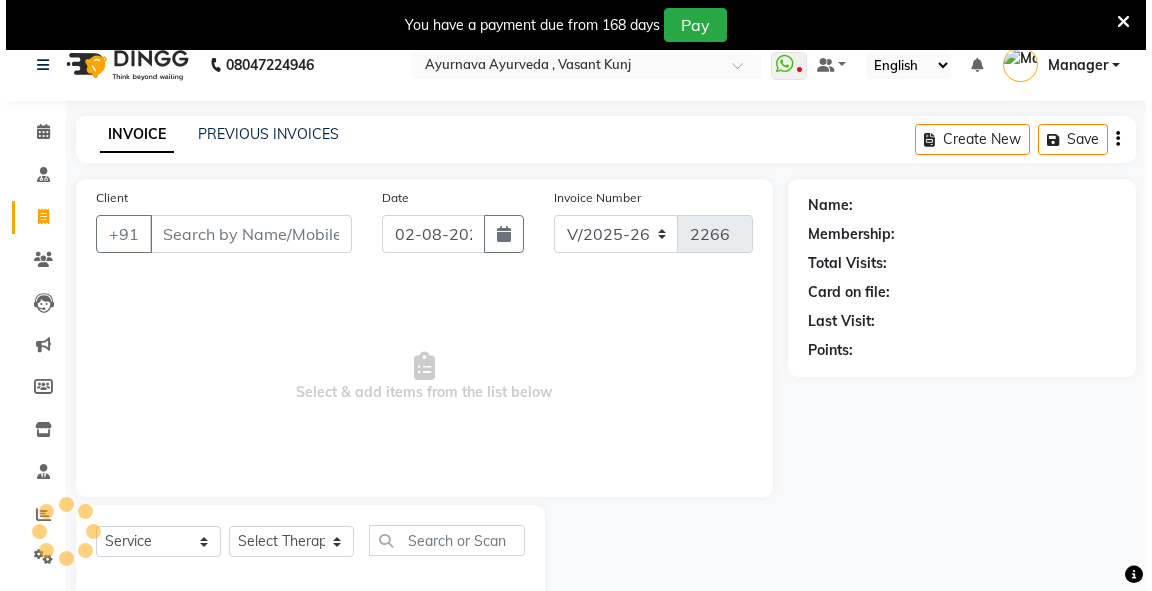 scroll, scrollTop: 0, scrollLeft: 0, axis: both 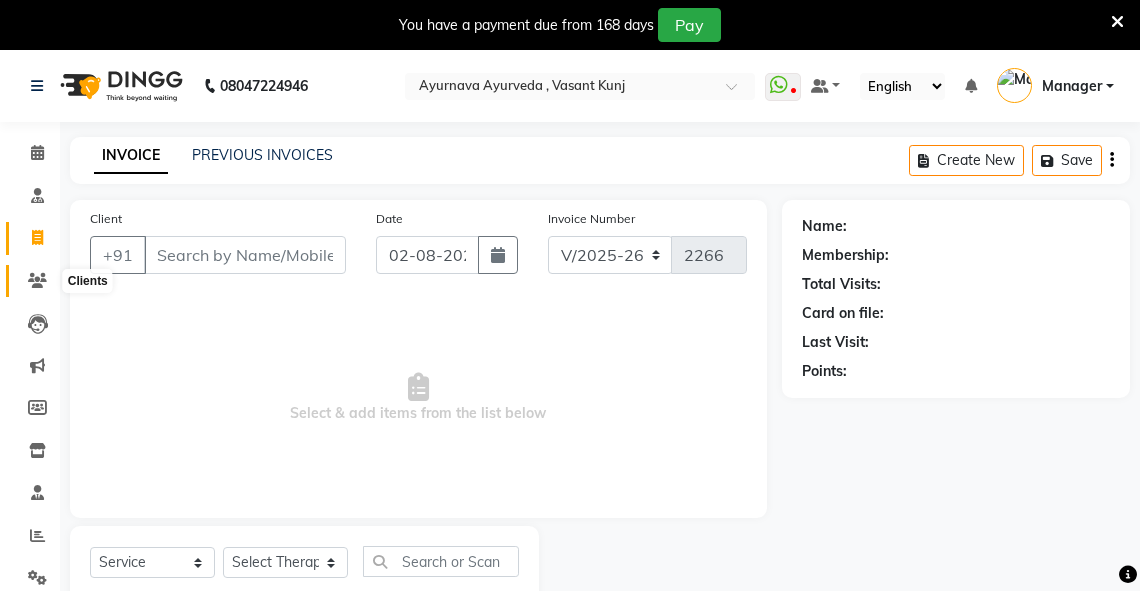 click 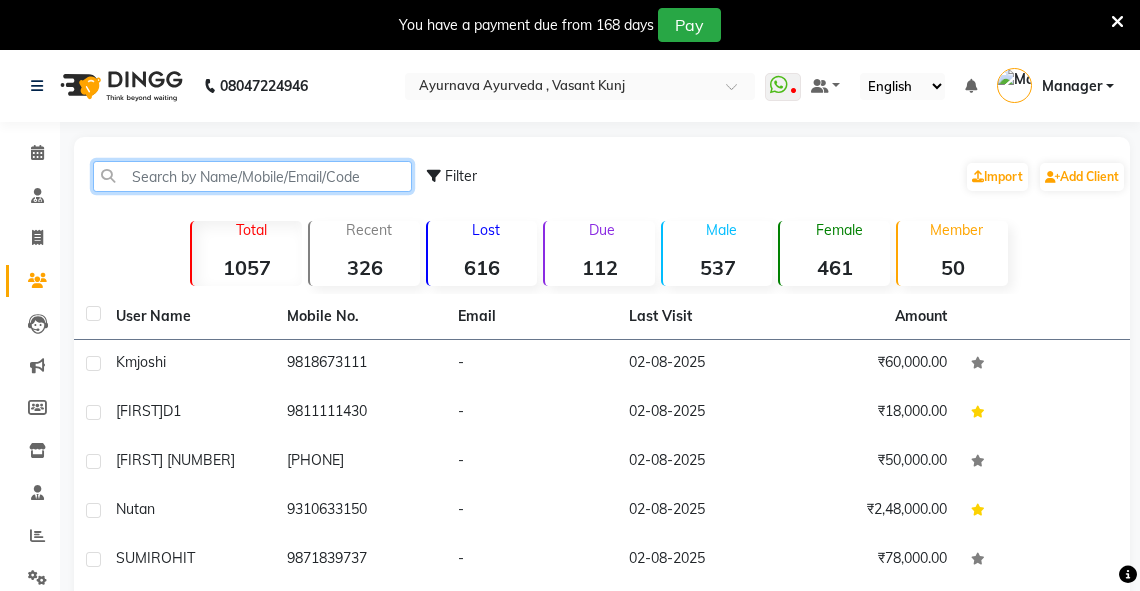 click 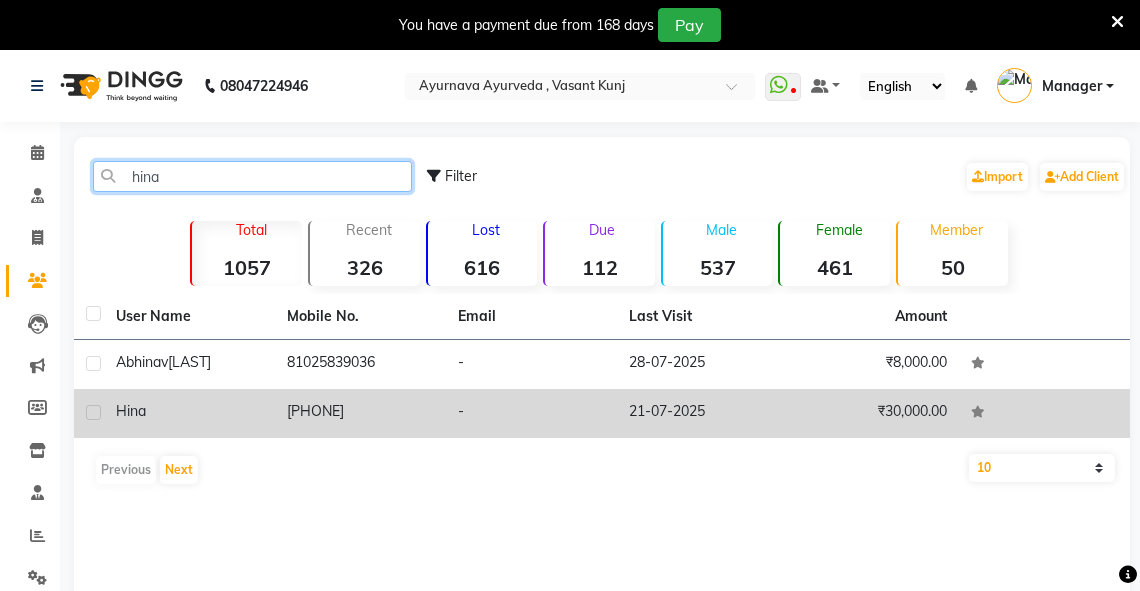 type on "hina" 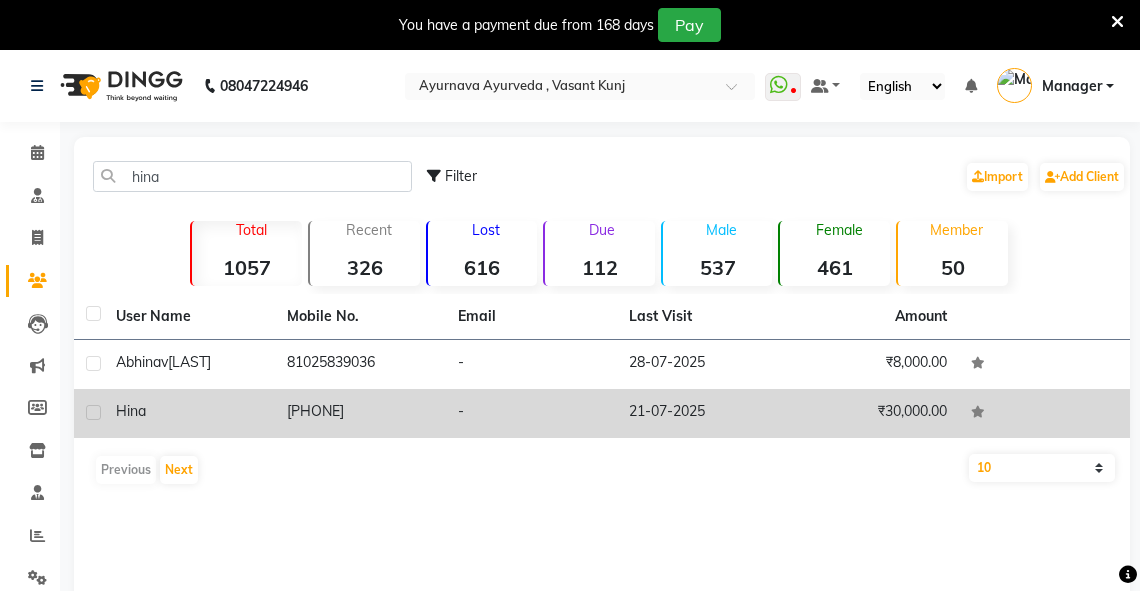 click on "-" 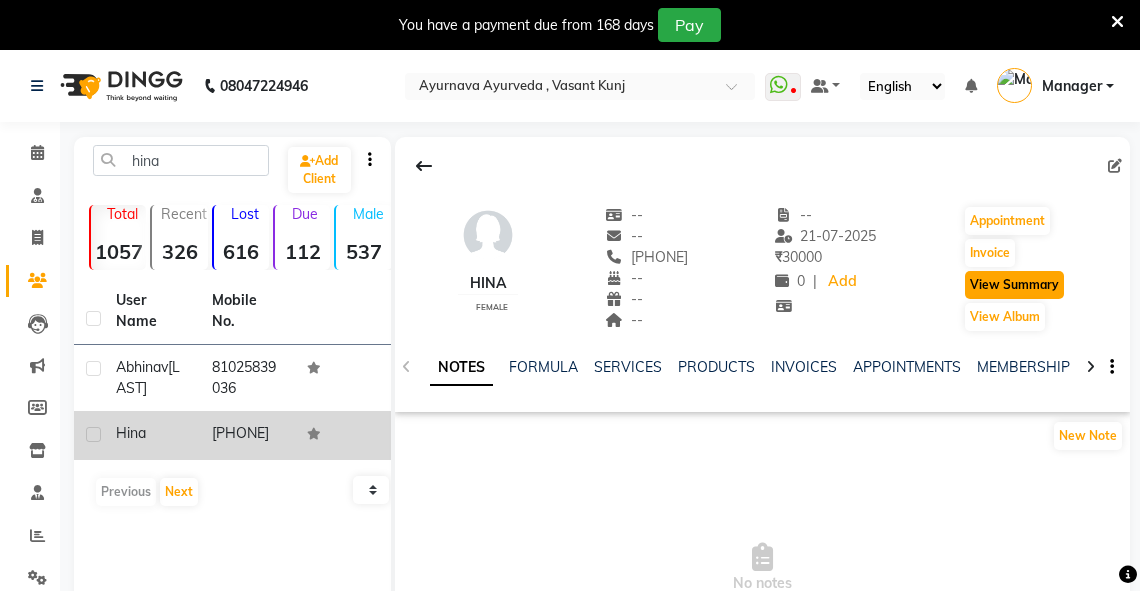 click on "View Summary" 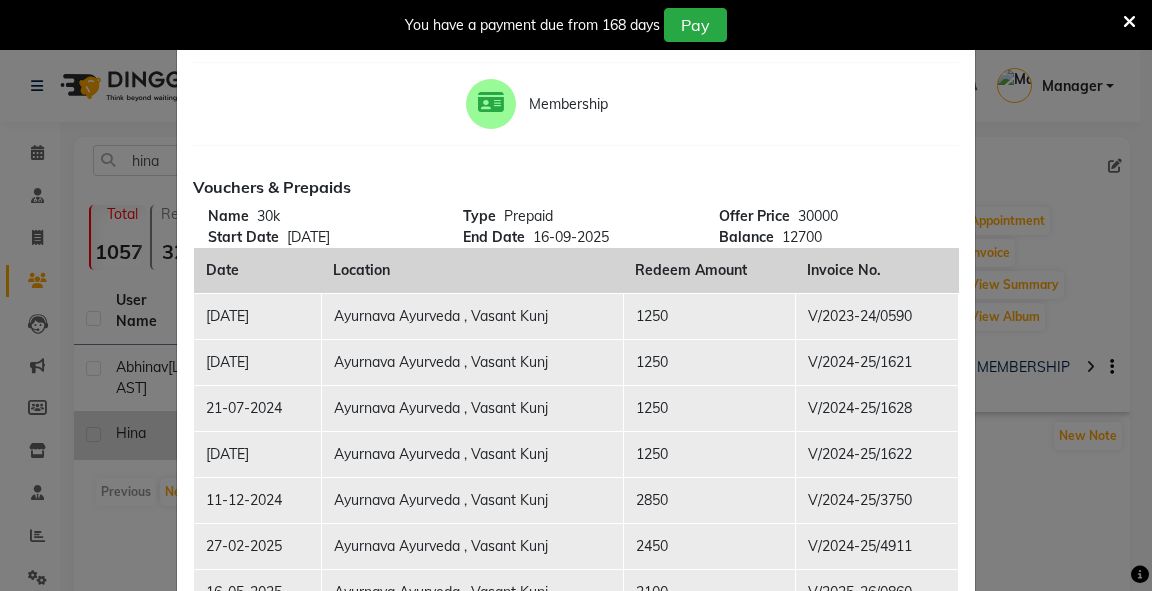 scroll, scrollTop: 240, scrollLeft: 0, axis: vertical 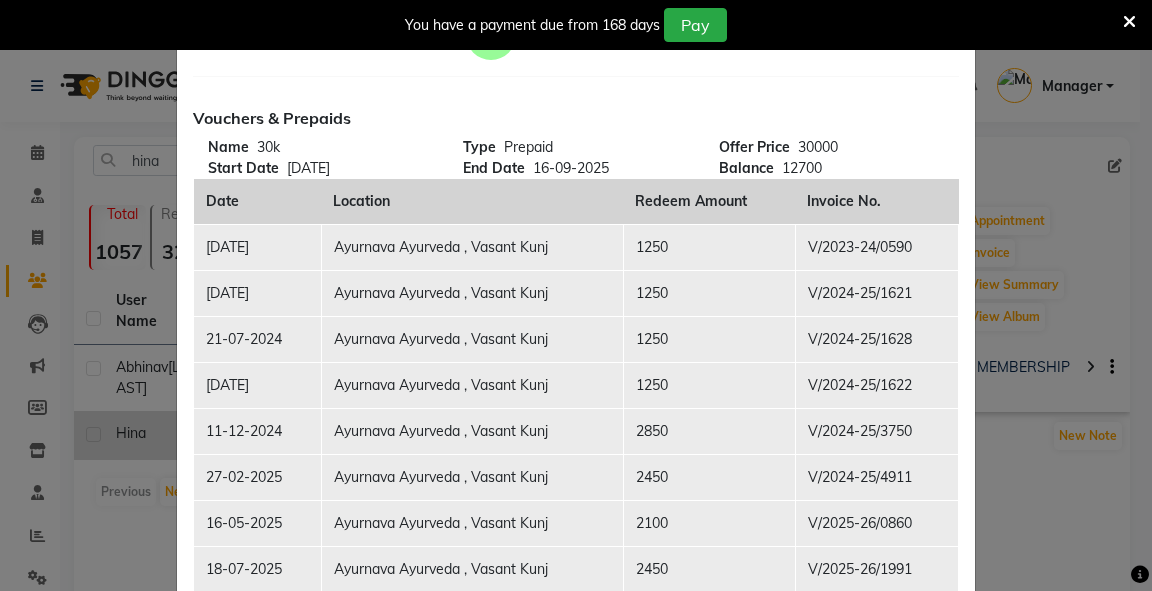 type 